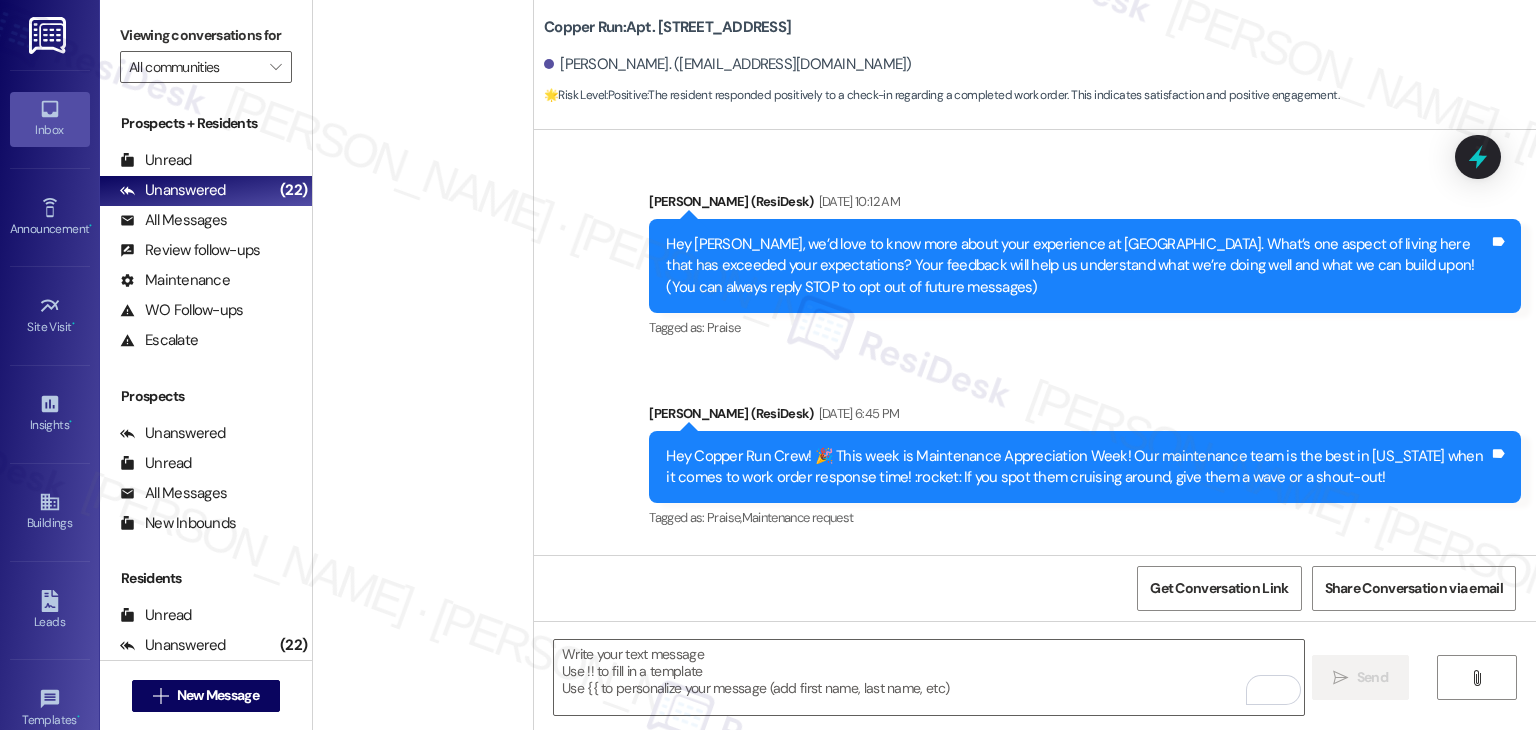 click on "[PERSON_NAME] [PERSON_NAME]" at bounding box center [417, 2500] 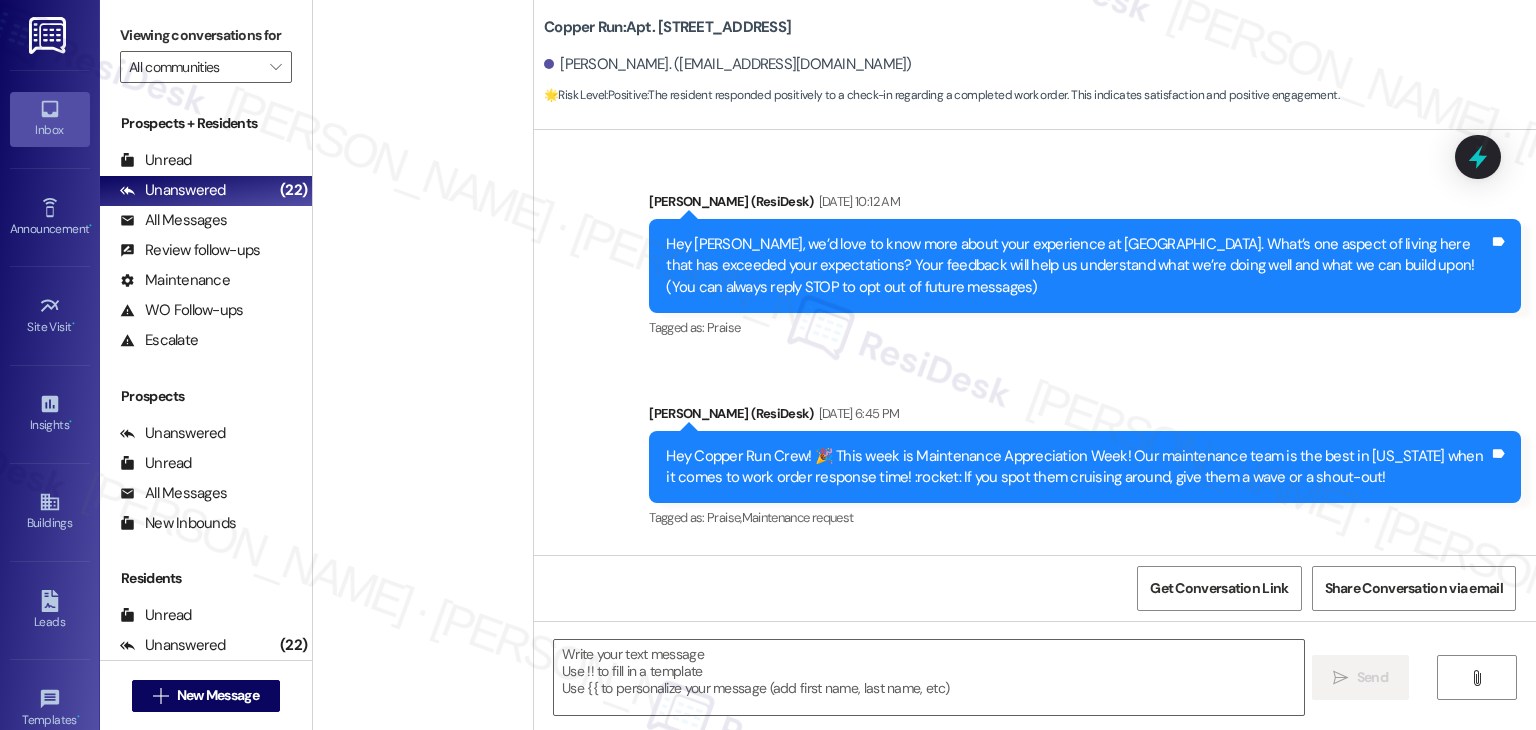 scroll, scrollTop: 0, scrollLeft: 0, axis: both 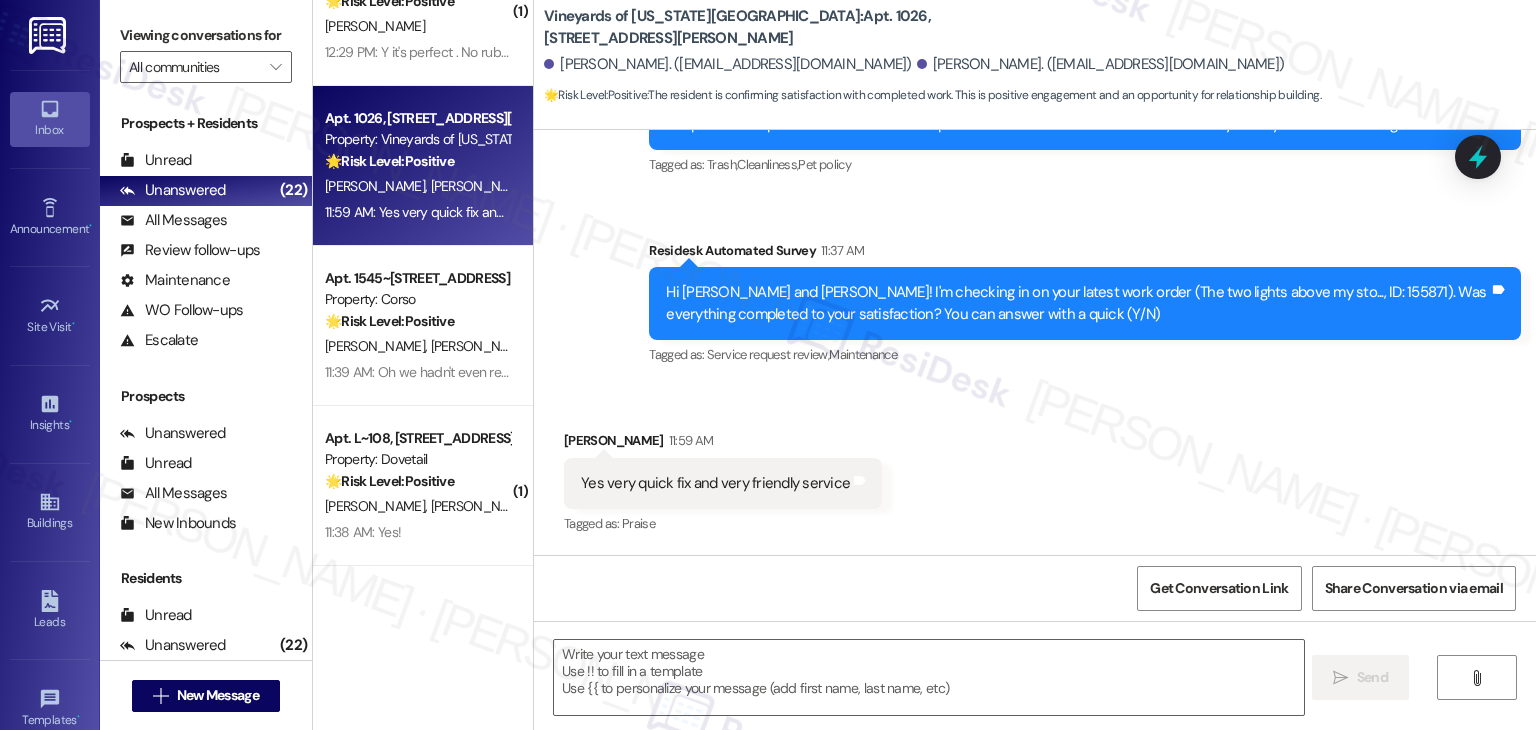 click on "Received via SMS [PERSON_NAME] 11:59 AM Yes very quick fix and very friendly service  Tags and notes Tagged as:   Praise Click to highlight conversations about Praise" at bounding box center (1035, 469) 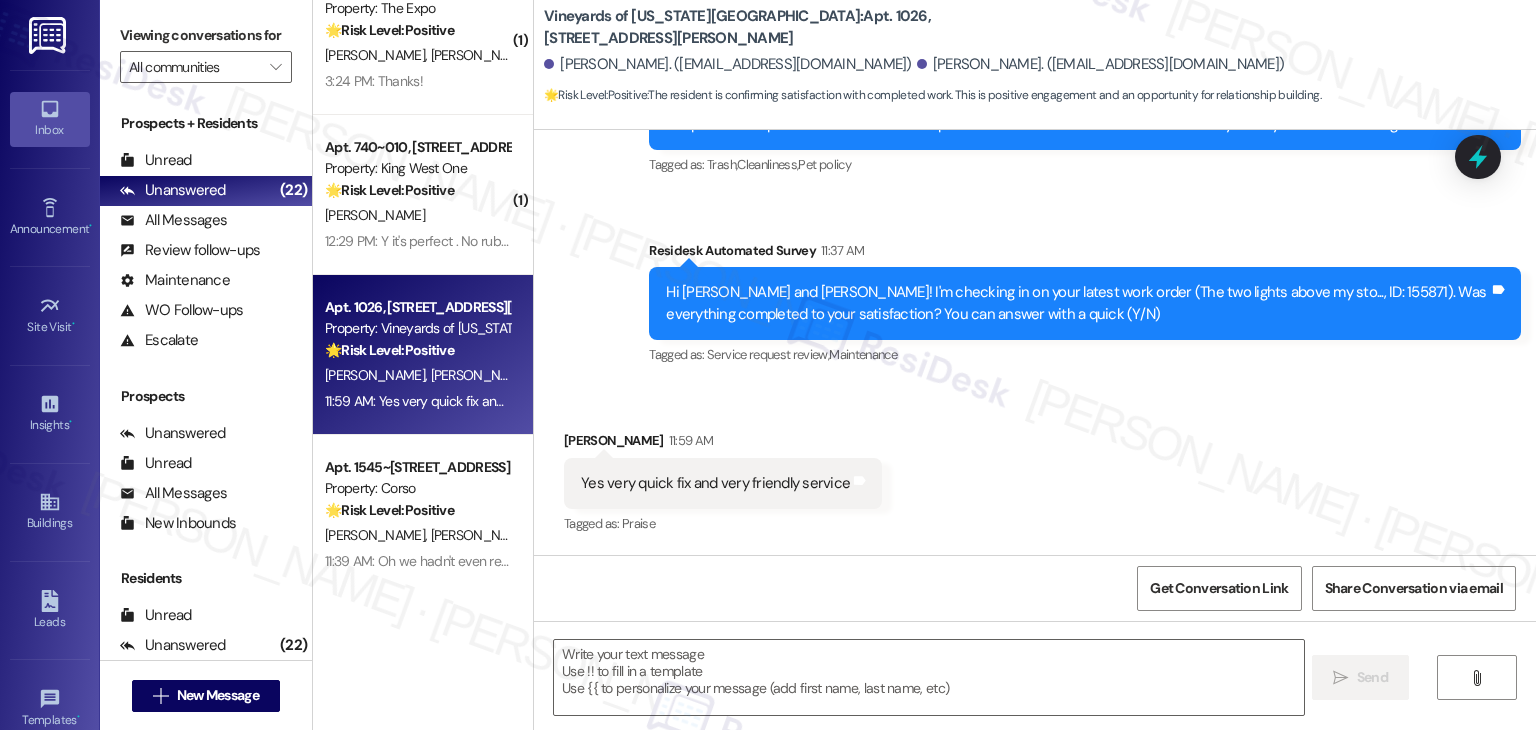 scroll, scrollTop: 2114, scrollLeft: 0, axis: vertical 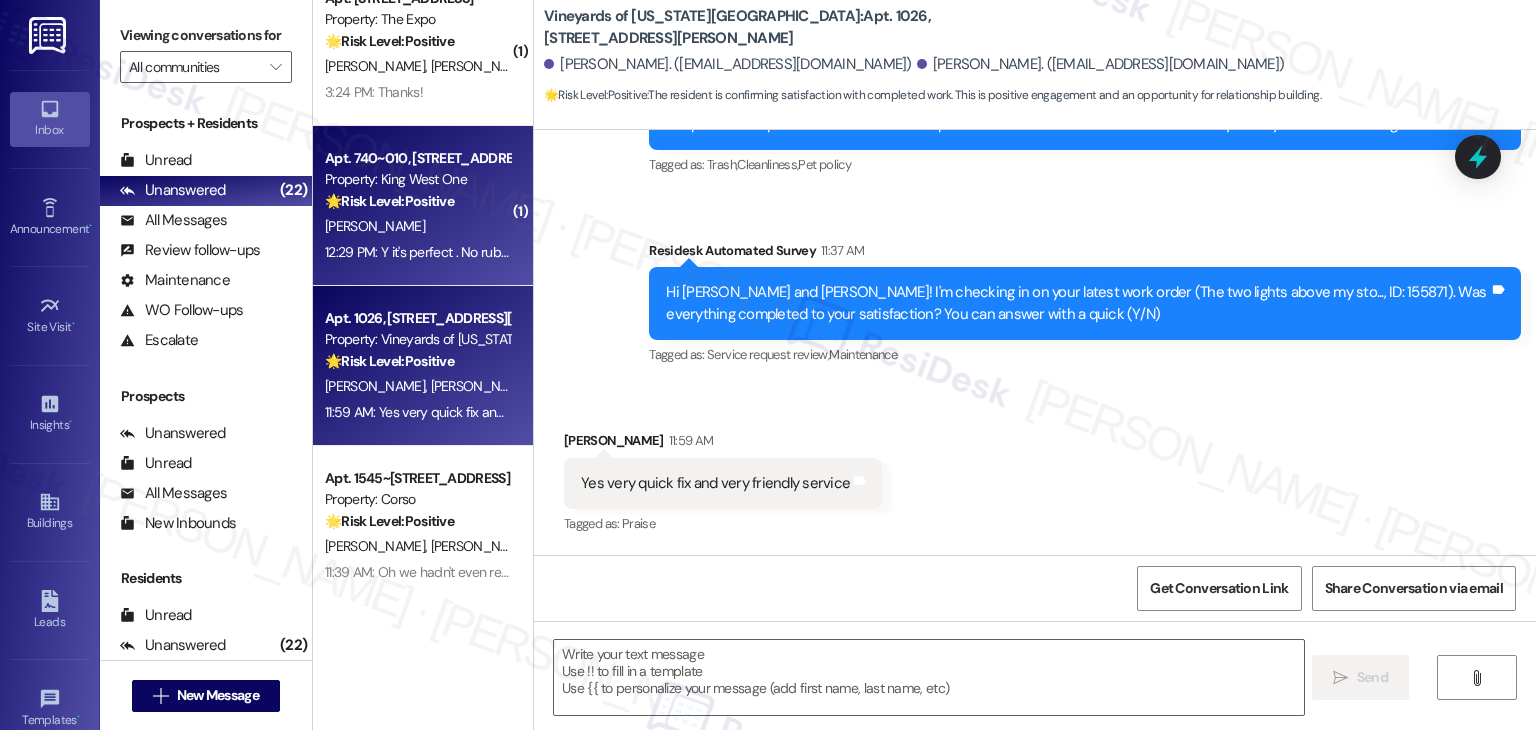 click on "12:29 PM: Y it's perfect . No rubbing . Smooth action ! Thanks ! 12:29 PM: Y it's perfect . No rubbing . Smooth action ! Thanks !" at bounding box center (417, 252) 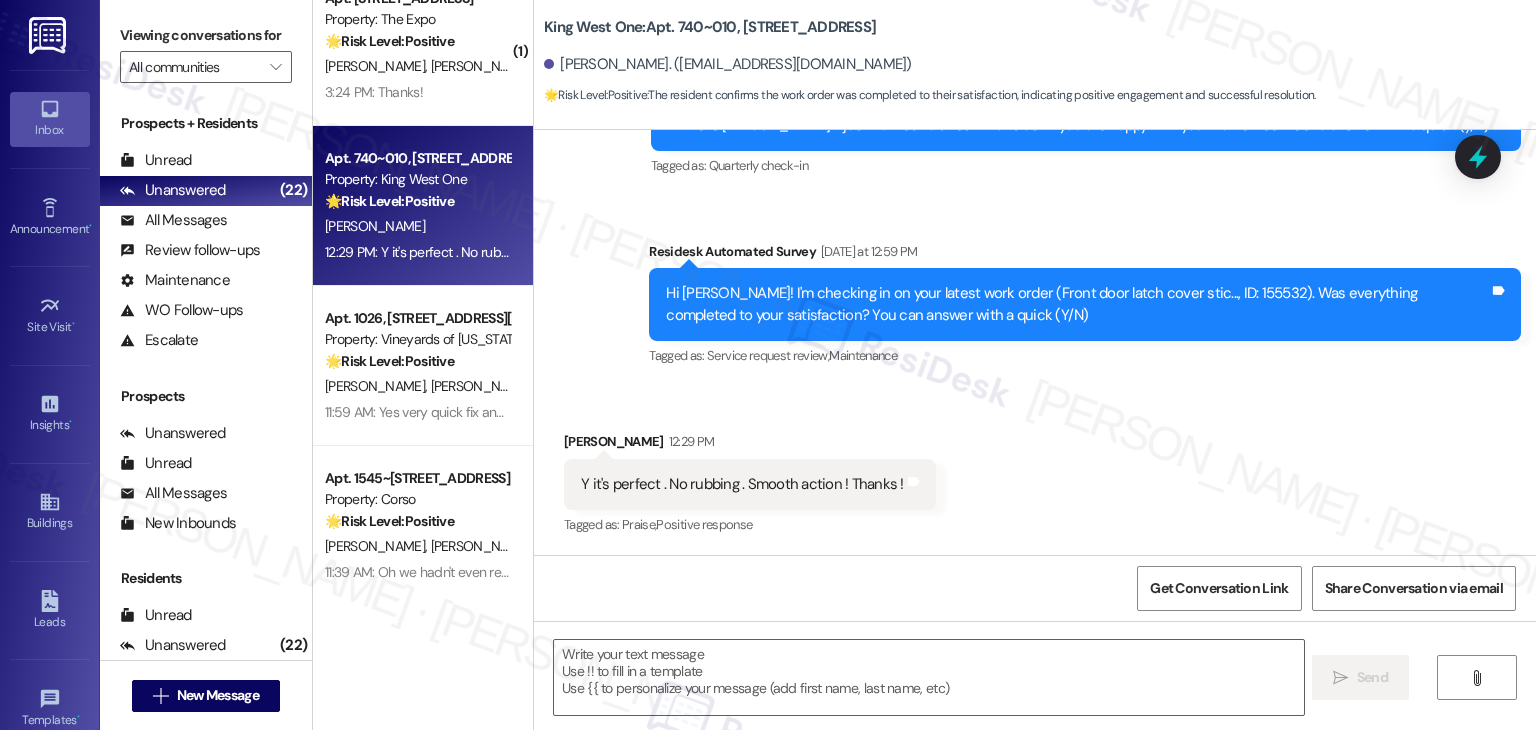 scroll, scrollTop: 1907, scrollLeft: 0, axis: vertical 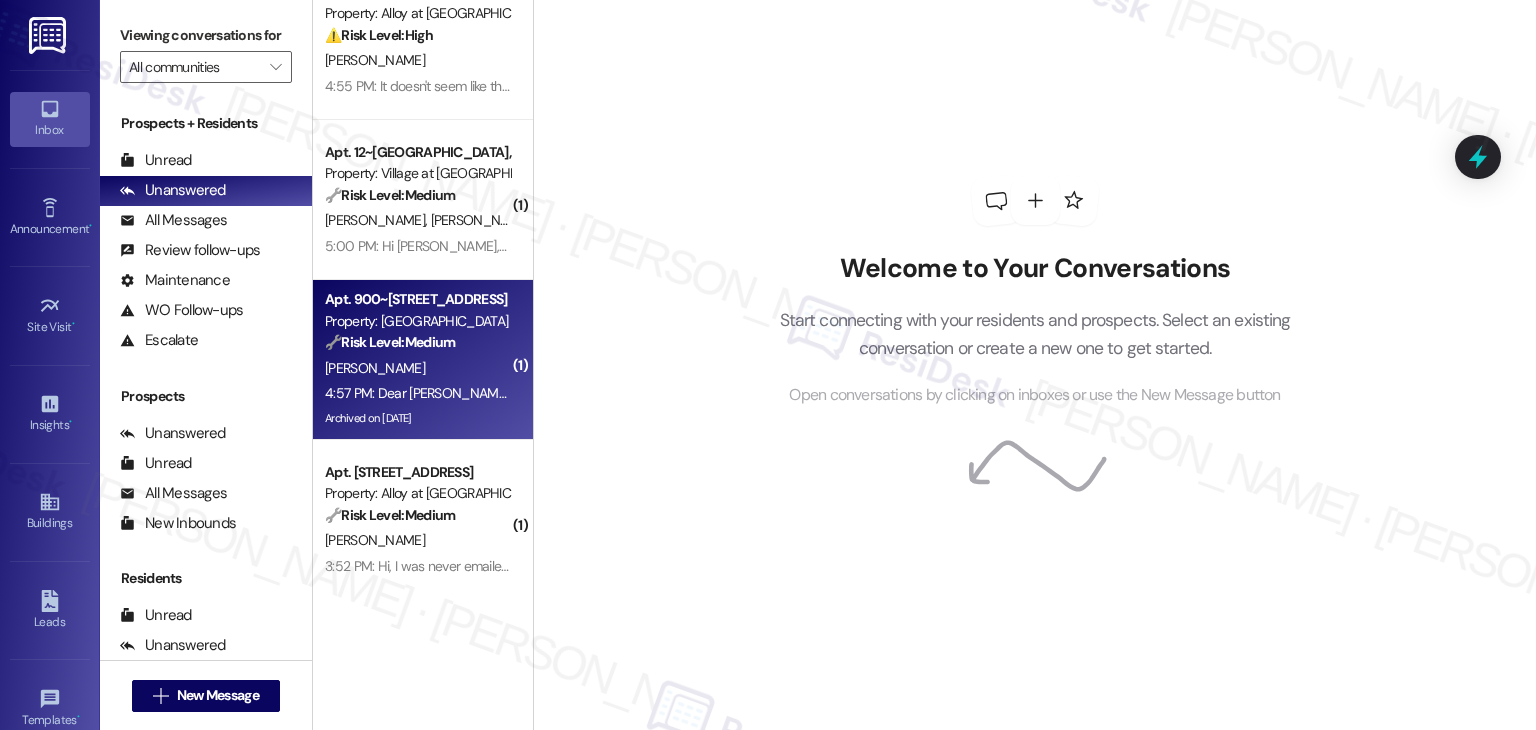 click on "Archived on [DATE]" at bounding box center [417, 418] 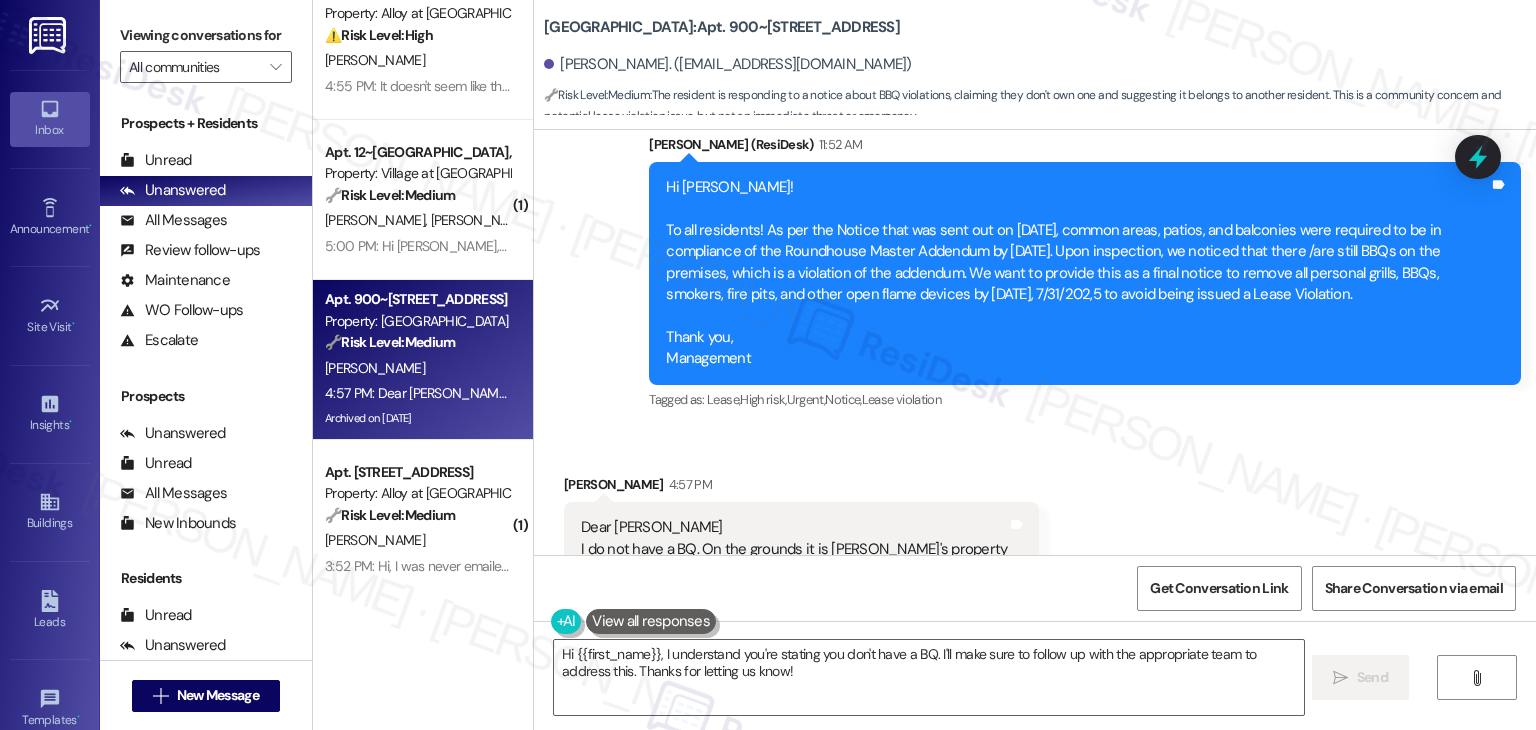 scroll, scrollTop: 9912, scrollLeft: 0, axis: vertical 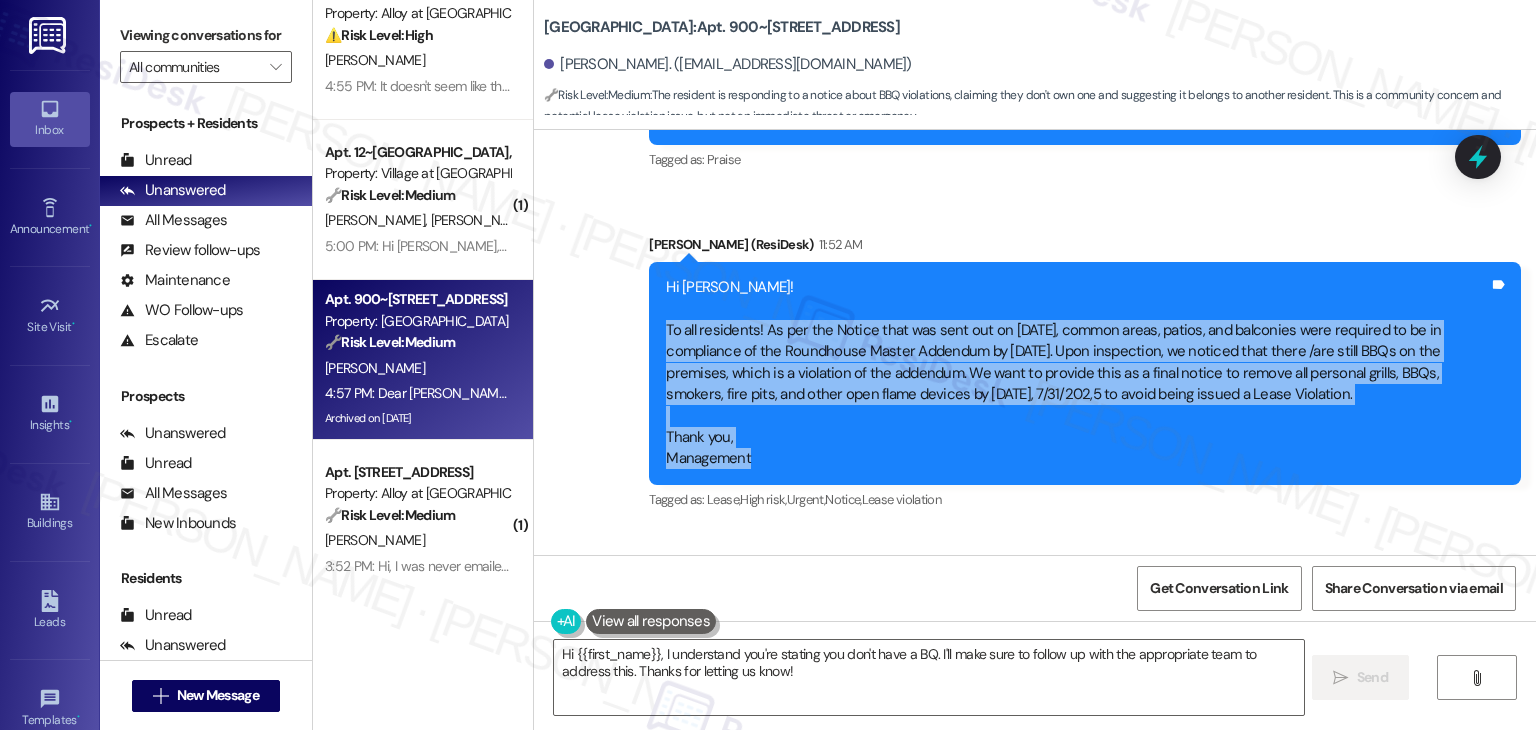 drag, startPoint x: 771, startPoint y: 384, endPoint x: 636, endPoint y: 259, distance: 183.98369 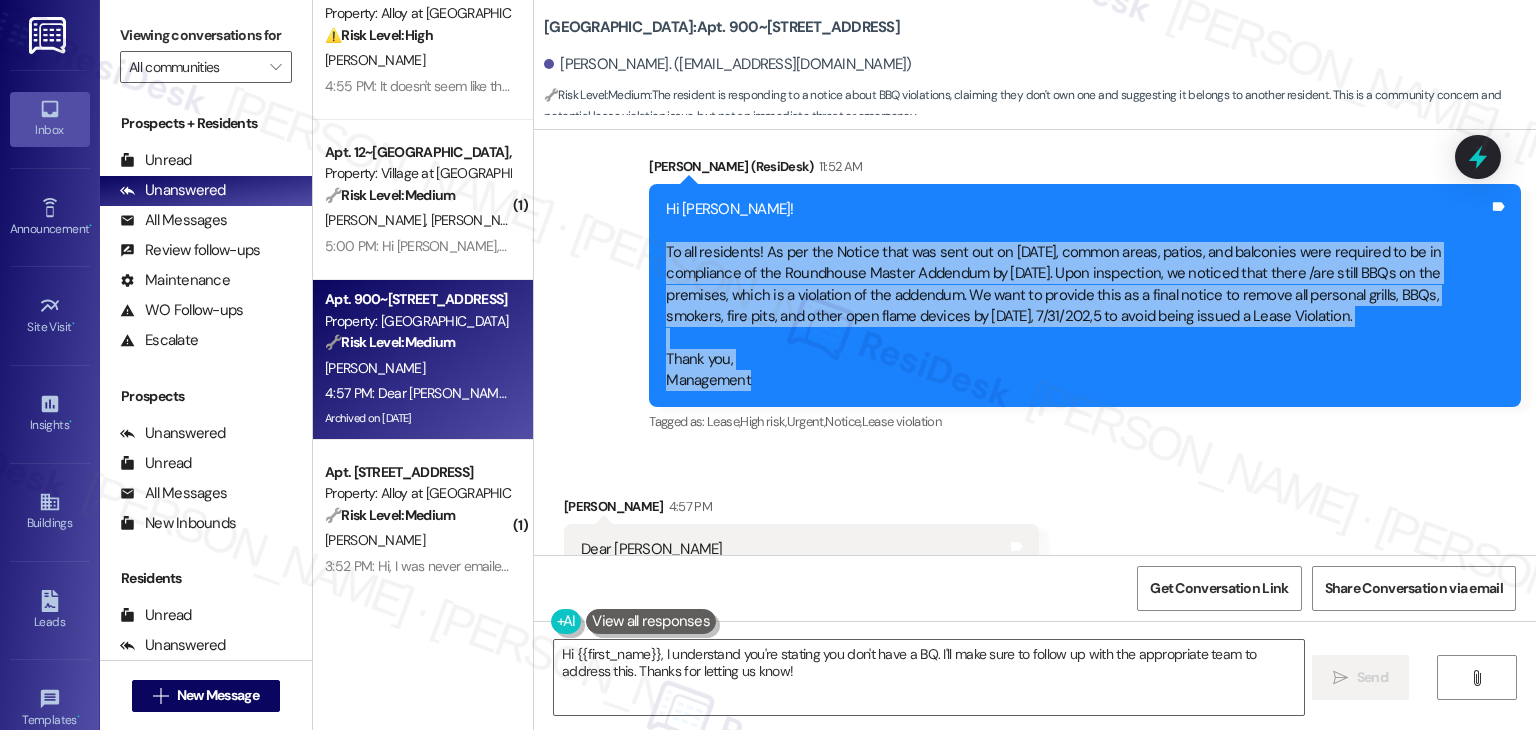 scroll, scrollTop: 10012, scrollLeft: 0, axis: vertical 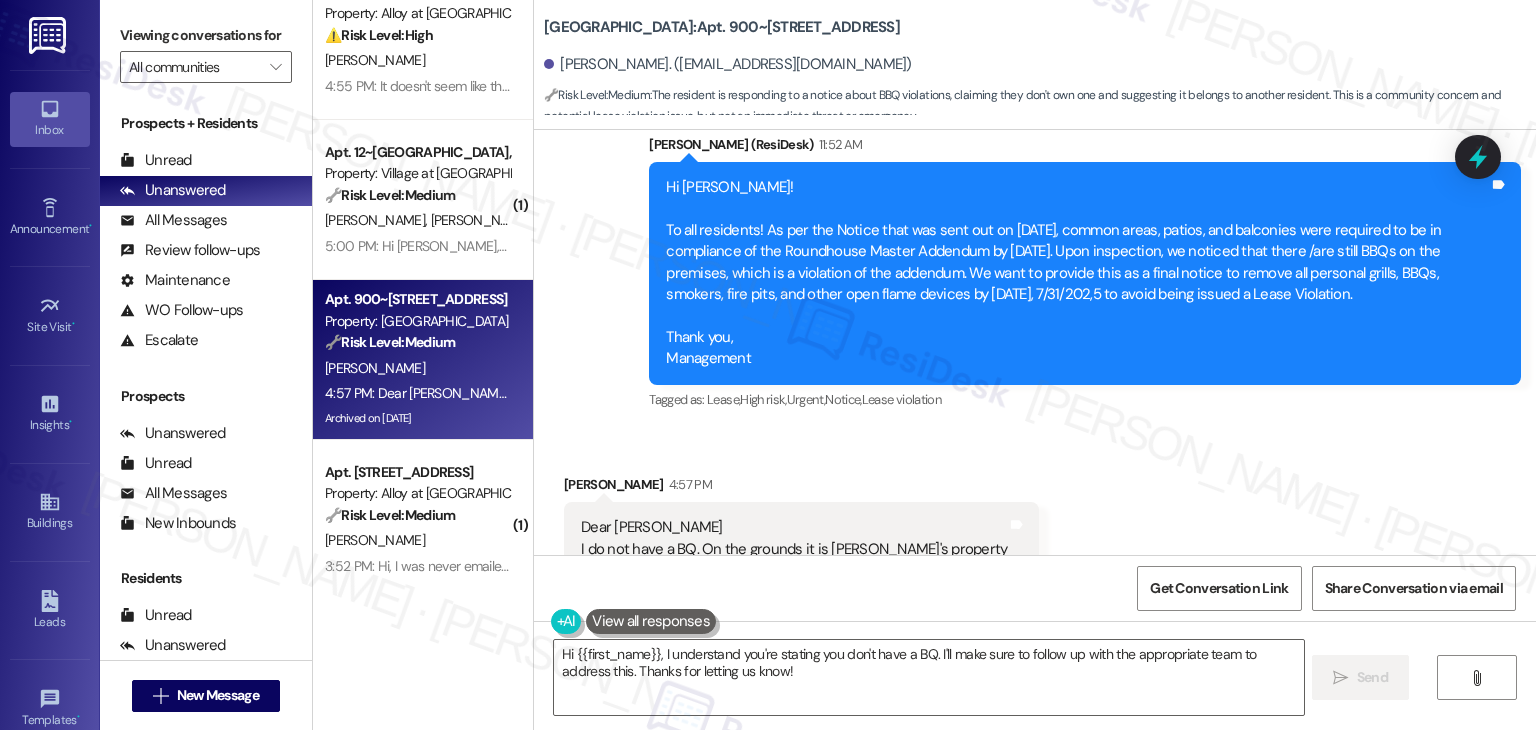click on "Dear [PERSON_NAME]
I do not have a BQ. On the grounds it is [PERSON_NAME]'s property" at bounding box center (794, 538) 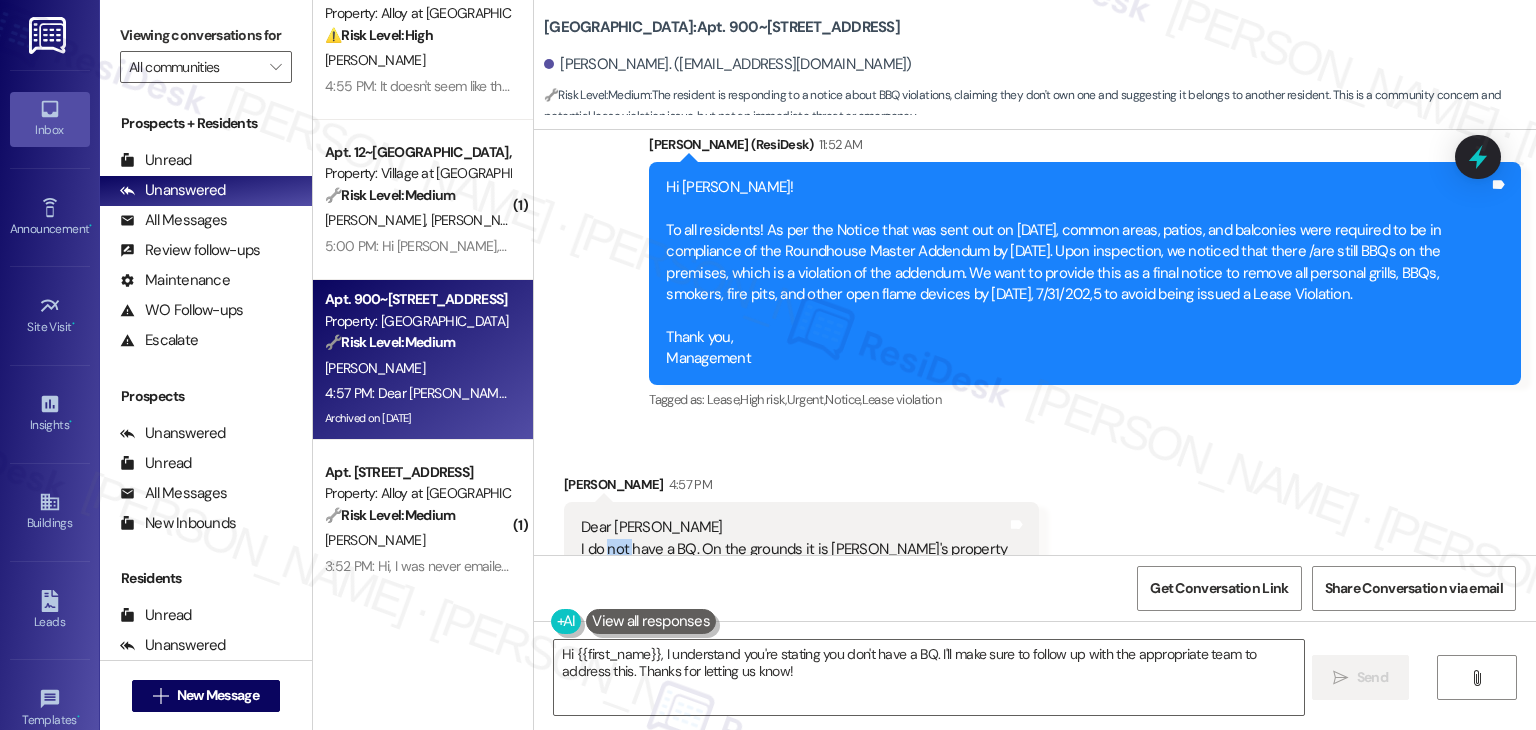 click on "Dear [PERSON_NAME]
I do not have a BQ. On the grounds it is [PERSON_NAME]'s property" at bounding box center [794, 538] 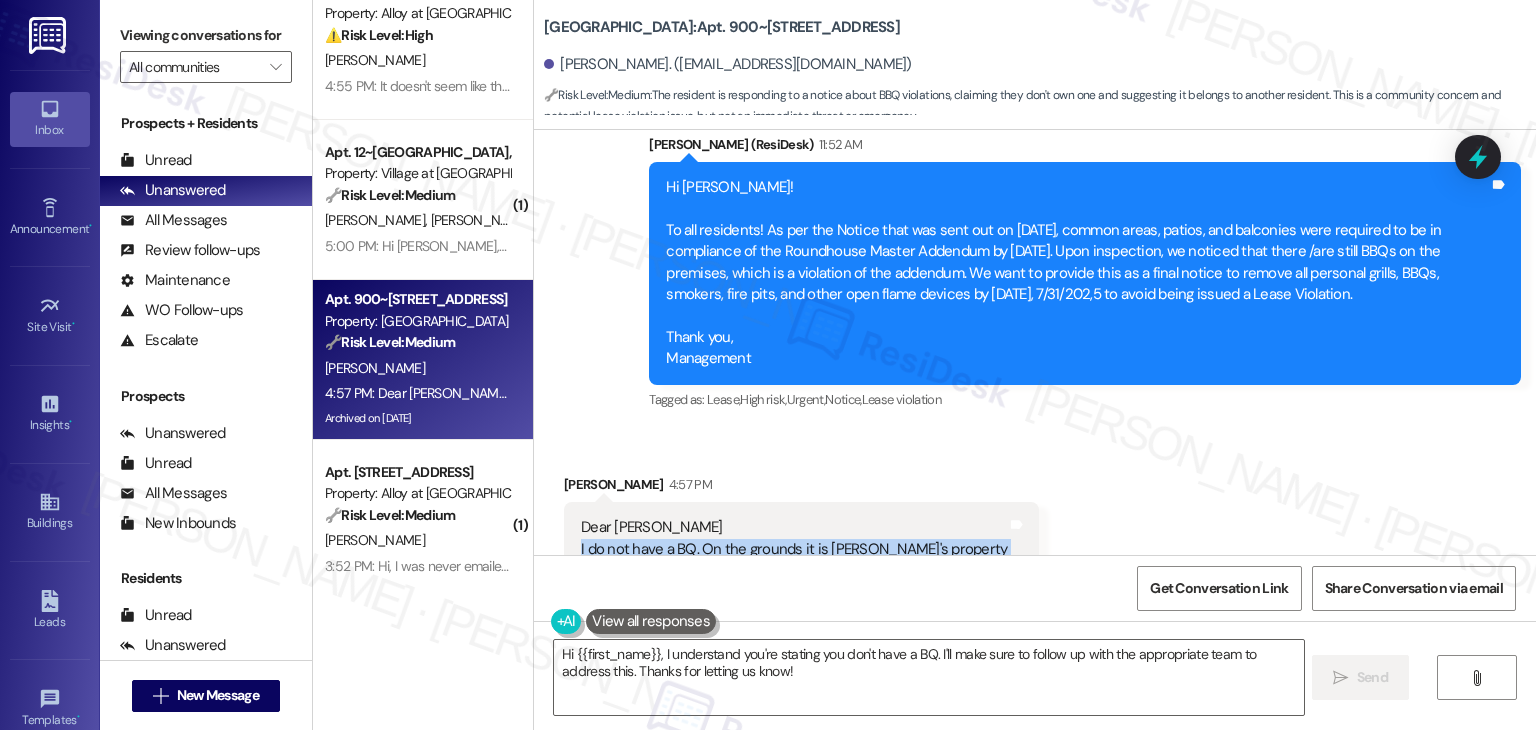 click on "Dear [PERSON_NAME]
I do not have a BQ. On the grounds it is [PERSON_NAME]'s property" at bounding box center [794, 538] 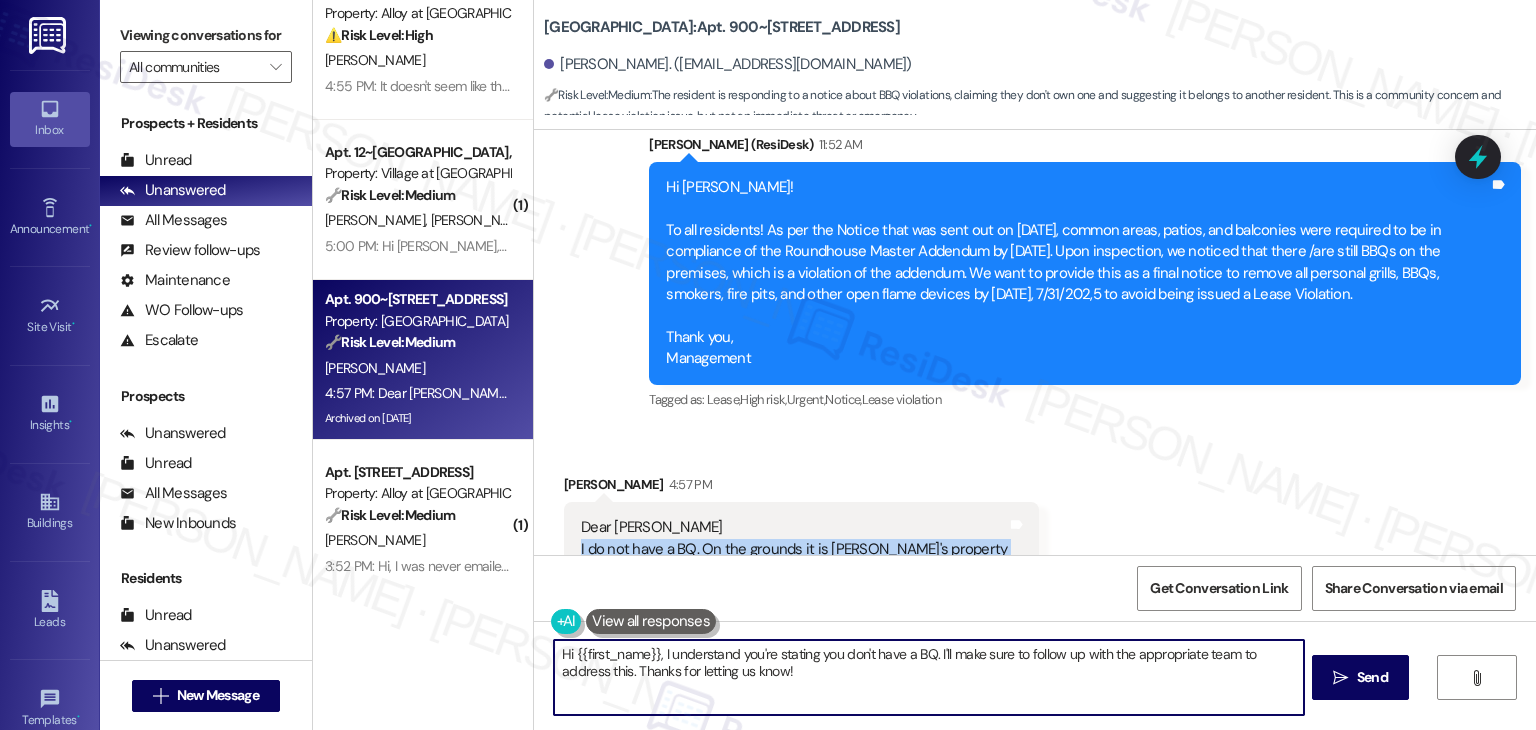 drag, startPoint x: 576, startPoint y: 670, endPoint x: 543, endPoint y: 657, distance: 35.468296 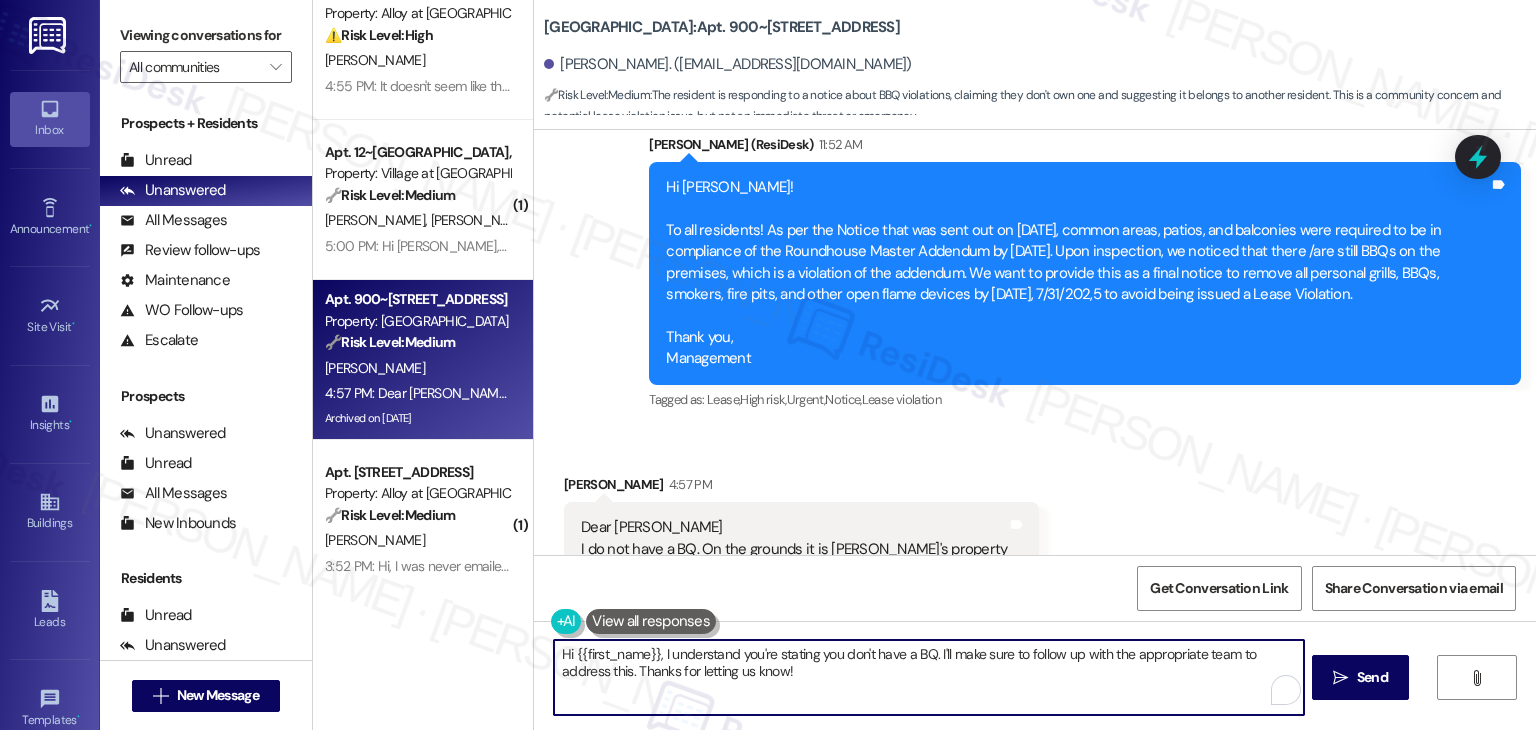 paste on "[PERSON_NAME]! No worries—this notice was sent to all residents as a general reminder. If you don’t have a BBQ on the premises, no action is needed on your end. Let me know if you have any other questions!" 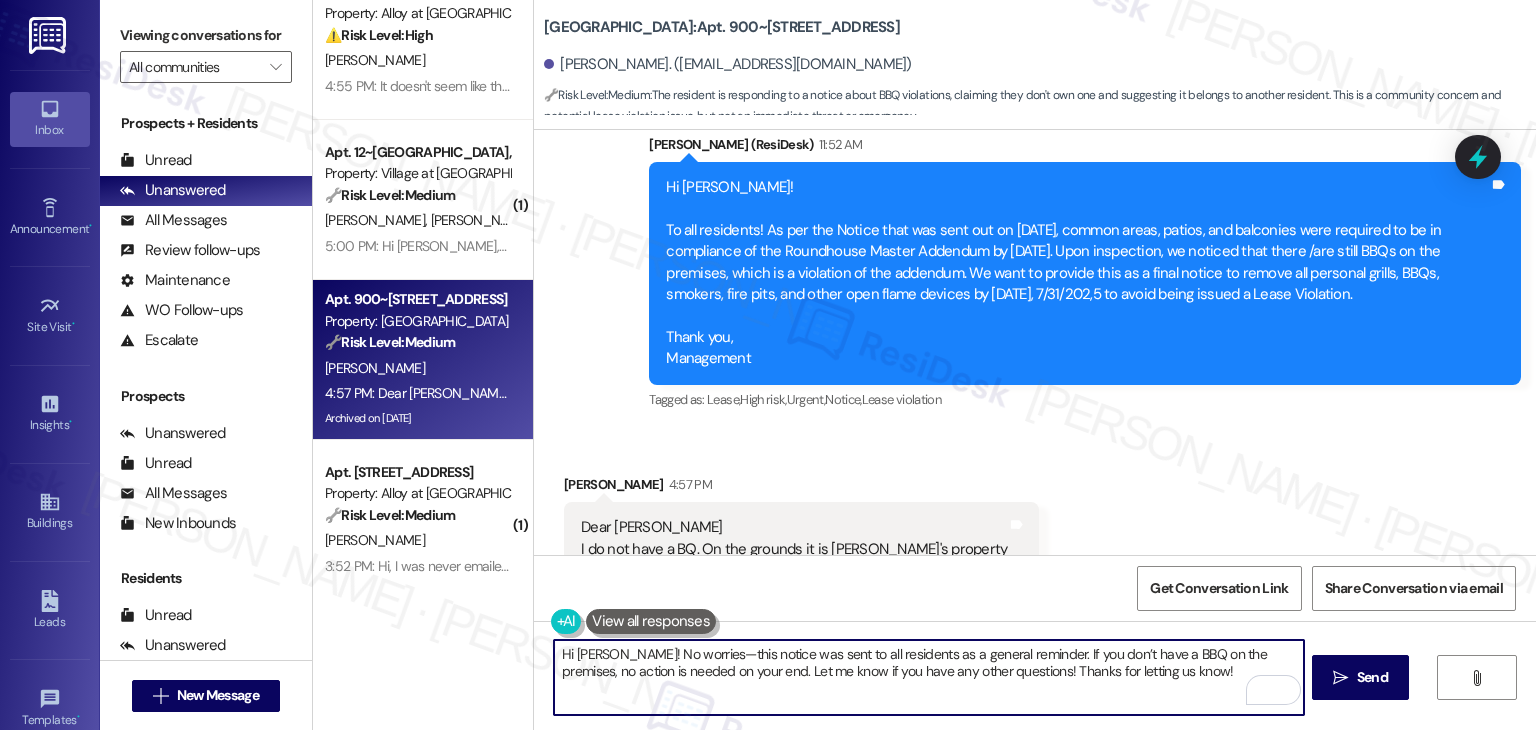 drag, startPoint x: 987, startPoint y: 673, endPoint x: 776, endPoint y: 669, distance: 211.03792 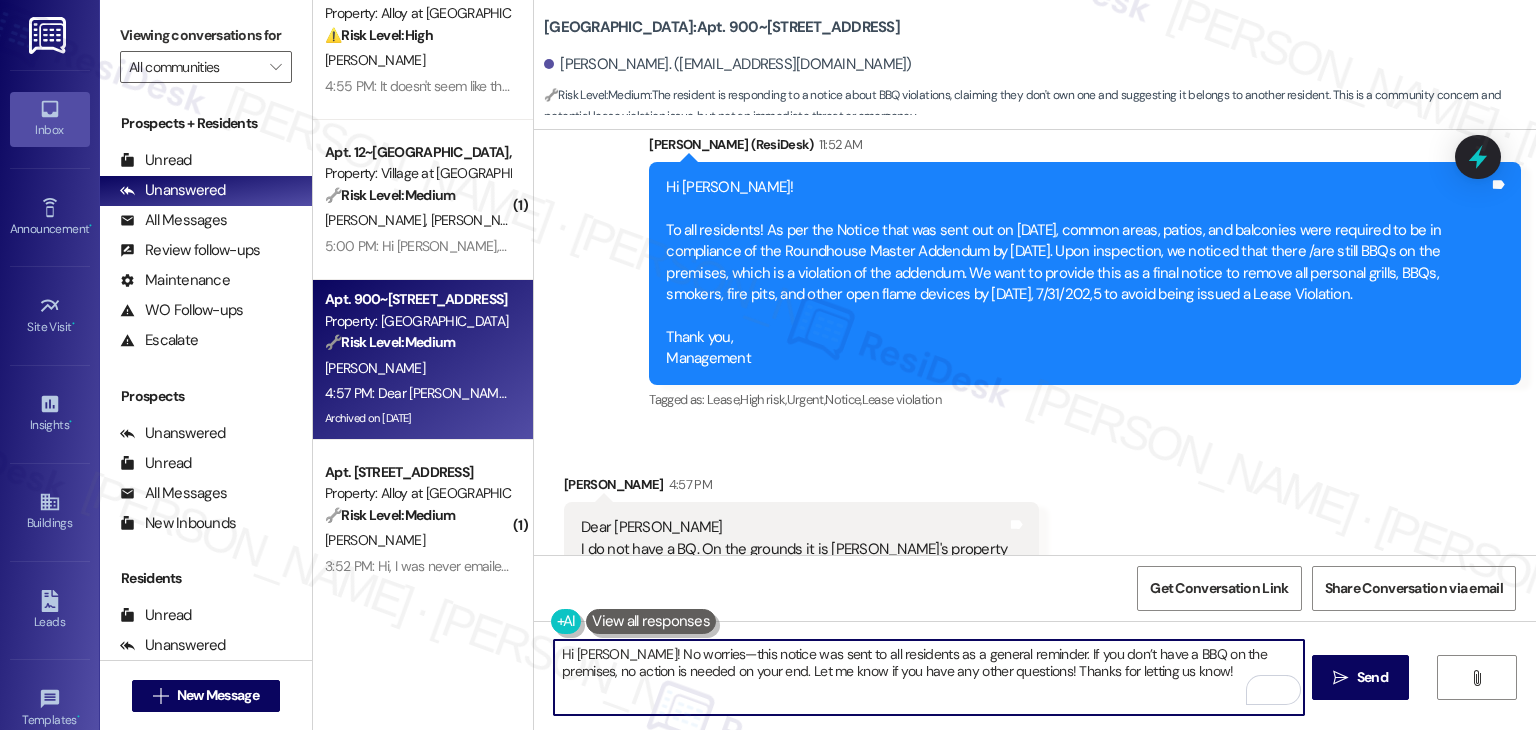 click on "Hi [PERSON_NAME]! No worries—this notice was sent to all residents as a general reminder. If you don’t have a BBQ on the premises, no action is needed on your end. Let me know if you have any other questions! Thanks for letting us know!" at bounding box center (928, 677) 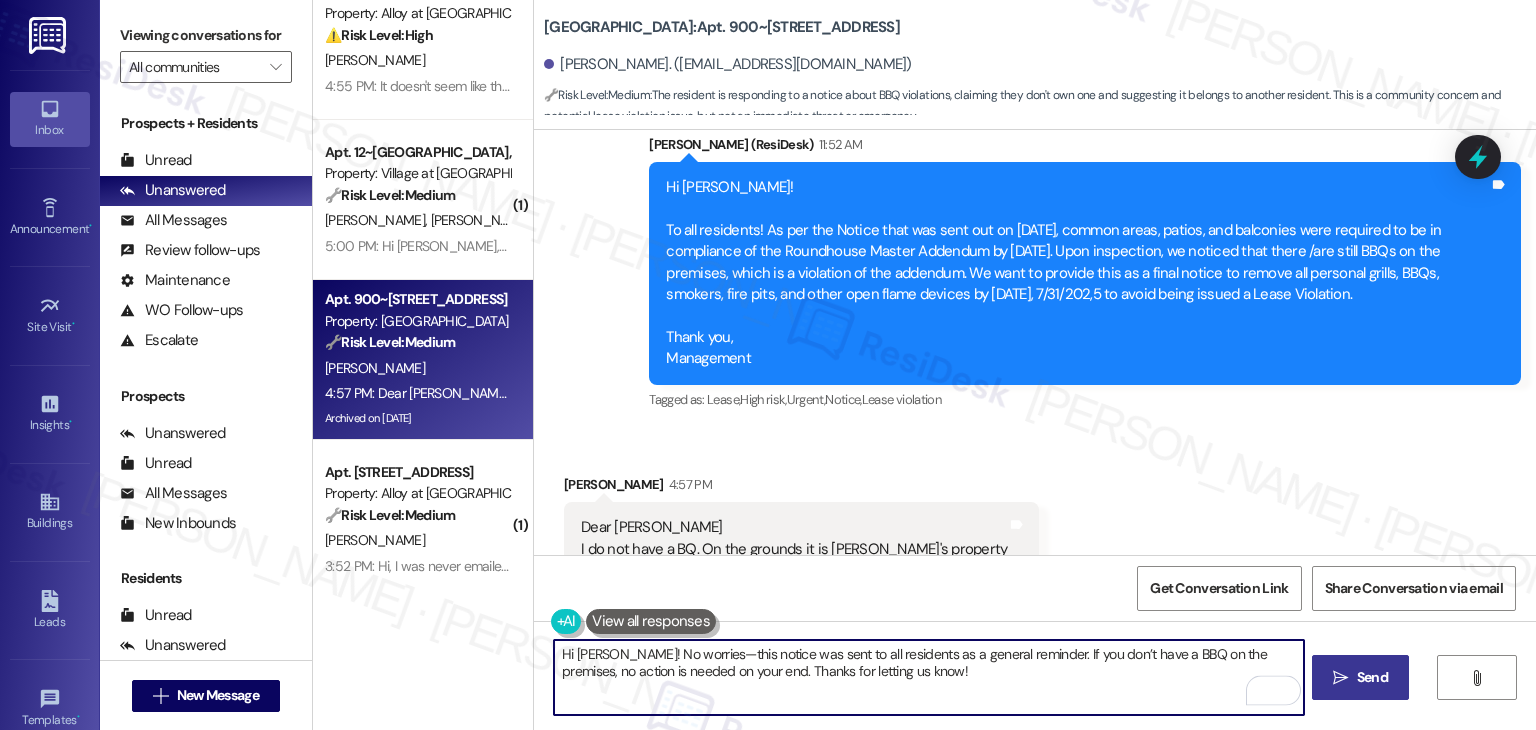 type on "Hi [PERSON_NAME]! No worries—this notice was sent to all residents as a general reminder. If you don’t have a BBQ on the premises, no action is needed on your end. Thanks for letting us know!" 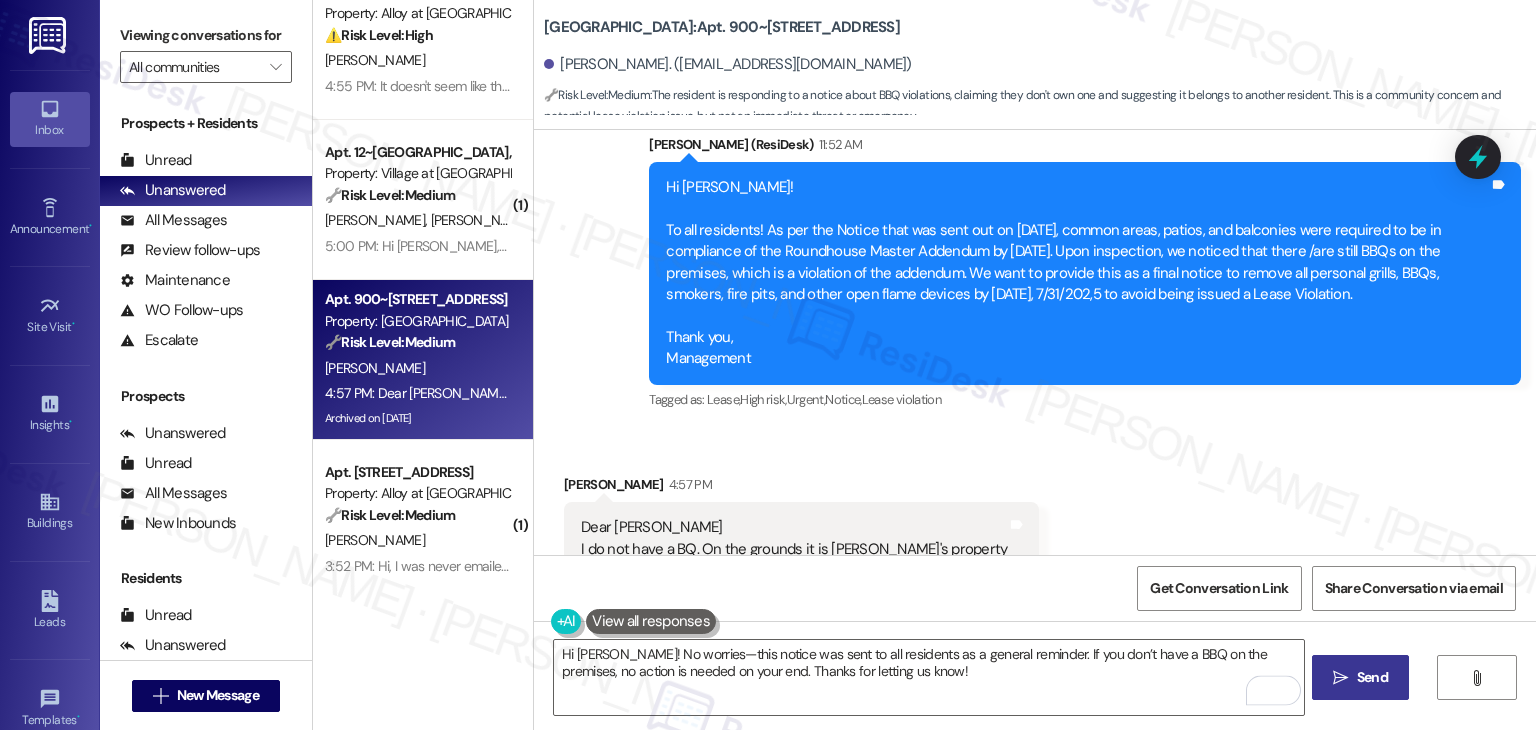 click on " Send" at bounding box center (1360, 677) 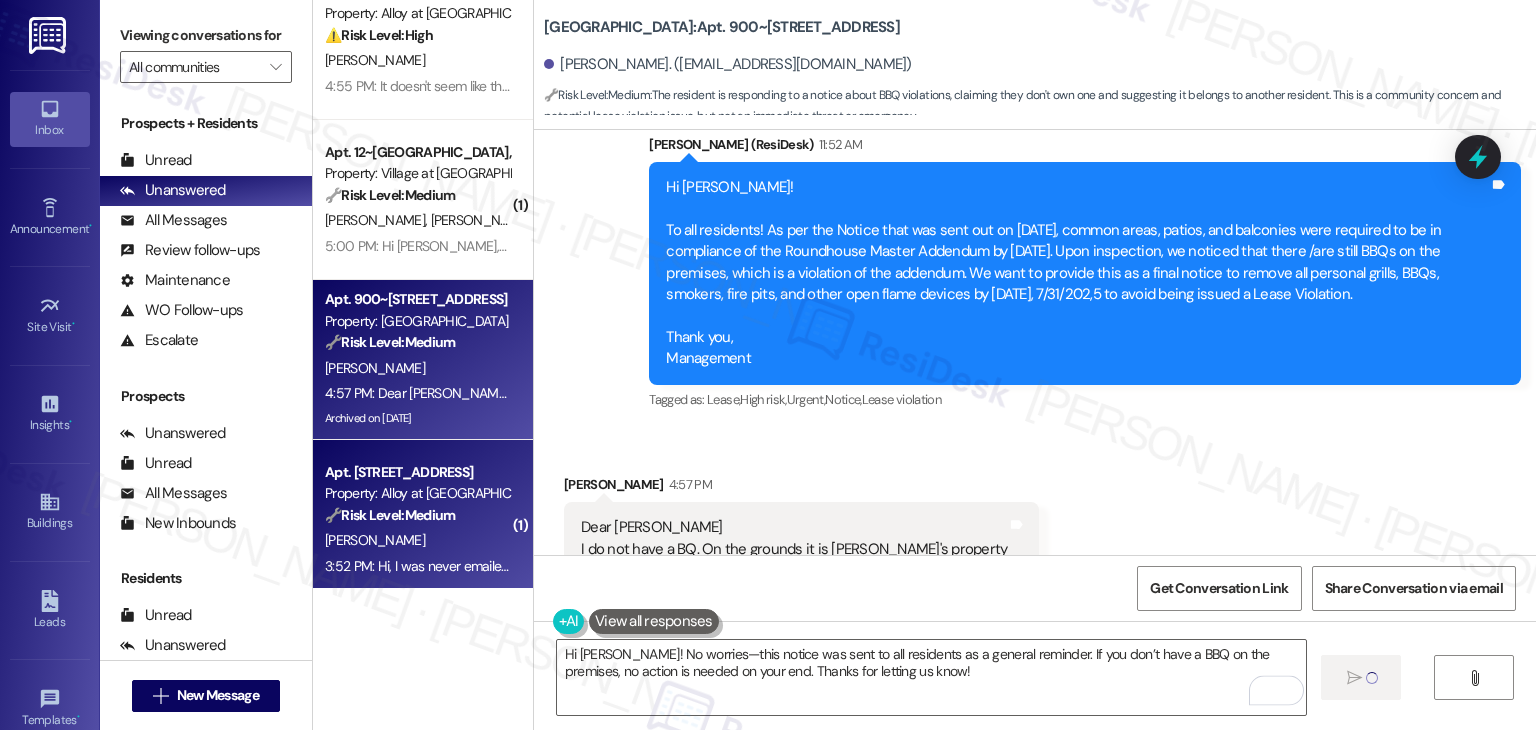 type 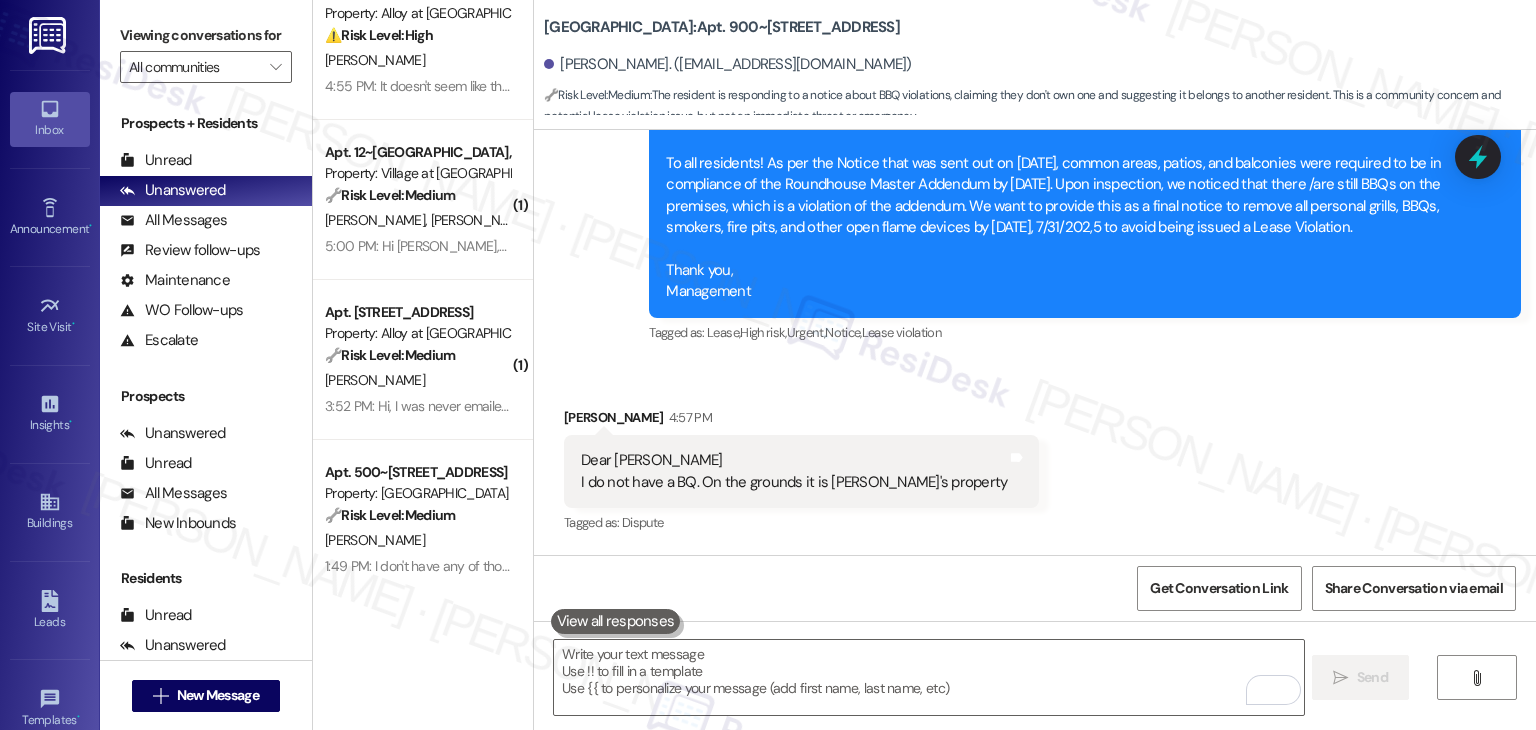 scroll, scrollTop: 10172, scrollLeft: 0, axis: vertical 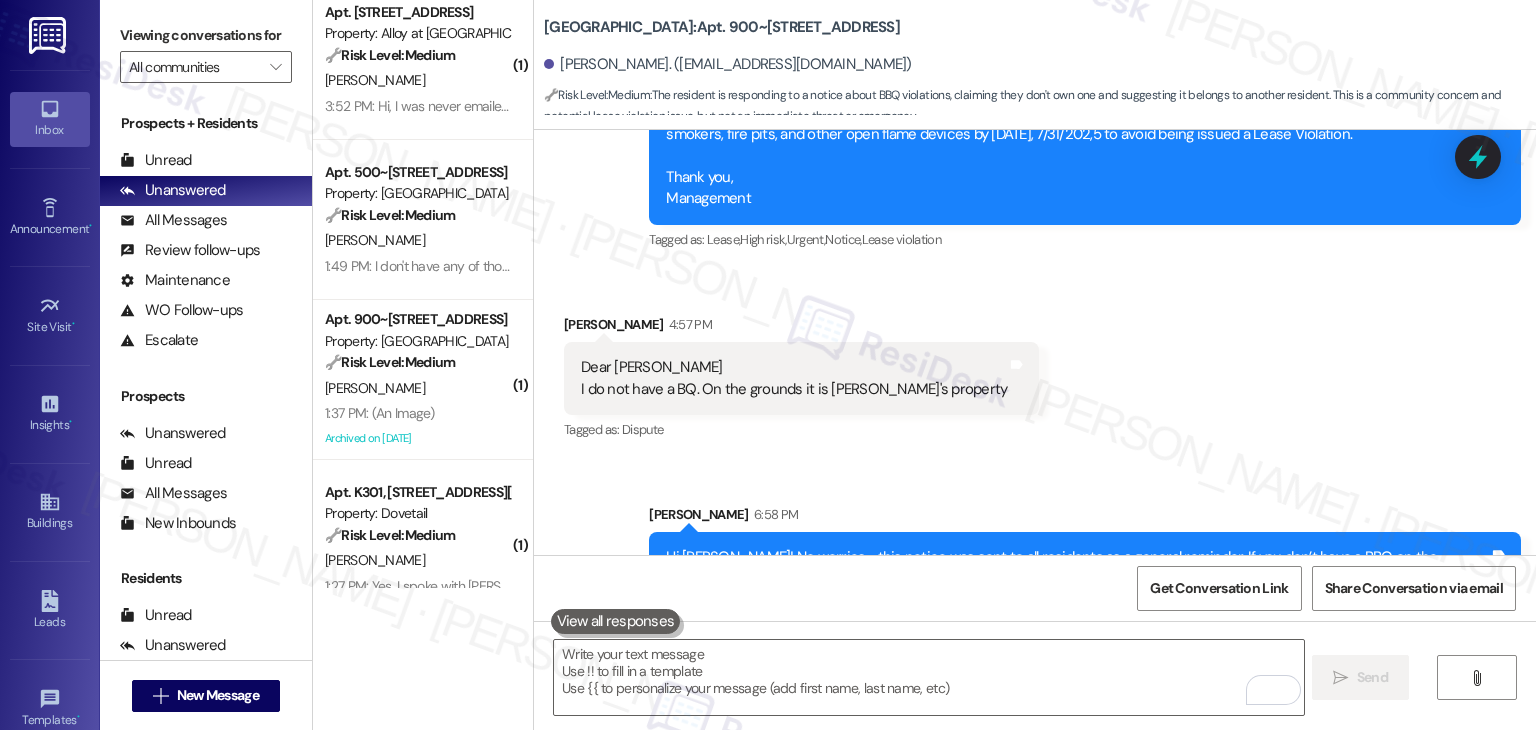 click on "Hi [PERSON_NAME]! No worries—this notice was sent to all residents as a general reminder. If you don’t have a BBQ on the premises, no action is needed on your end. Thanks for letting us know!" at bounding box center [1077, 568] 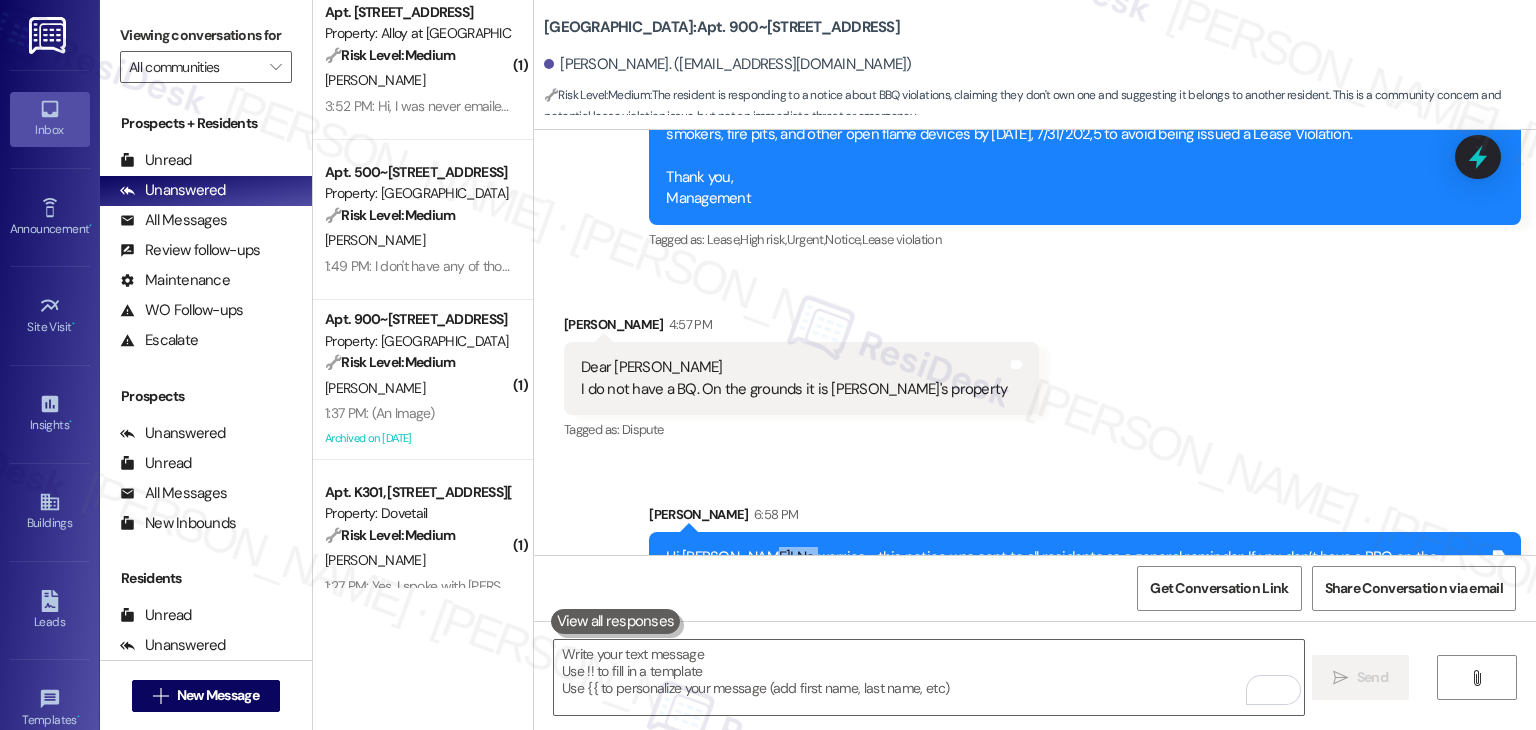 click on "Hi [PERSON_NAME]! No worries—this notice was sent to all residents as a general reminder. If you don’t have a BBQ on the premises, no action is needed on your end. Thanks for letting us know!" at bounding box center (1077, 568) 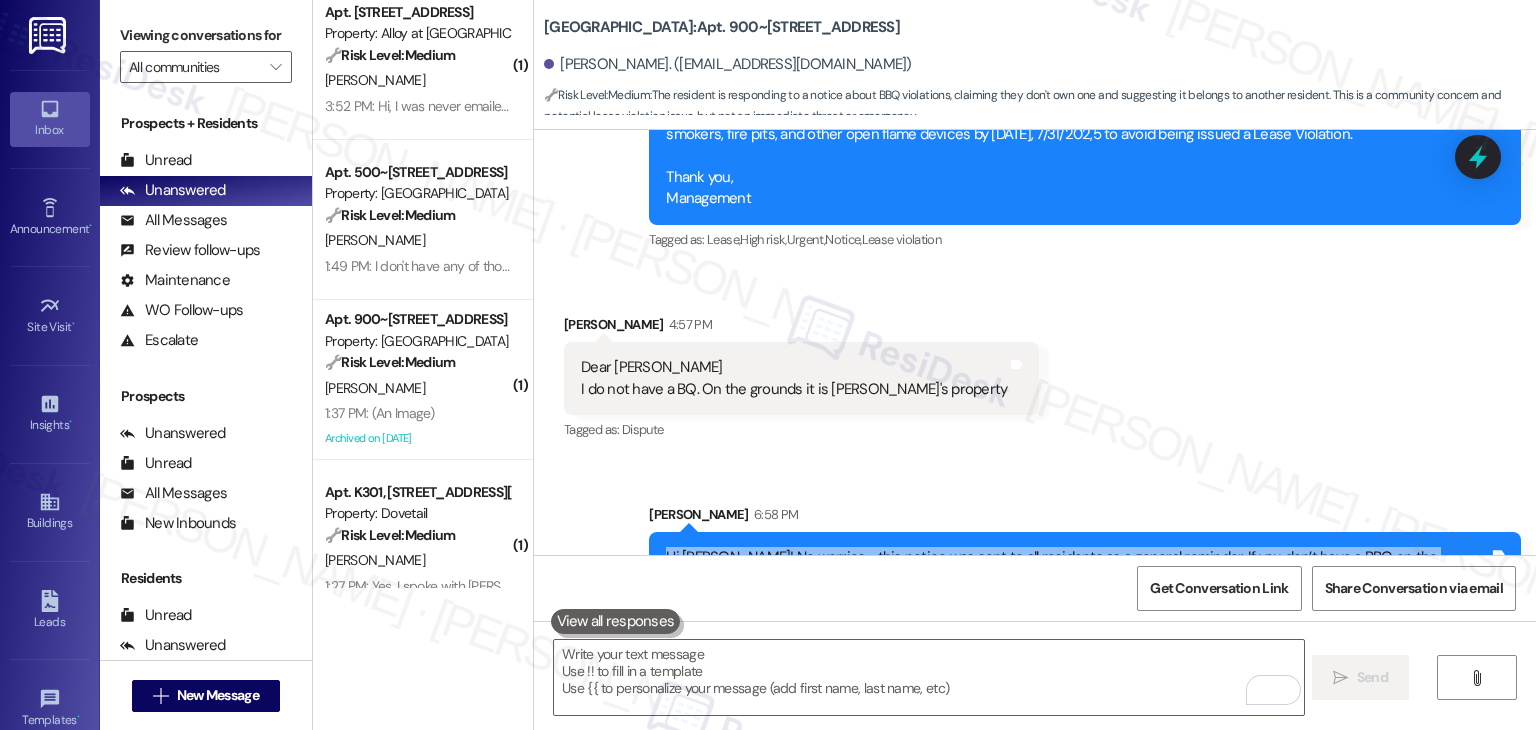 click on "Hi [PERSON_NAME]! No worries—this notice was sent to all residents as a general reminder. If you don’t have a BBQ on the premises, no action is needed on your end. Thanks for letting us know!" at bounding box center [1077, 568] 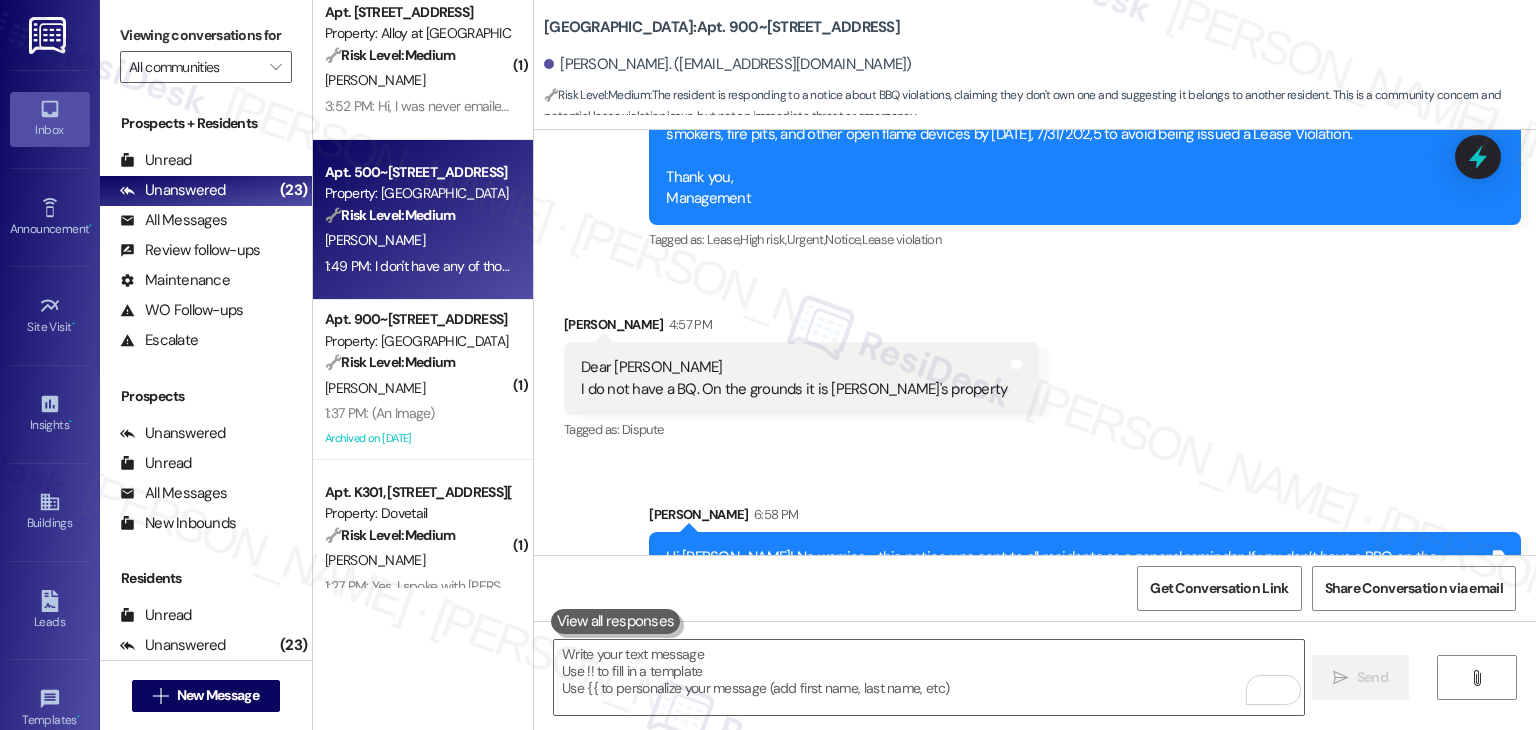 click on "1:49 PM: I don't have any of those things. My neighbor does, I don't. I'm in 507 with the red patio chairs.  1:49 PM: I don't have any of those things. My neighbor does, I don't. I'm in 507 with the red patio chairs." at bounding box center (417, 266) 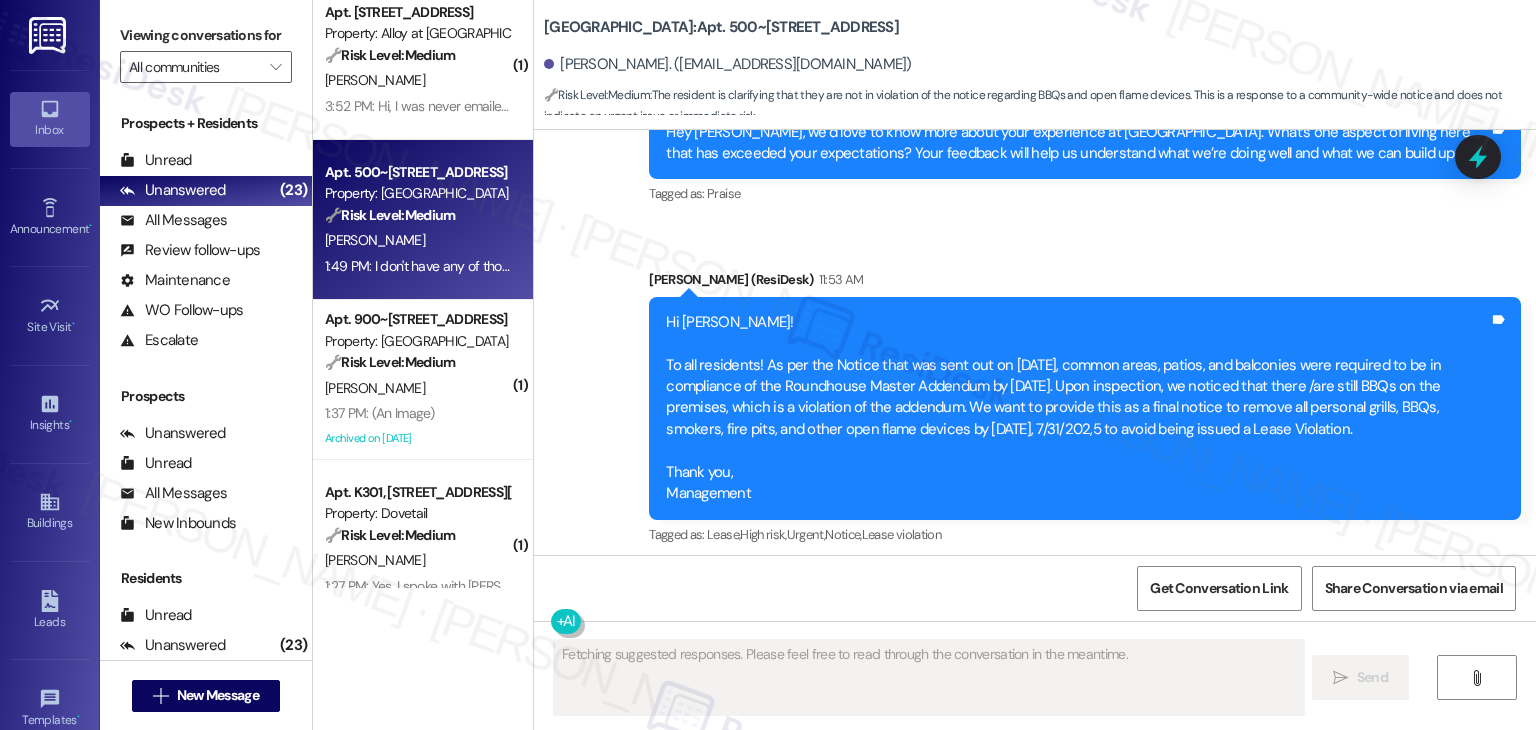 scroll, scrollTop: 4711, scrollLeft: 0, axis: vertical 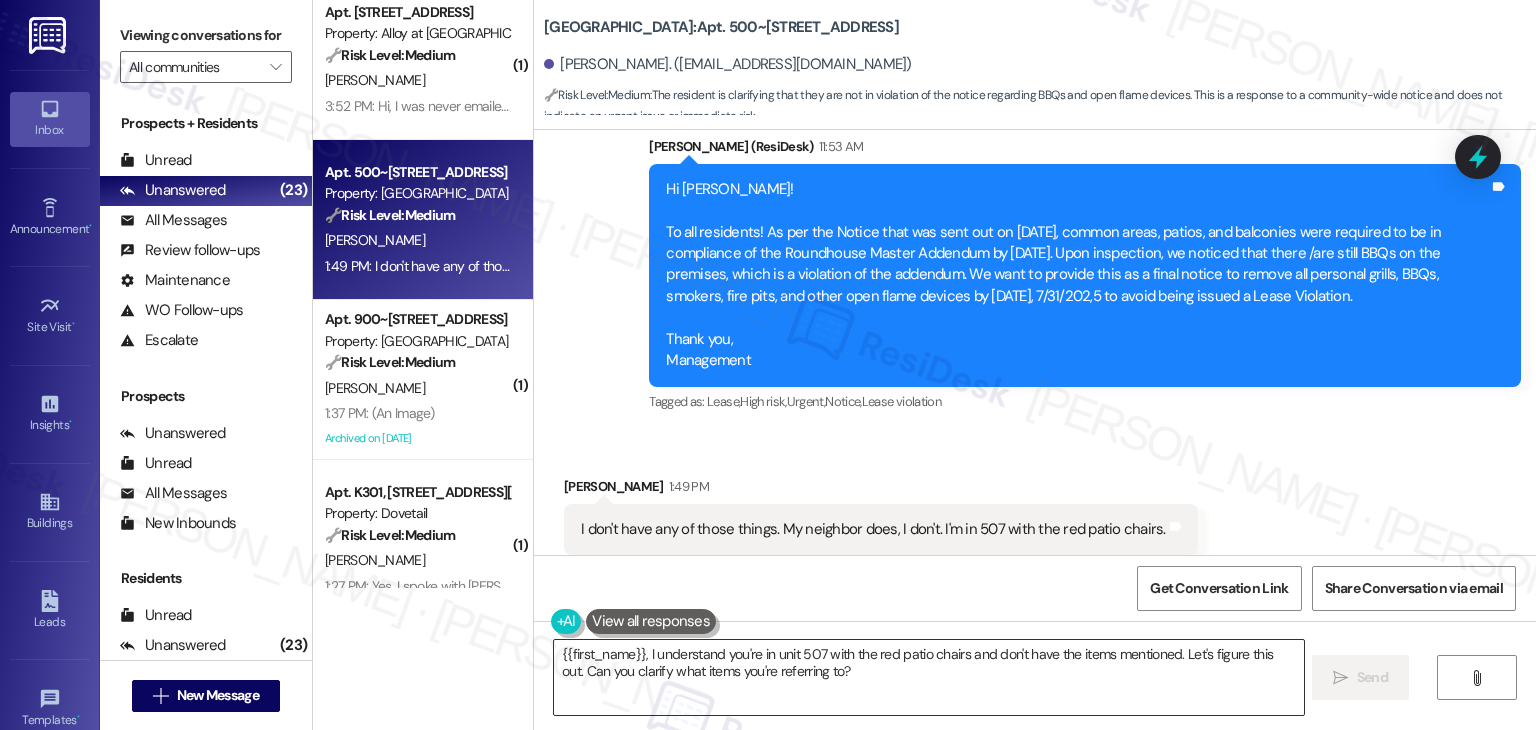 click on "{{first_name}}, I understand you're in unit 507 with the red patio chairs and don't have the items mentioned. Let's figure this out. Can you clarify what items you're referring to?" at bounding box center (928, 677) 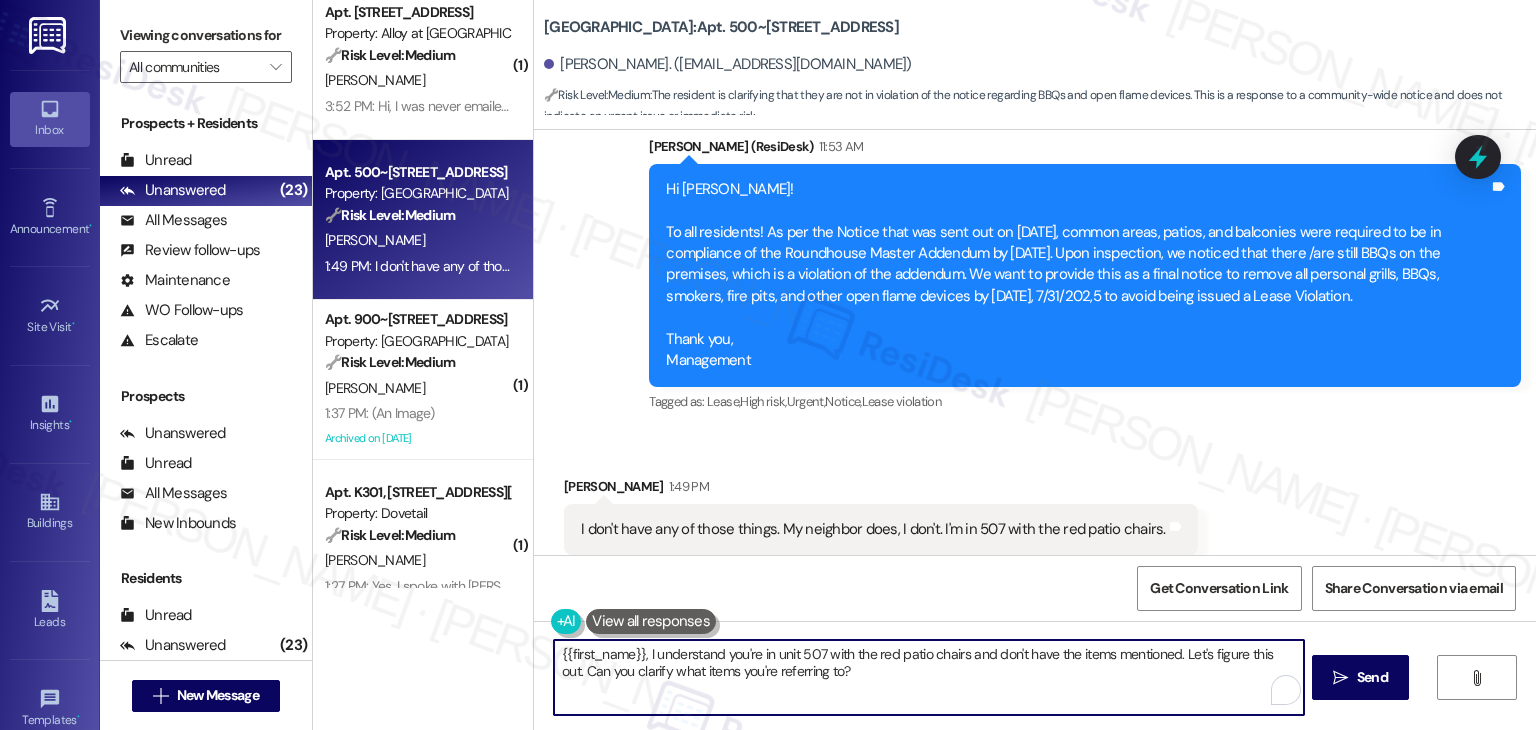 click on "{{first_name}}, I understand you're in unit 507 with the red patio chairs and don't have the items mentioned. Let's figure this out. Can you clarify what items you're referring to?" at bounding box center (928, 677) 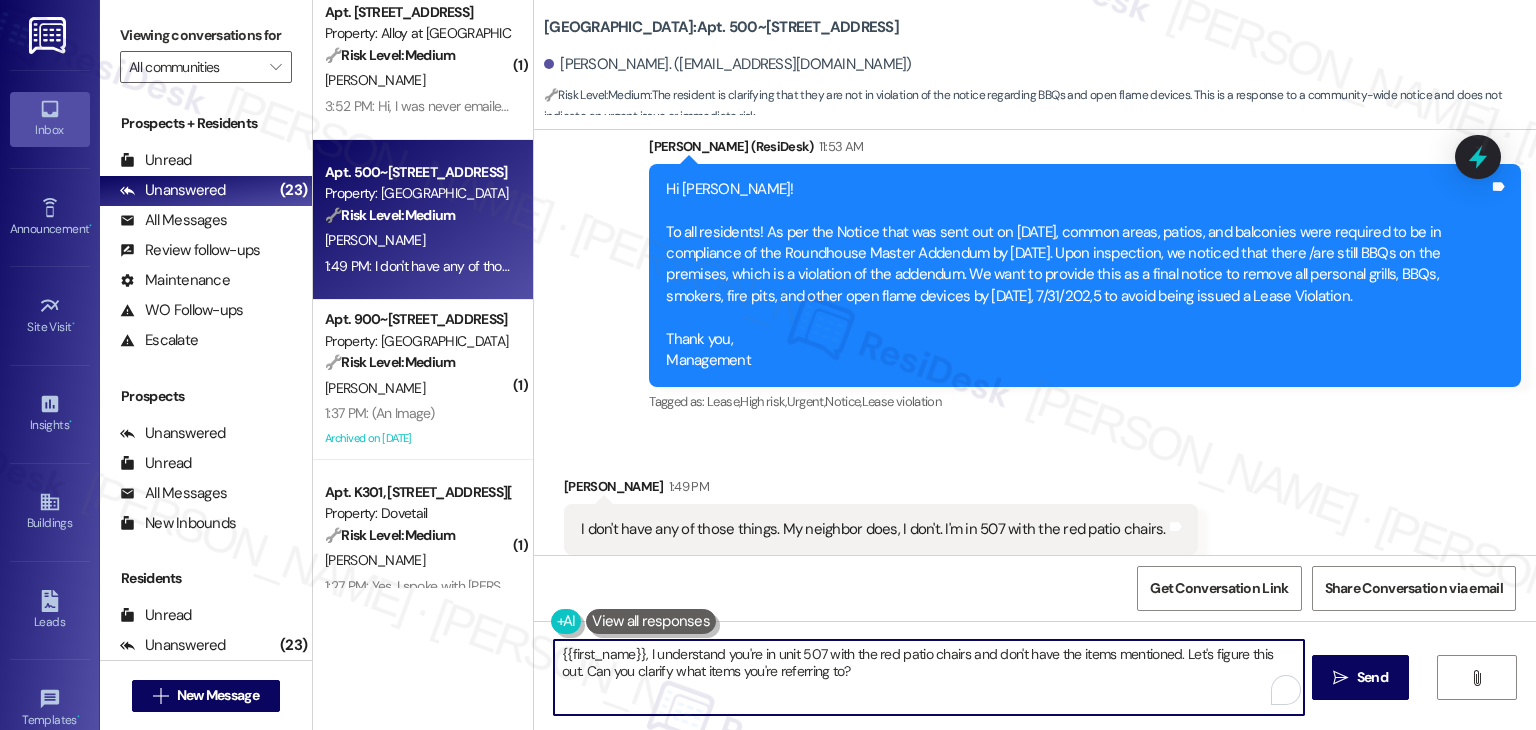 click on "{{first_name}}, I understand you're in unit 507 with the red patio chairs and don't have the items mentioned. Let's figure this out. Can you clarify what items you're referring to?" at bounding box center (928, 677) 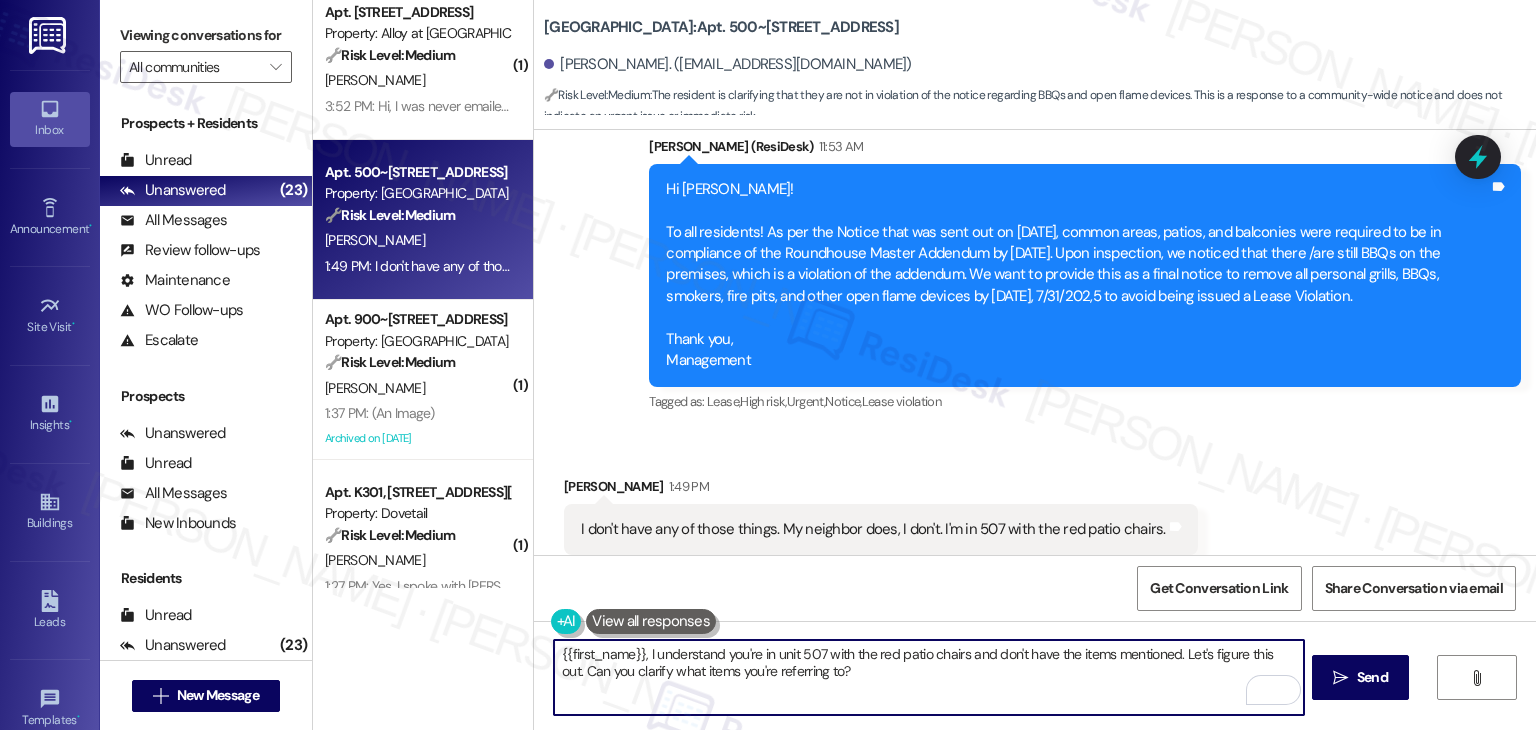 click on "{{first_name}}, I understand you're in unit 507 with the red patio chairs and don't have the items mentioned. Let's figure this out. Can you clarify what items you're referring to?" at bounding box center (928, 677) 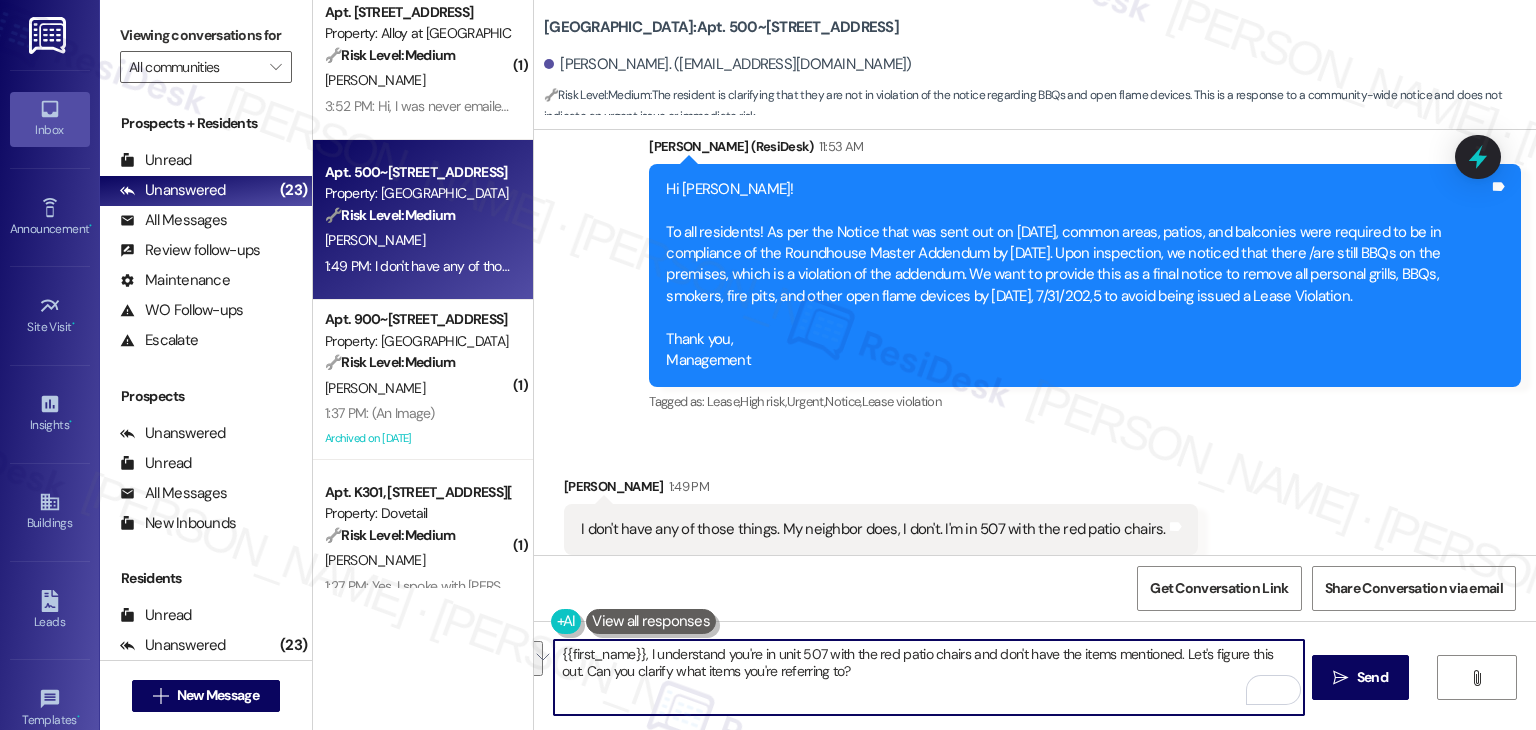 paste on "Hi [PERSON_NAME]! No worries—this notice was sent to all residents as a general reminder. If you don’t have a BBQ on the premises, no action is needed on your end. Thanks for letting us know!" 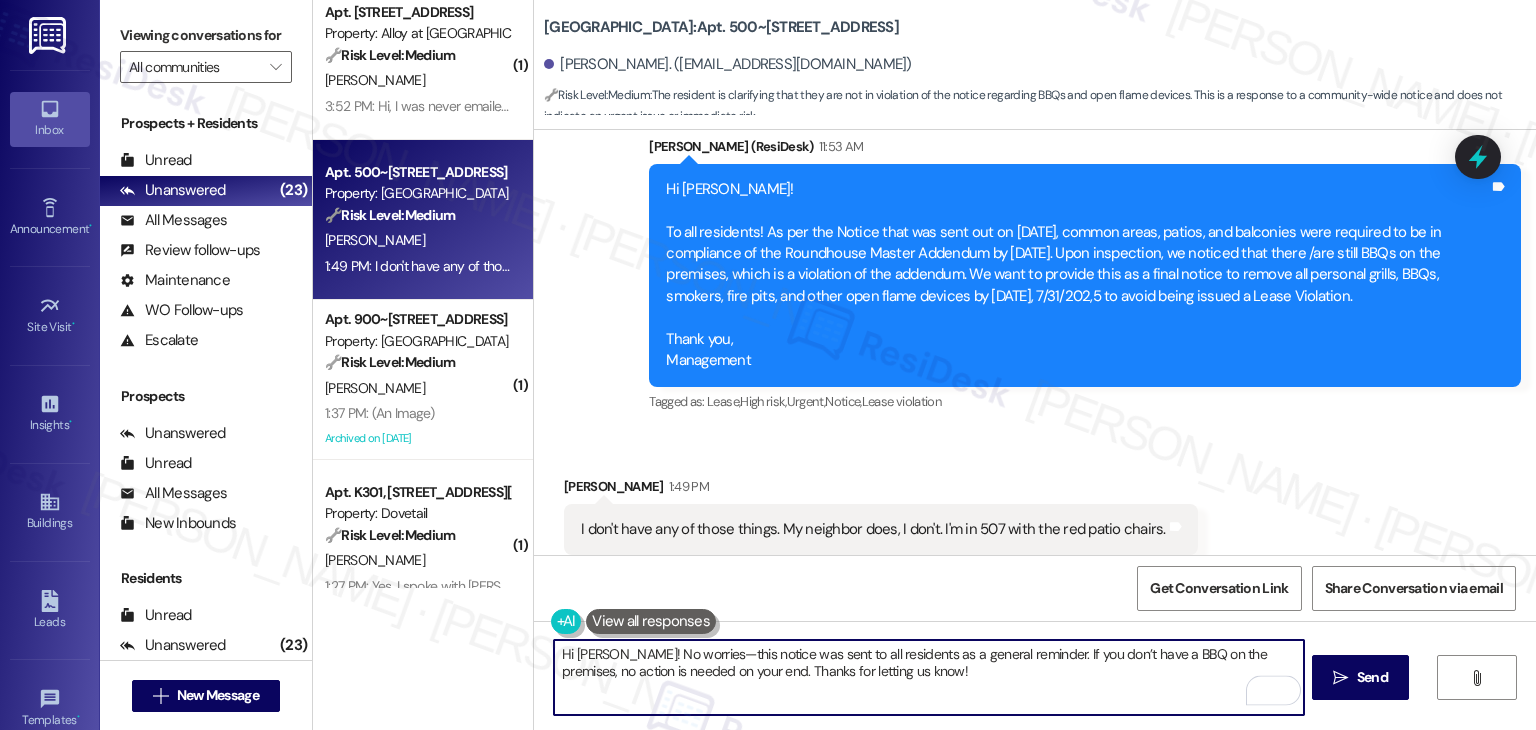 click on "Hi [PERSON_NAME]! No worries—this notice was sent to all residents as a general reminder. If you don’t have a BBQ on the premises, no action is needed on your end. Thanks for letting us know!" at bounding box center [928, 677] 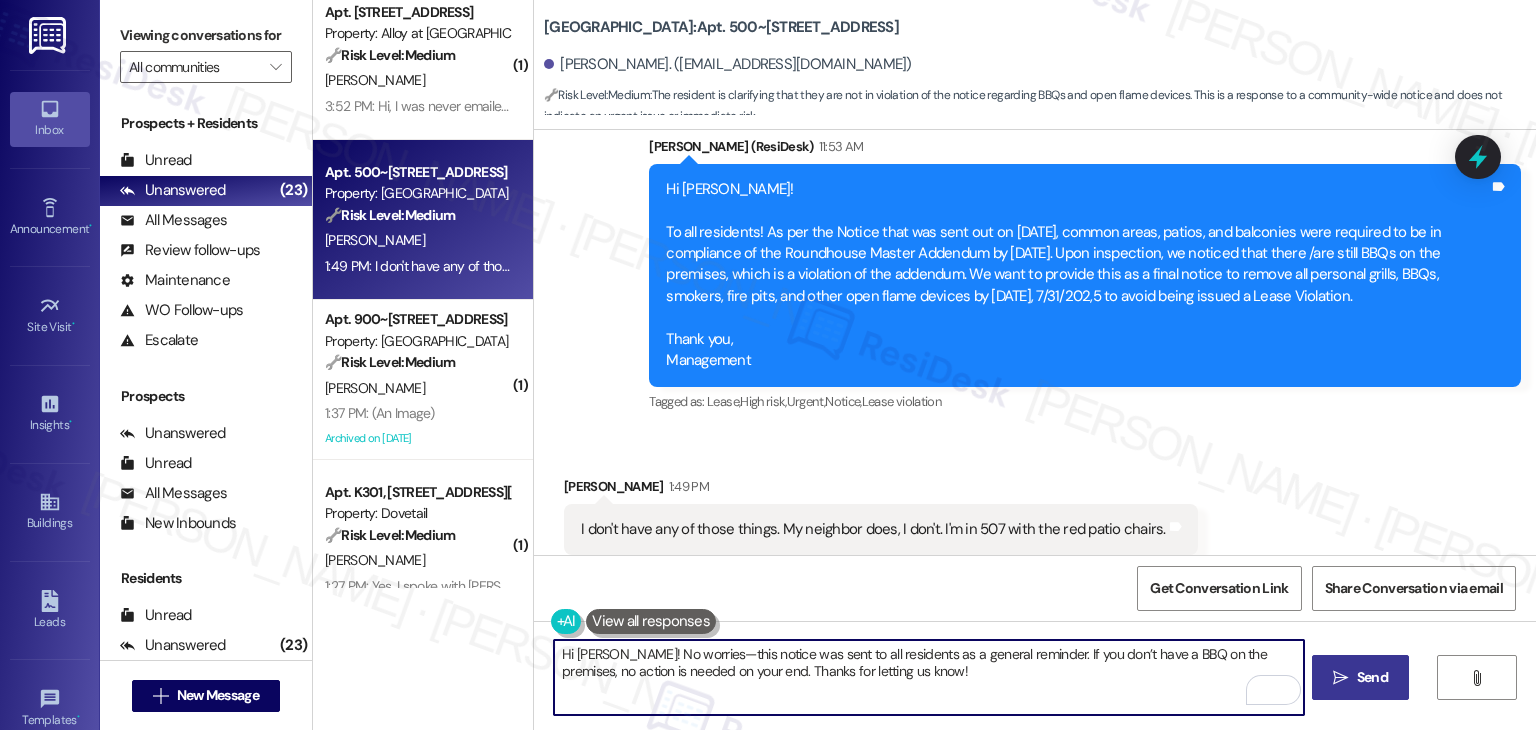 type on "Hi [PERSON_NAME]! No worries—this notice was sent to all residents as a general reminder. If you don’t have a BBQ on the premises, no action is needed on your end. Thanks for letting us know!" 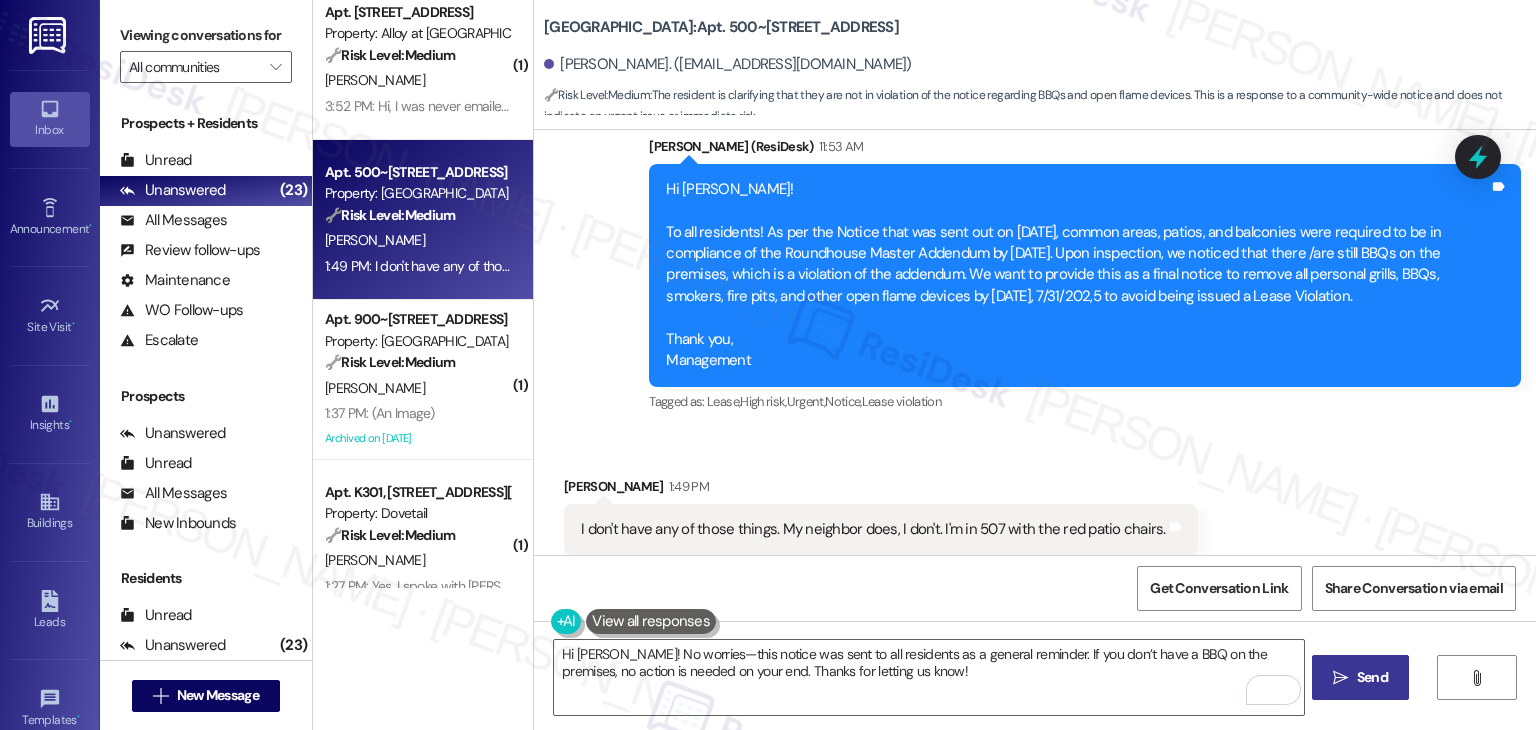 click on "Send" at bounding box center (1372, 677) 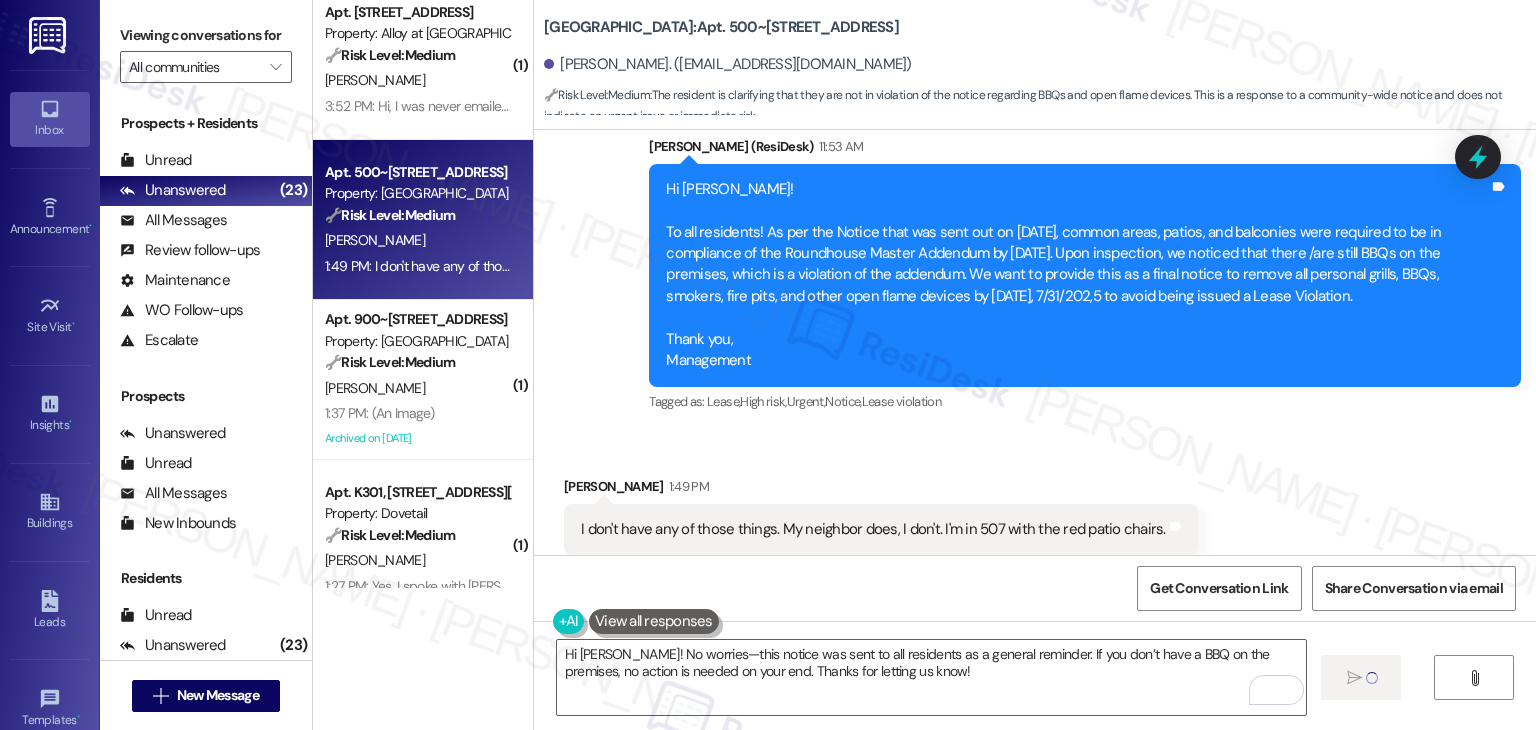 type 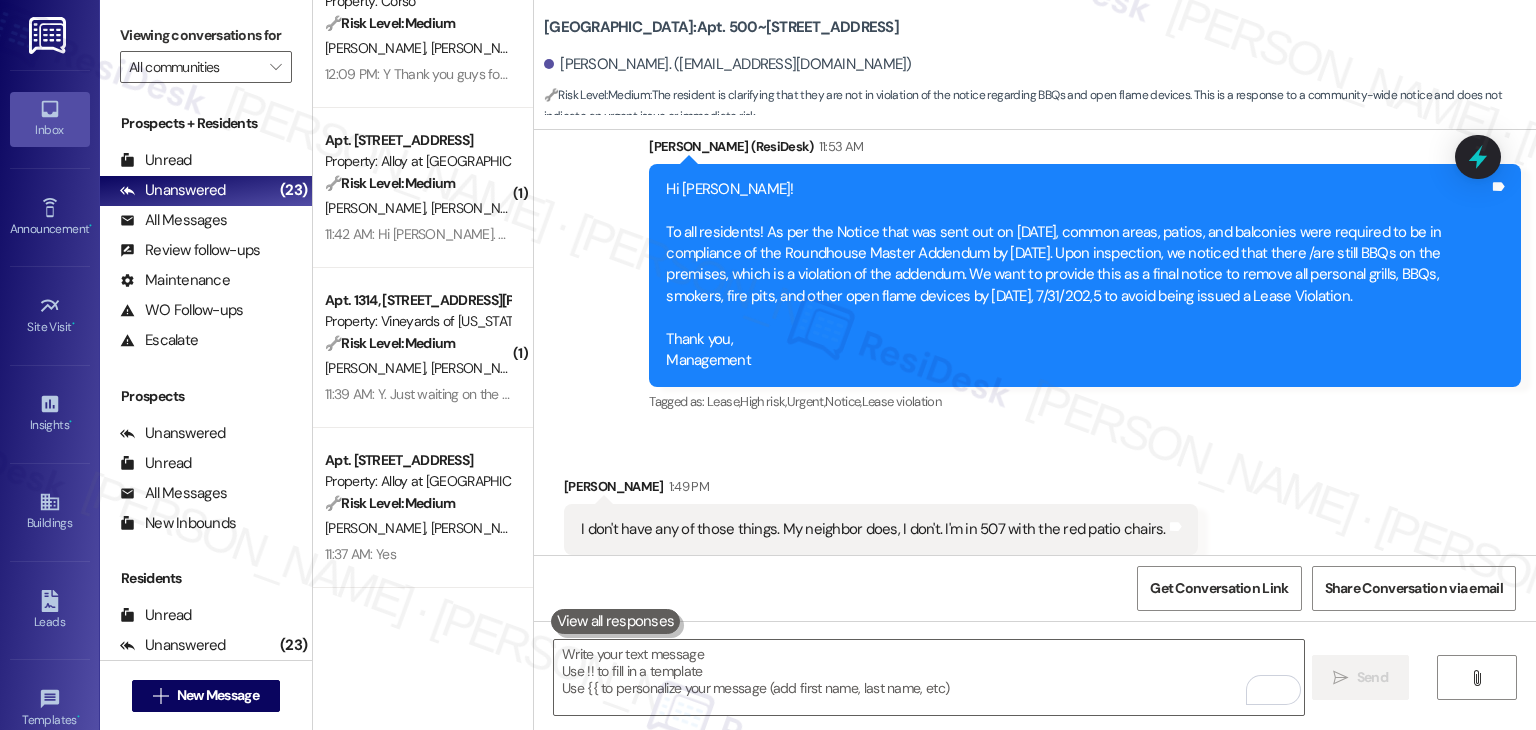 scroll, scrollTop: 1400, scrollLeft: 0, axis: vertical 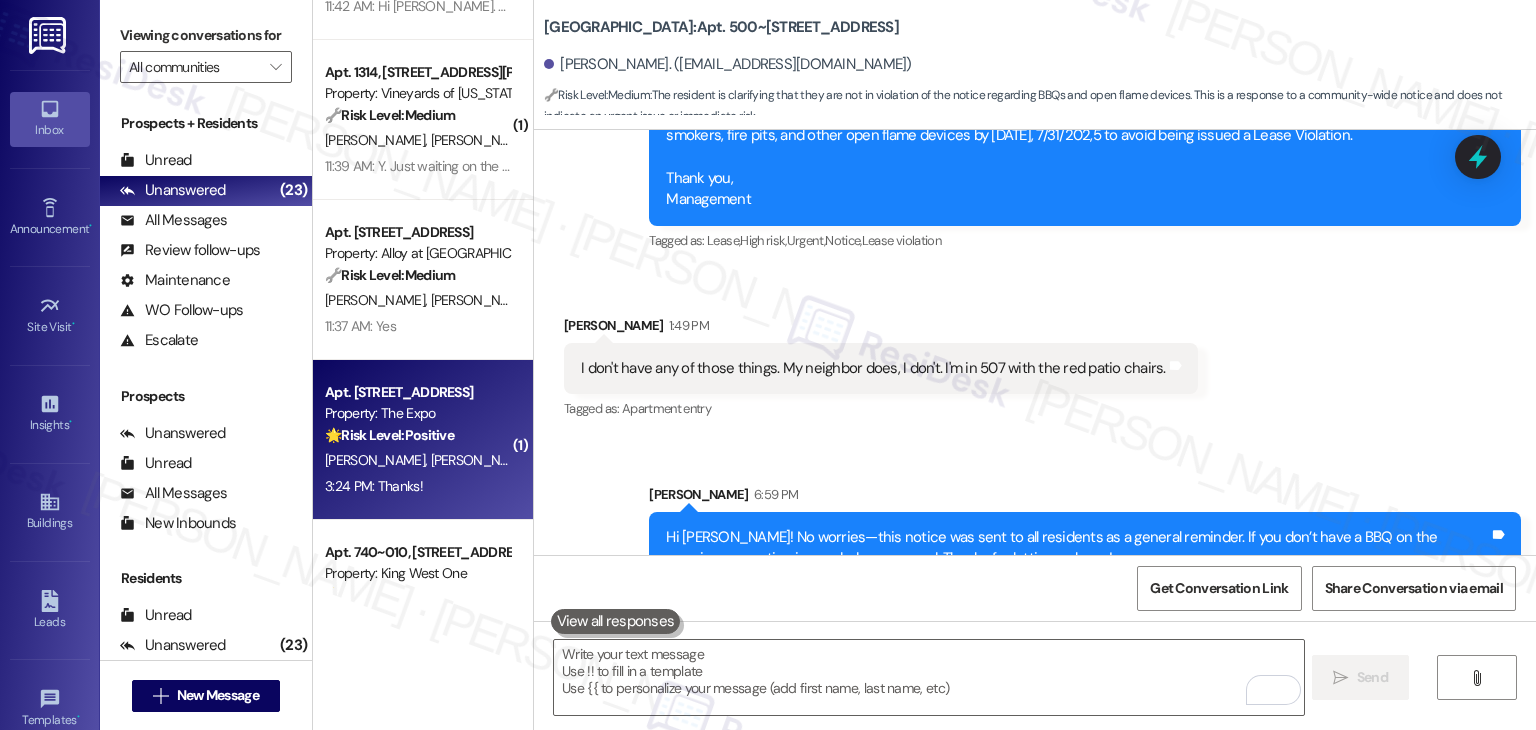 click on "3:24 PM: Thanks! 3:24 PM: Thanks!" at bounding box center [417, 486] 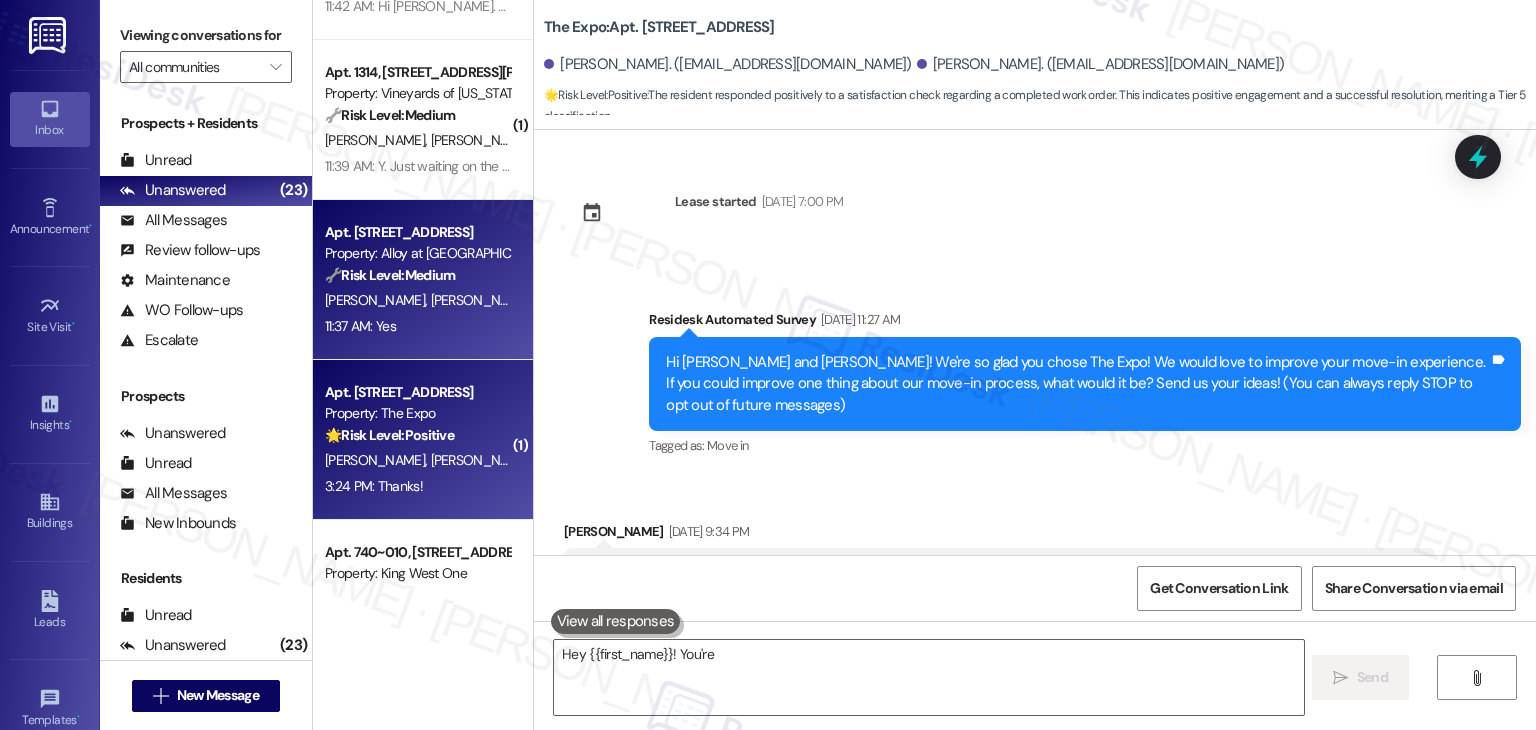 scroll, scrollTop: 3453, scrollLeft: 0, axis: vertical 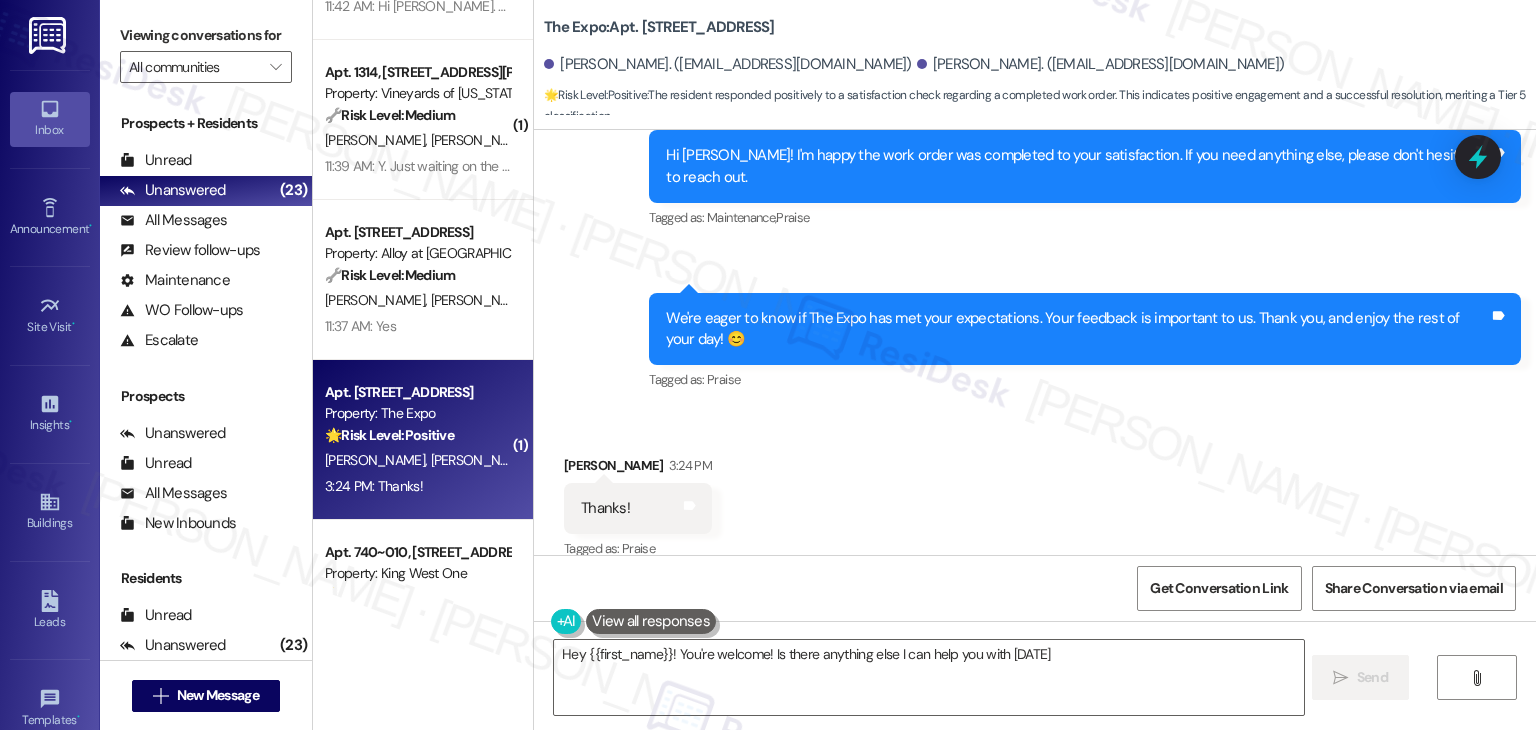 type on "Hey {{first_name}}! You're welcome! Is there anything else I can help you with [DATE]?" 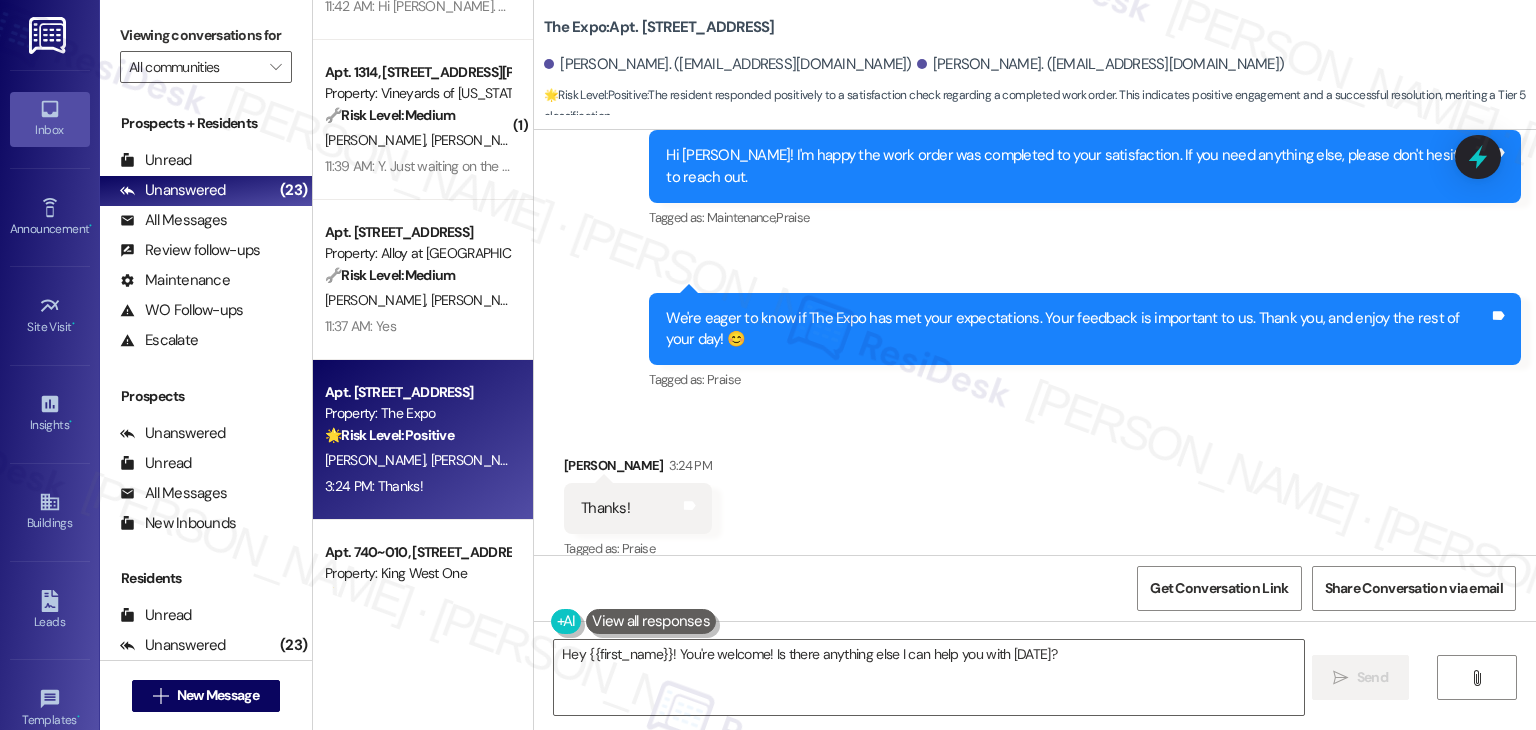 click on "[PERSON_NAME] [PERSON_NAME]" at bounding box center (417, 300) 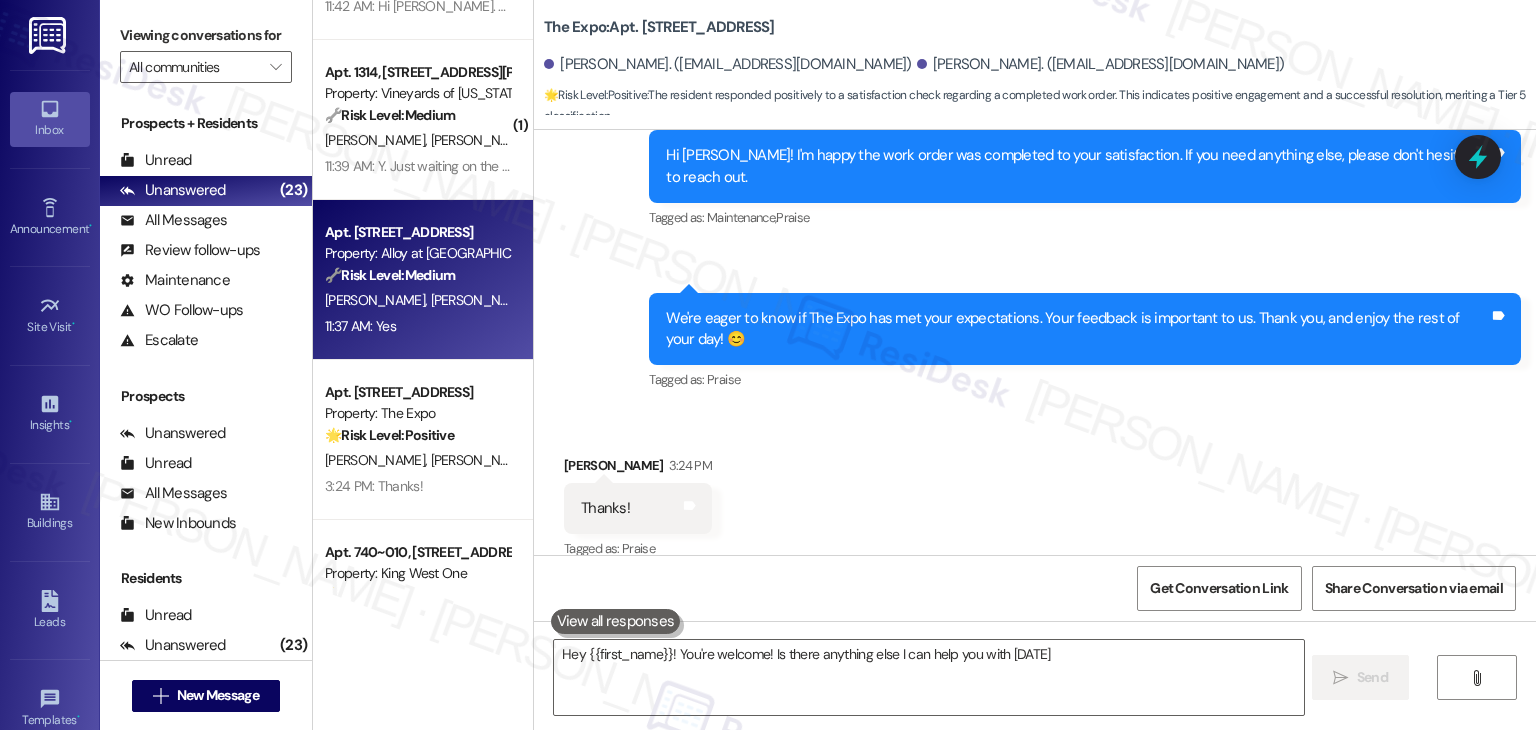 type on "Hey {{first_name}}! You're welcome! Is there anything else I can help you with [DATE]?" 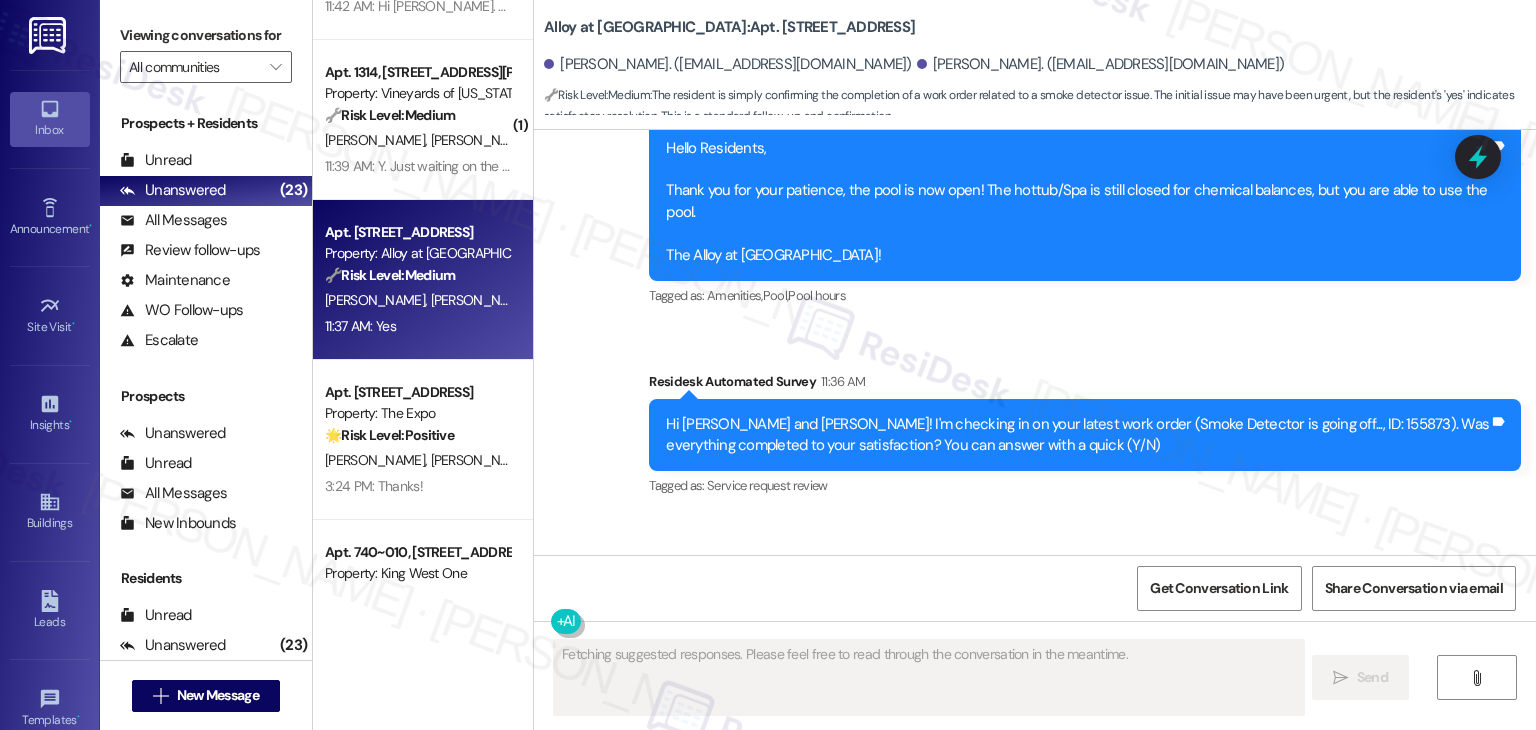 scroll, scrollTop: 724, scrollLeft: 0, axis: vertical 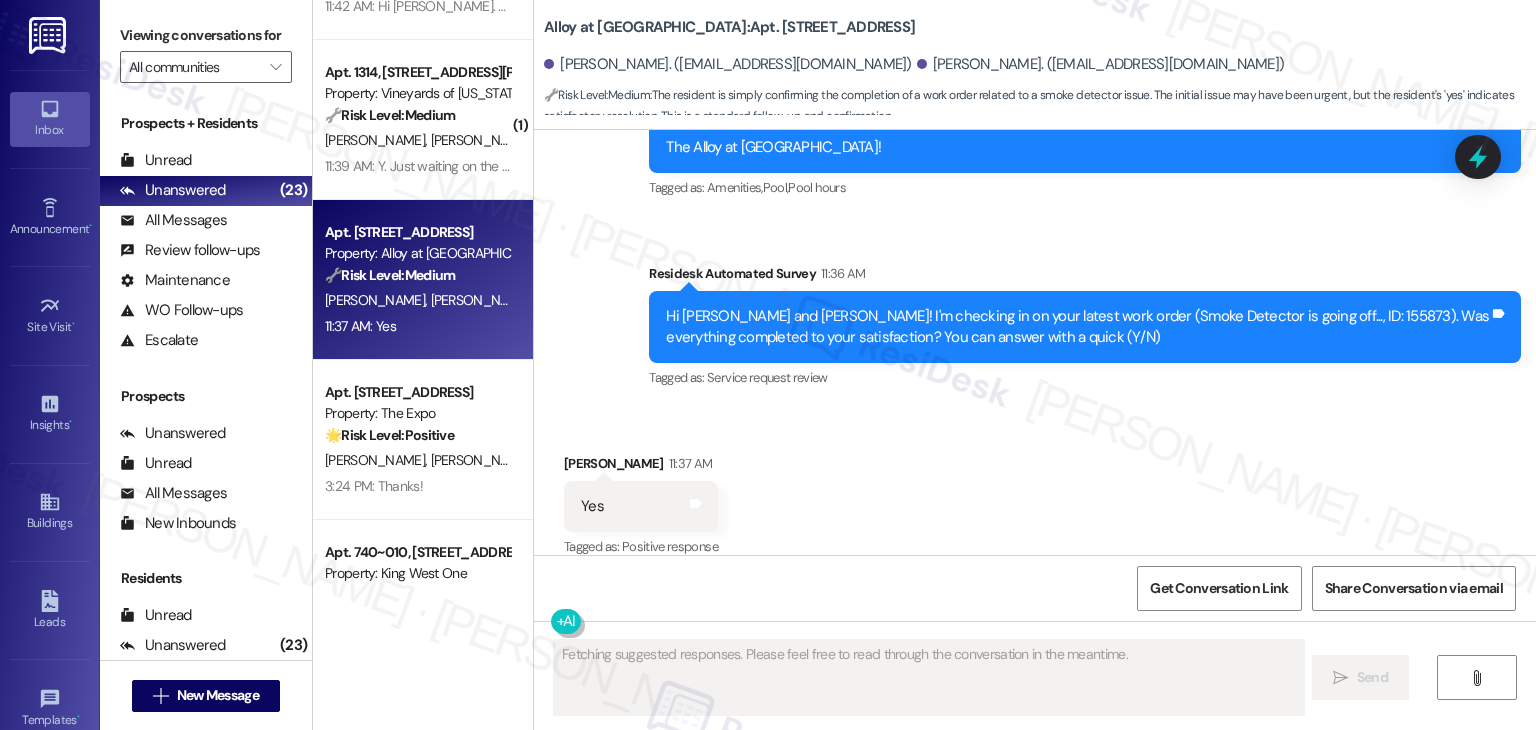click on "Received via SMS [PERSON_NAME] 11:37 AM Yes  Tags and notes Tagged as:   Positive response Click to highlight conversations about Positive response" at bounding box center (1035, 492) 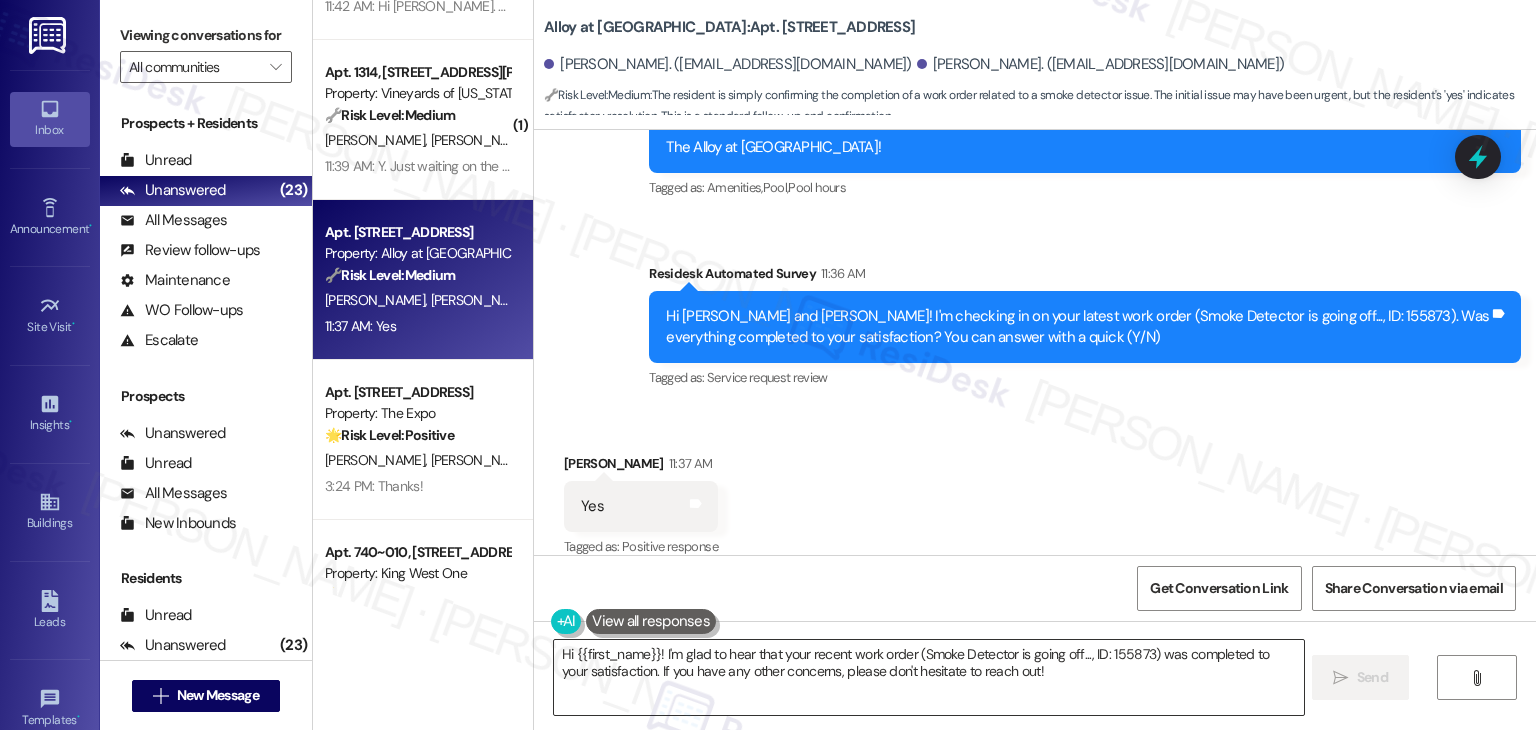 click on "Hi {{first_name}}! I'm glad to hear that your recent work order (Smoke Detector is going off..., ID: 155873) was completed to your satisfaction. If you have any other concerns, please don't hesitate to reach out!" at bounding box center [928, 677] 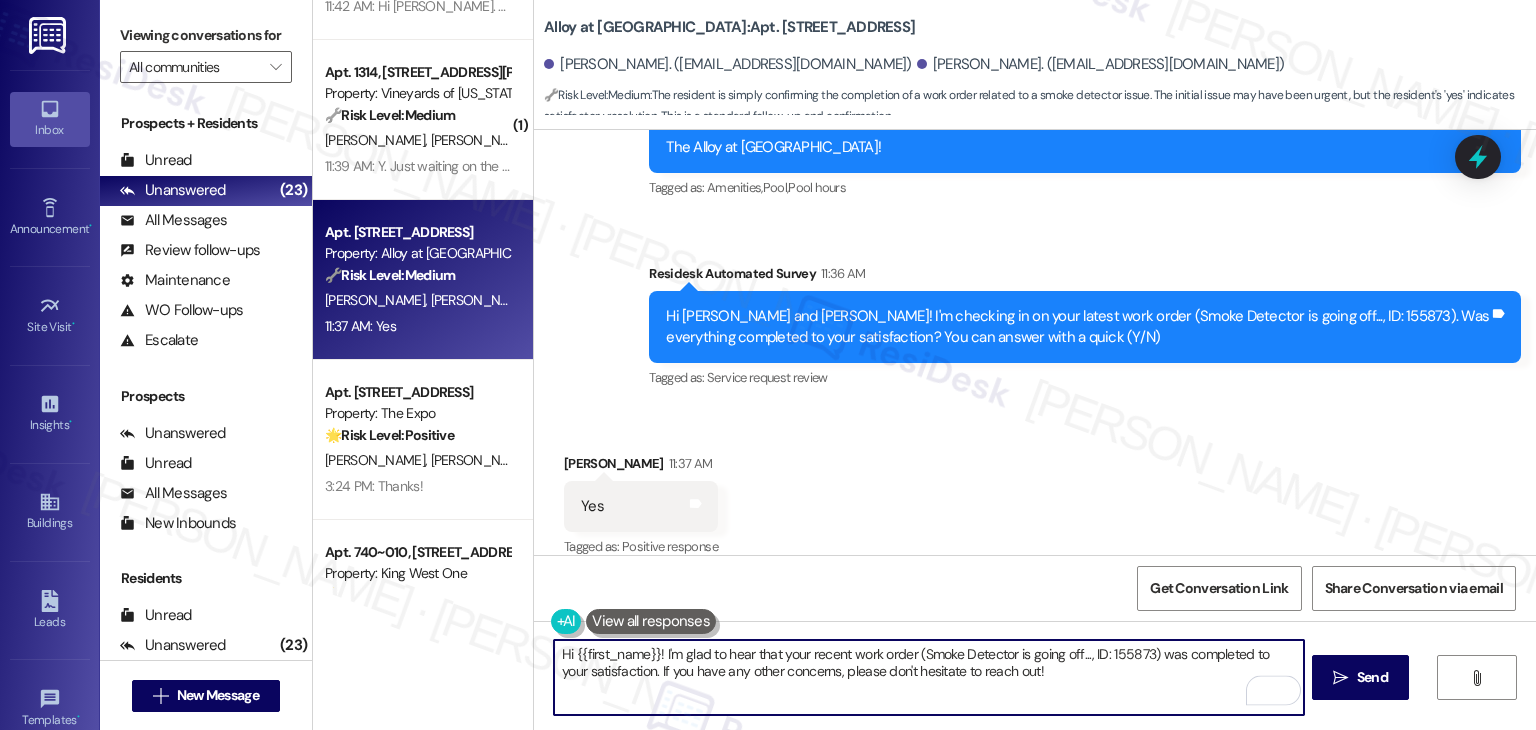 drag, startPoint x: 650, startPoint y: 653, endPoint x: 567, endPoint y: 651, distance: 83.02409 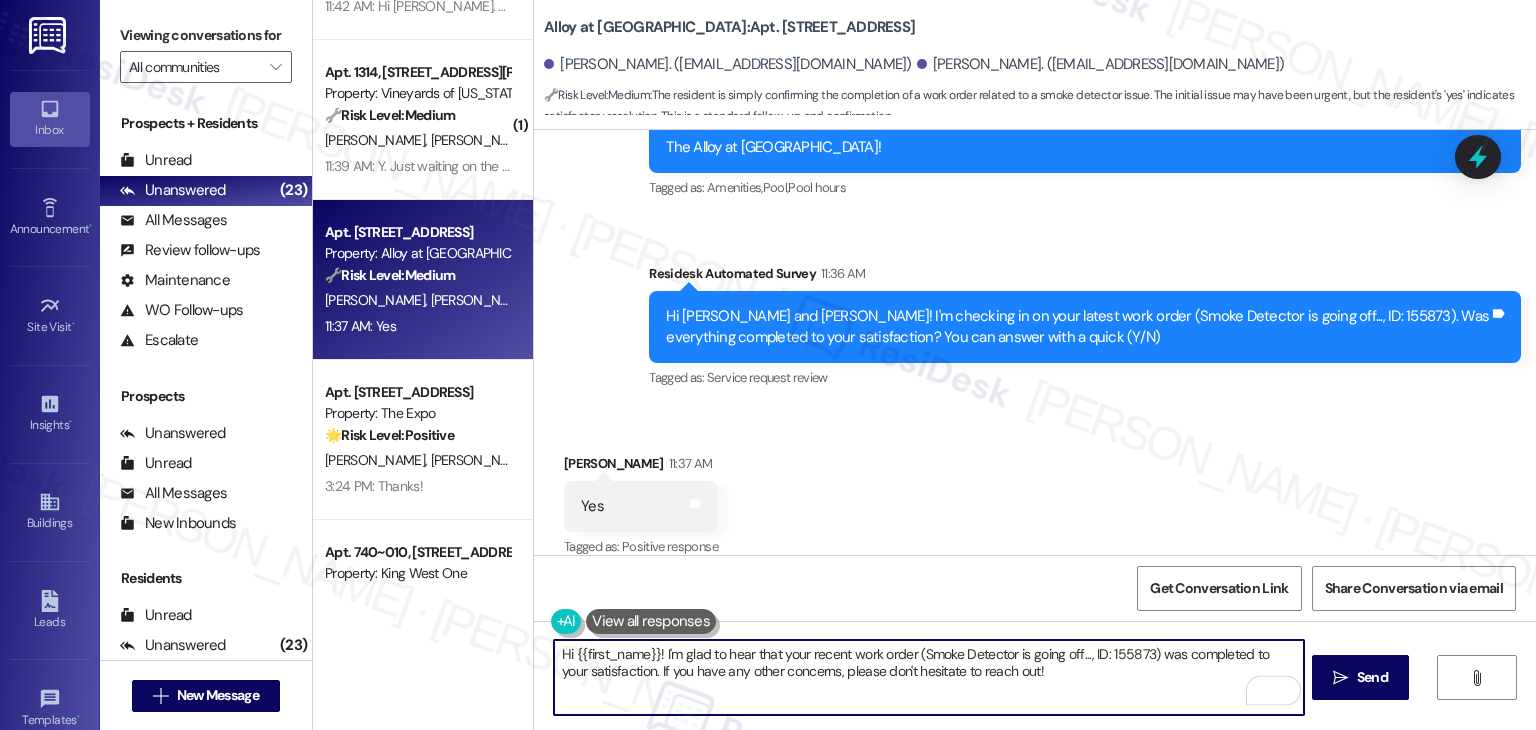 click on "Hi {{first_name}}! I'm glad to hear that your recent work order (Smoke Detector is going off..., ID: 155873) was completed to your satisfaction. If you have any other concerns, please don't hesitate to reach out!" at bounding box center (928, 677) 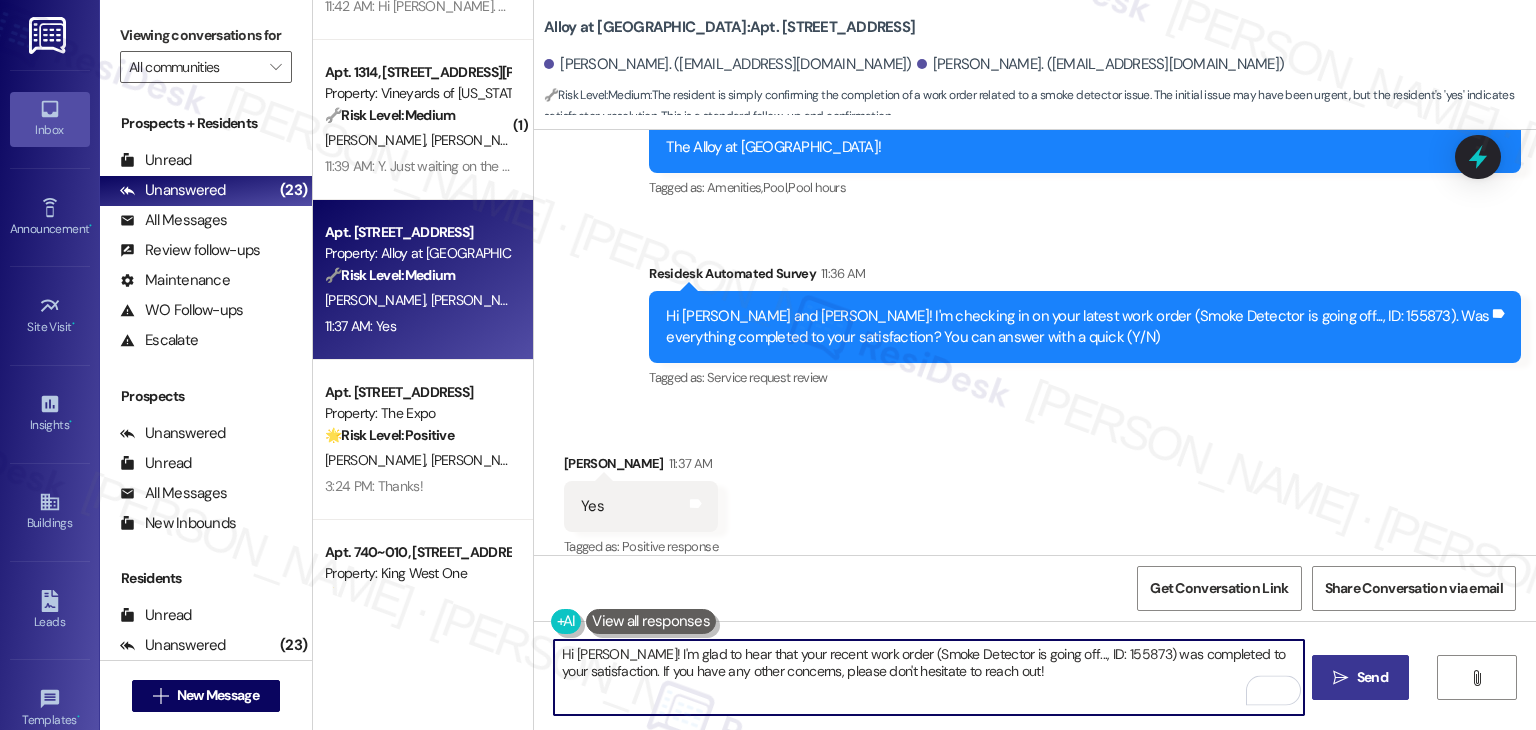 type on "Hi [PERSON_NAME]! I'm glad to hear that your recent work order (Smoke Detector is going off..., ID: 155873) was completed to your satisfaction. If you have any other concerns, please don't hesitate to reach out!" 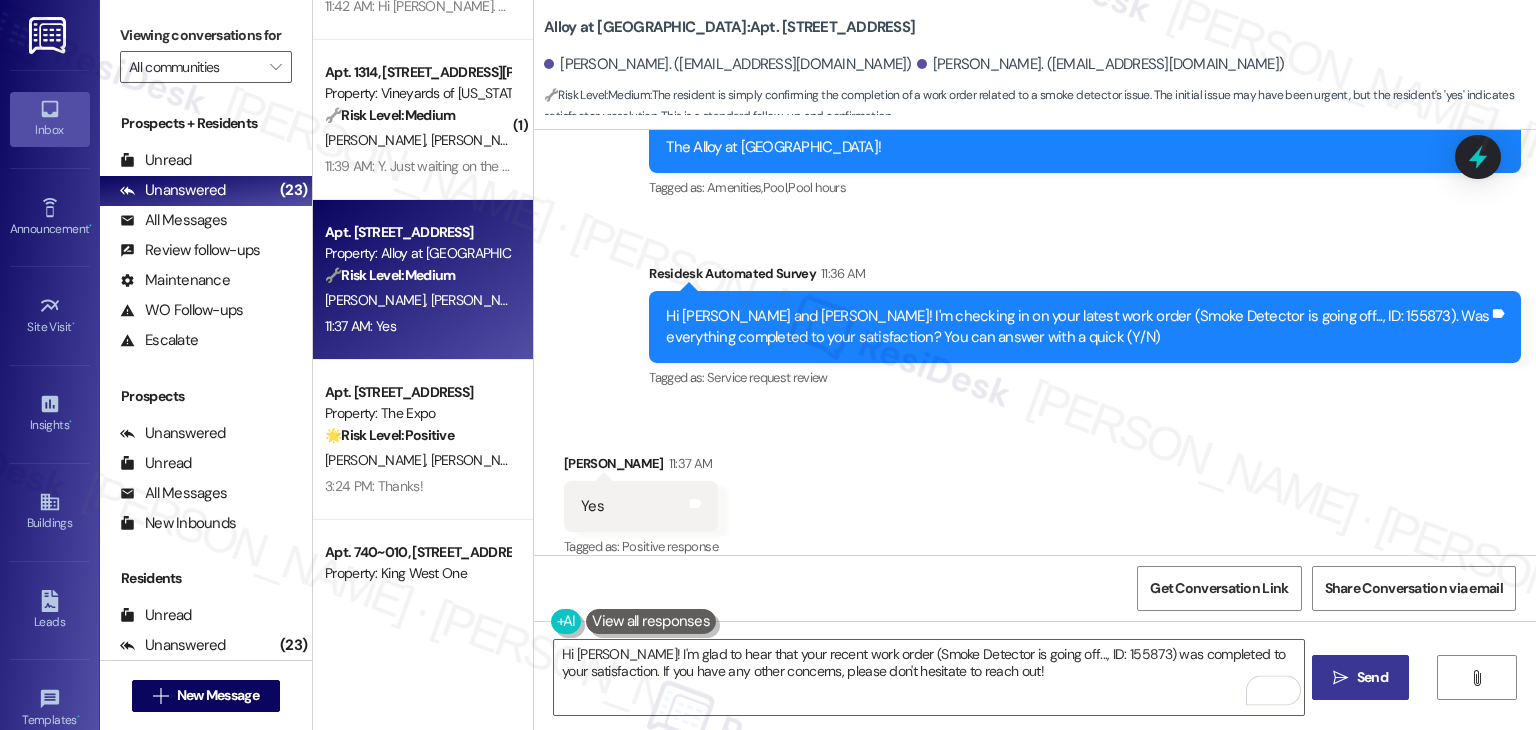 click on "Send" at bounding box center [1372, 677] 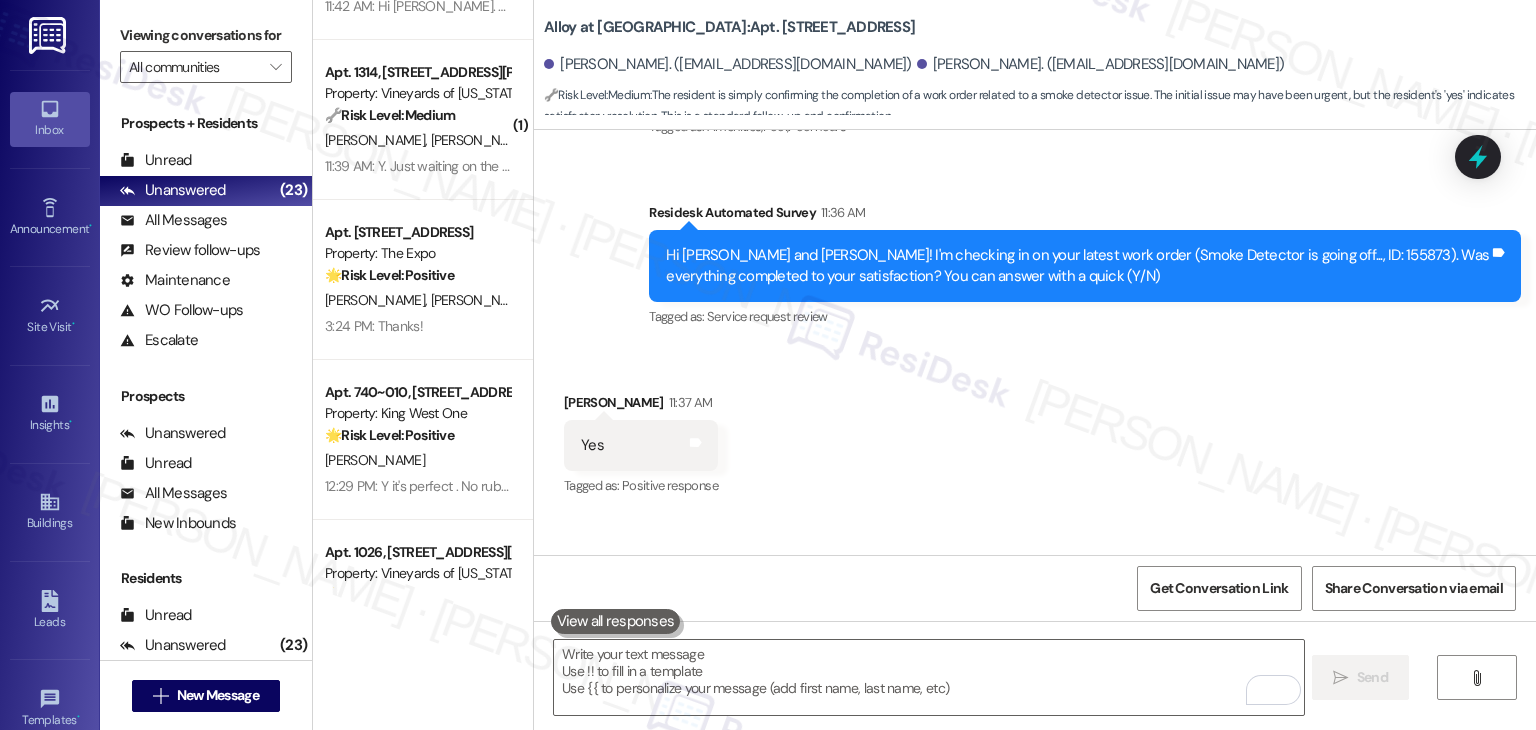 scroll, scrollTop: 886, scrollLeft: 0, axis: vertical 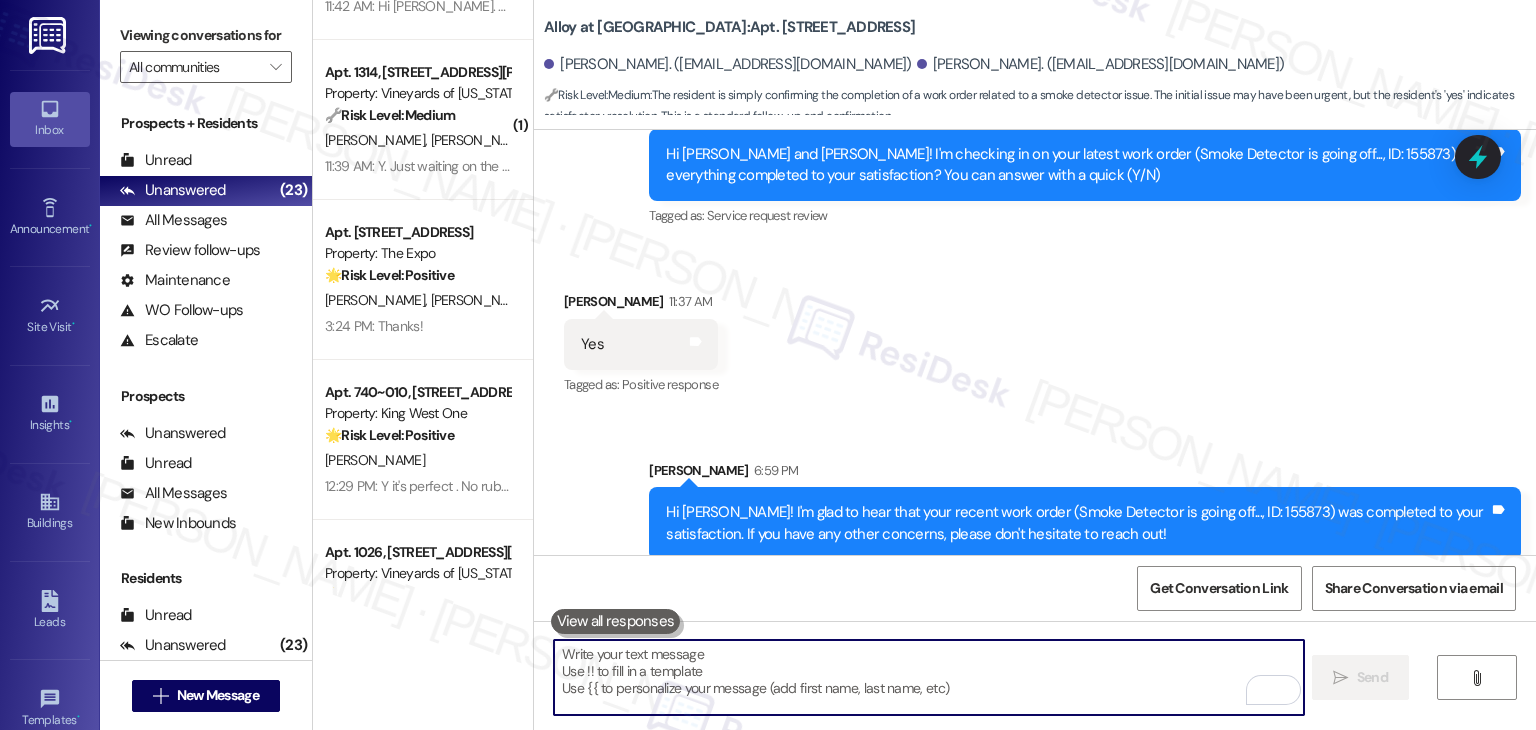 click at bounding box center (928, 677) 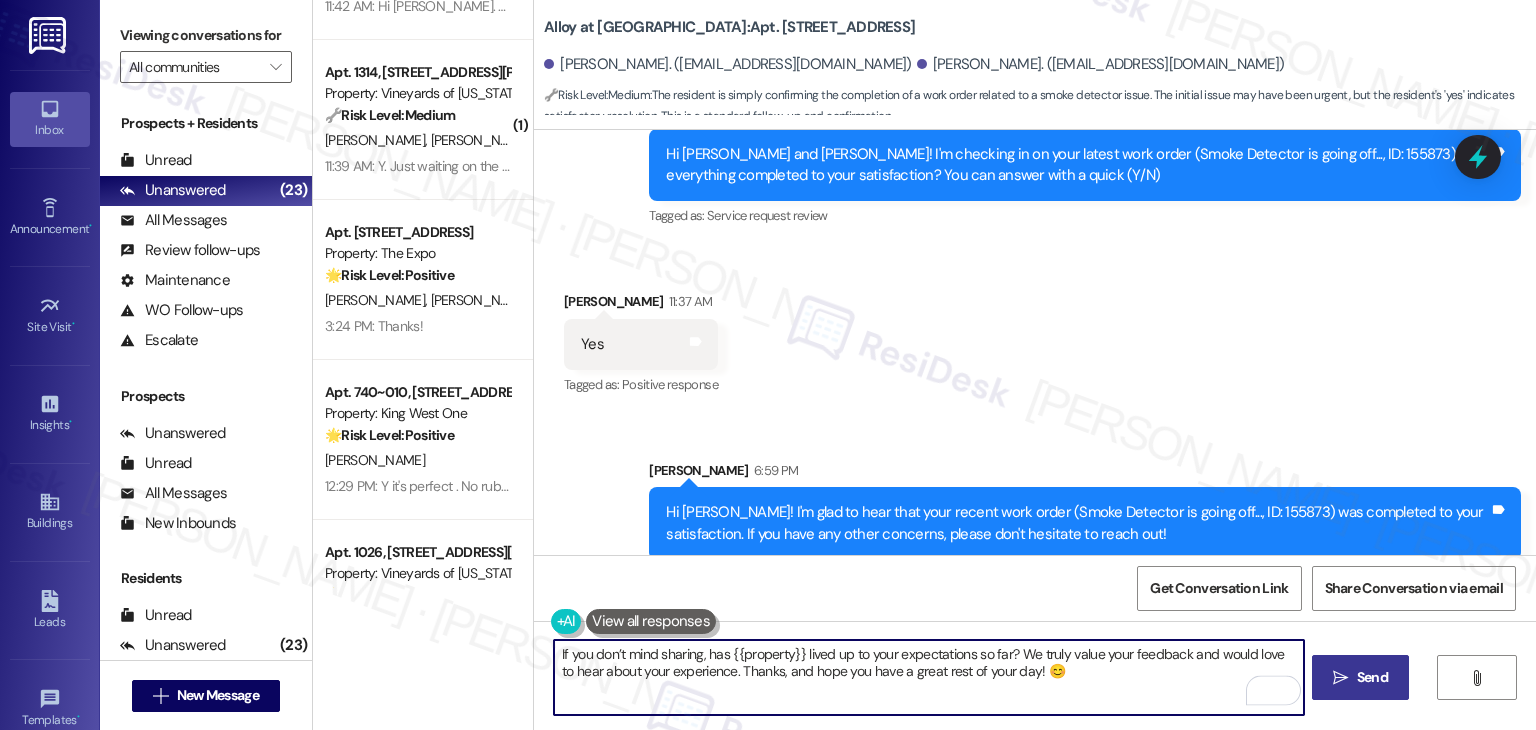 type on "If you don’t mind sharing, has {{property}} lived up to your expectations so far? We truly value your feedback and would love to hear about your experience. Thanks, and hope you have a great rest of your day! 😊" 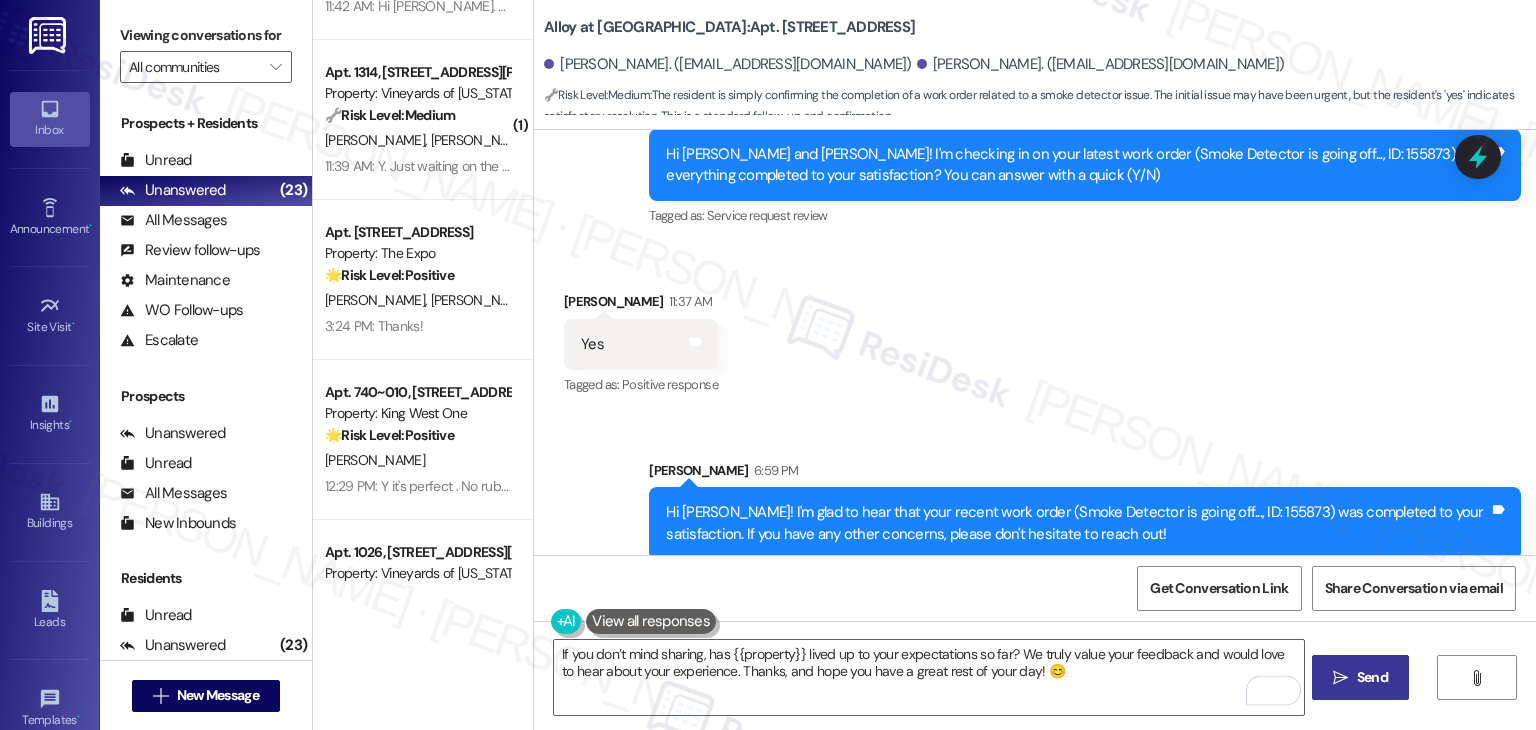 click on "Send" at bounding box center (1372, 677) 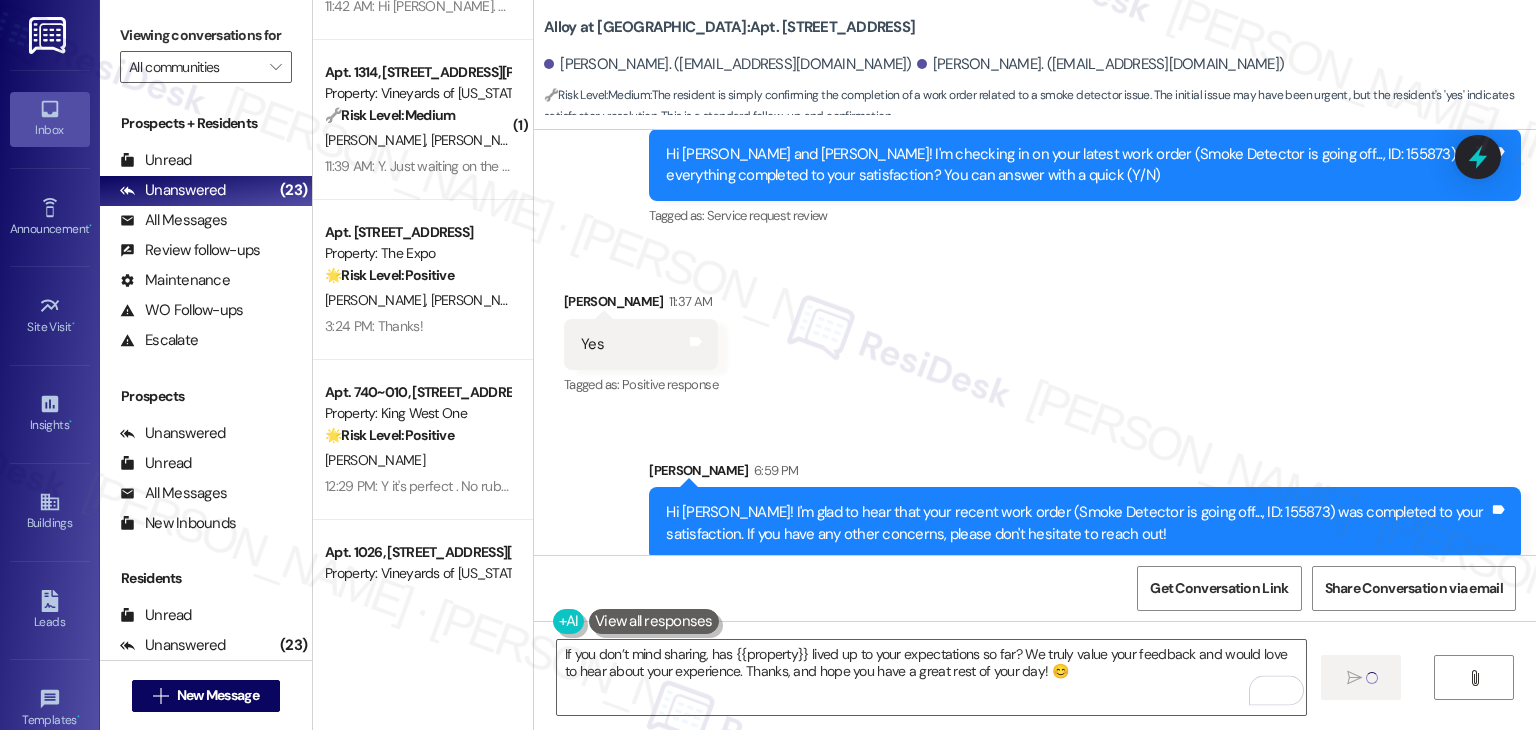 type 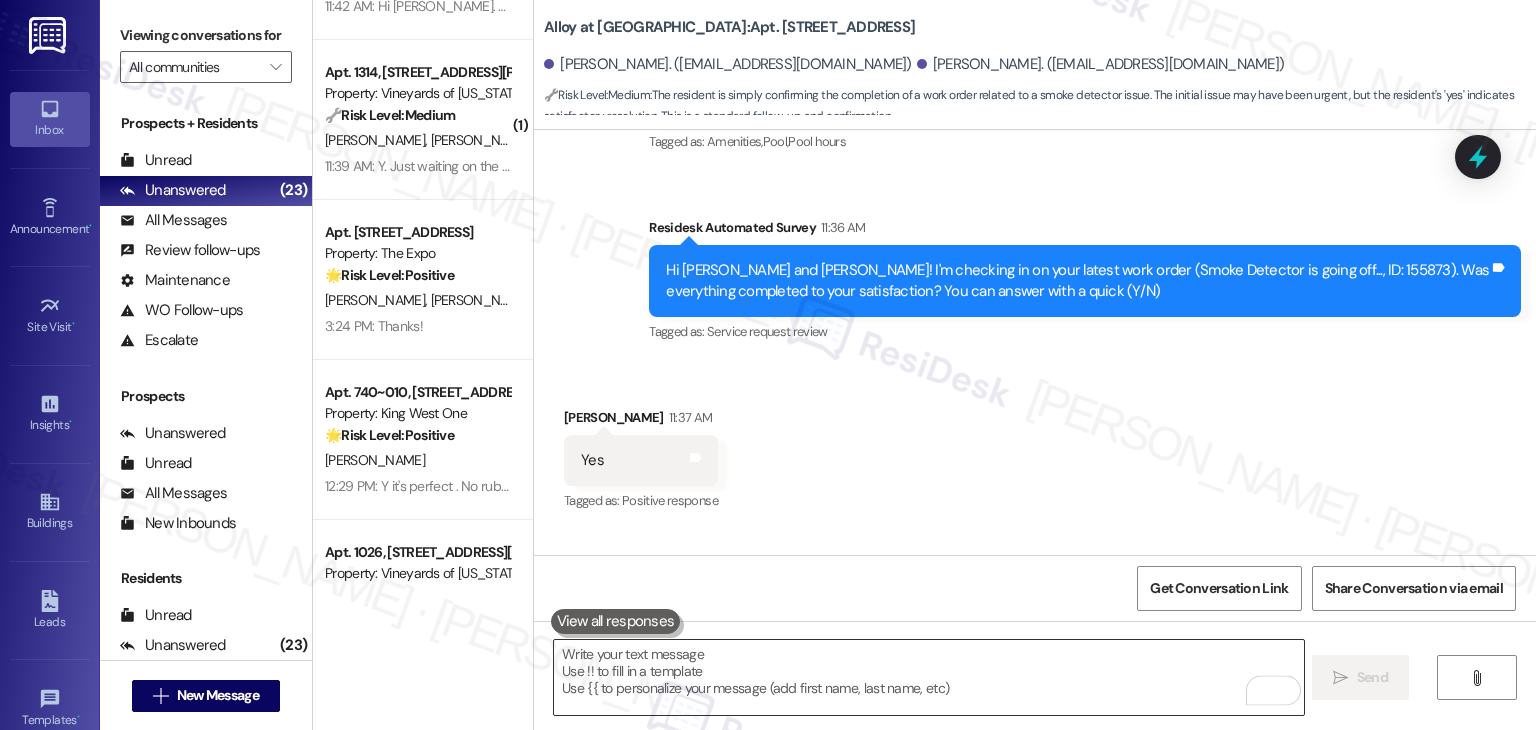 scroll, scrollTop: 724, scrollLeft: 0, axis: vertical 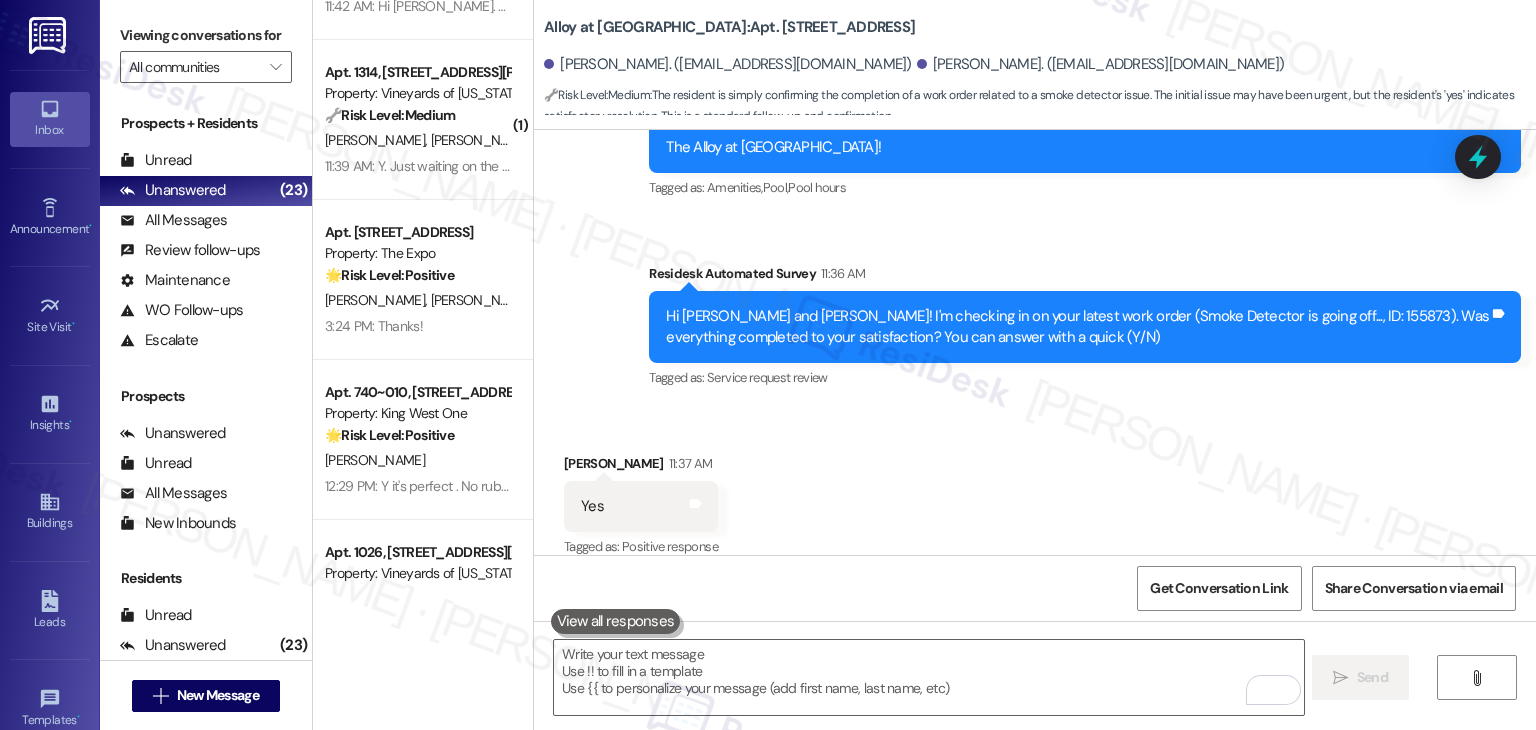 click on "If you don’t mind sharing, has [PERSON_NAME] at [GEOGRAPHIC_DATA] lived up to your expectations so far? We truly value your feedback and would love to hear about your experience. Thanks, and hope you have a great rest of your day! 😊" at bounding box center (1077, 846) 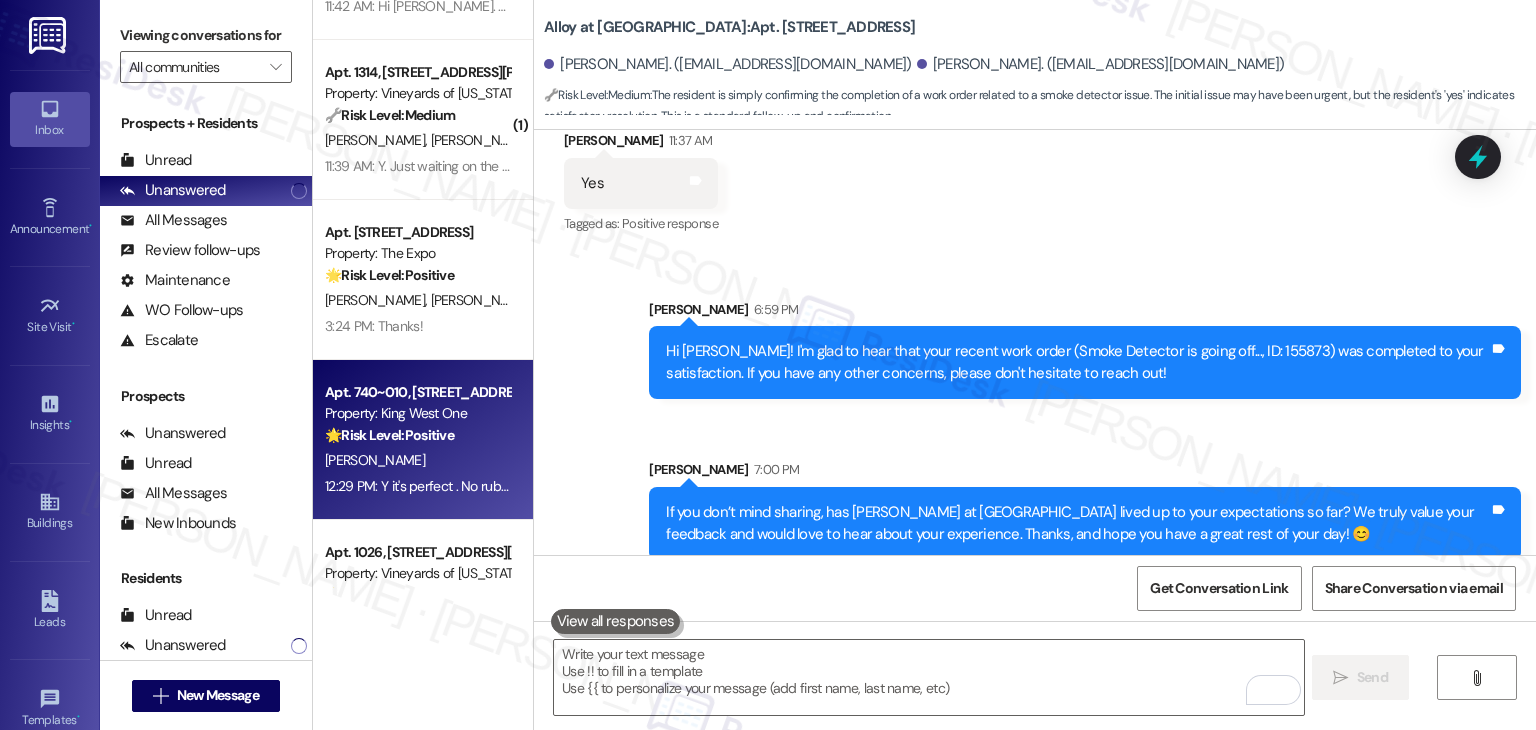 click on "[PERSON_NAME]" at bounding box center (417, 460) 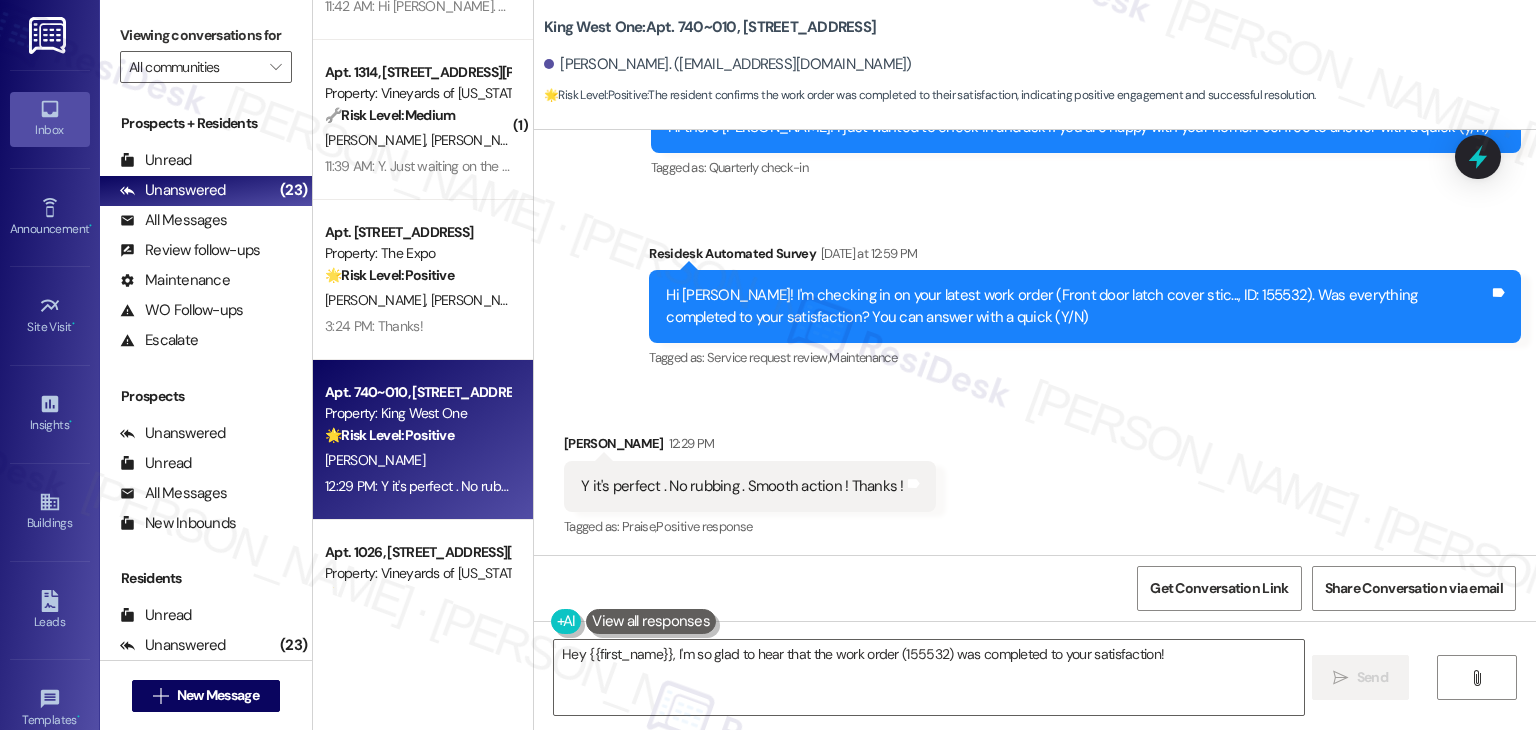 scroll, scrollTop: 1906, scrollLeft: 0, axis: vertical 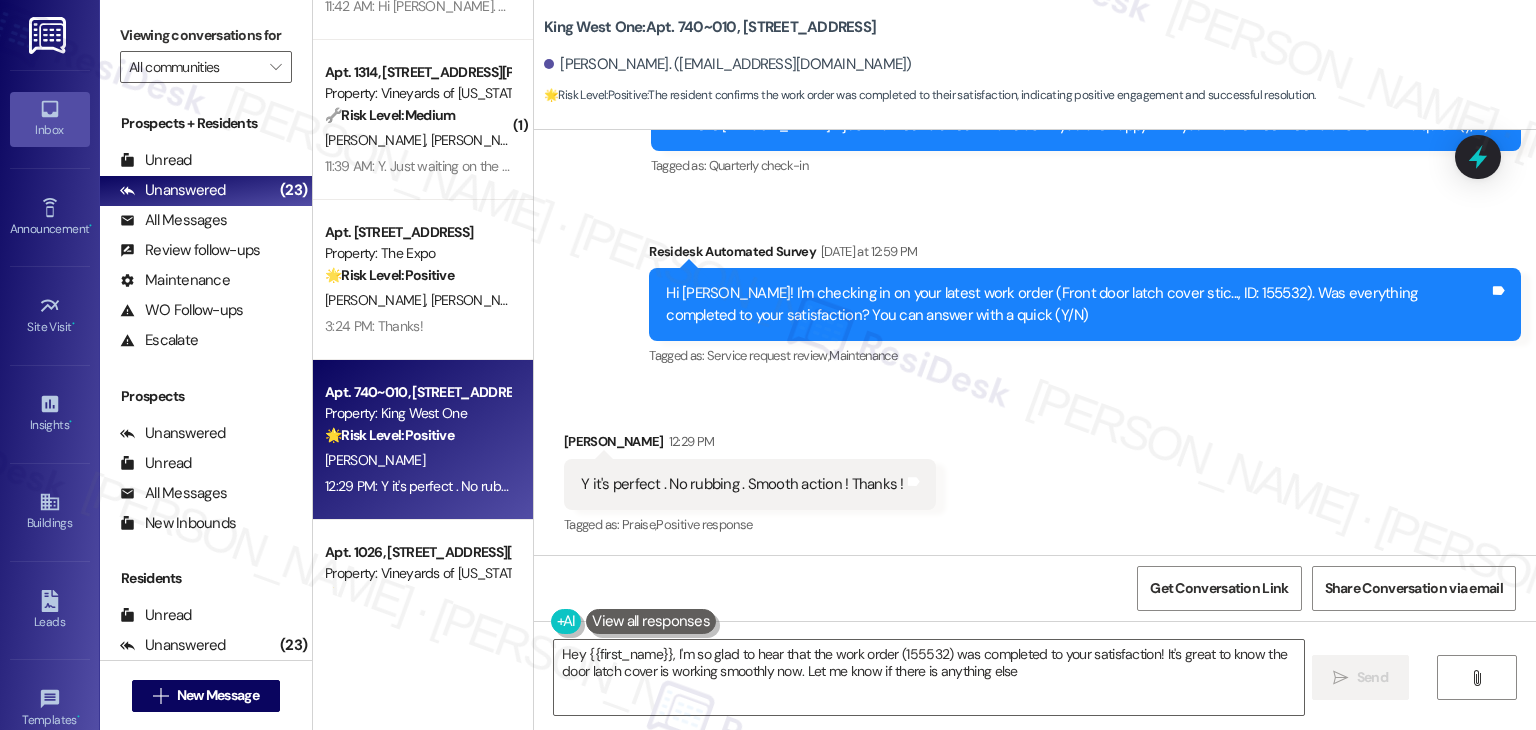 type on "Hey {{first_name}}, I'm so glad to hear that the work order (155532) was completed to your satisfaction! It's great to know the door latch cover is working smoothly now. Let me know if there is anything else!" 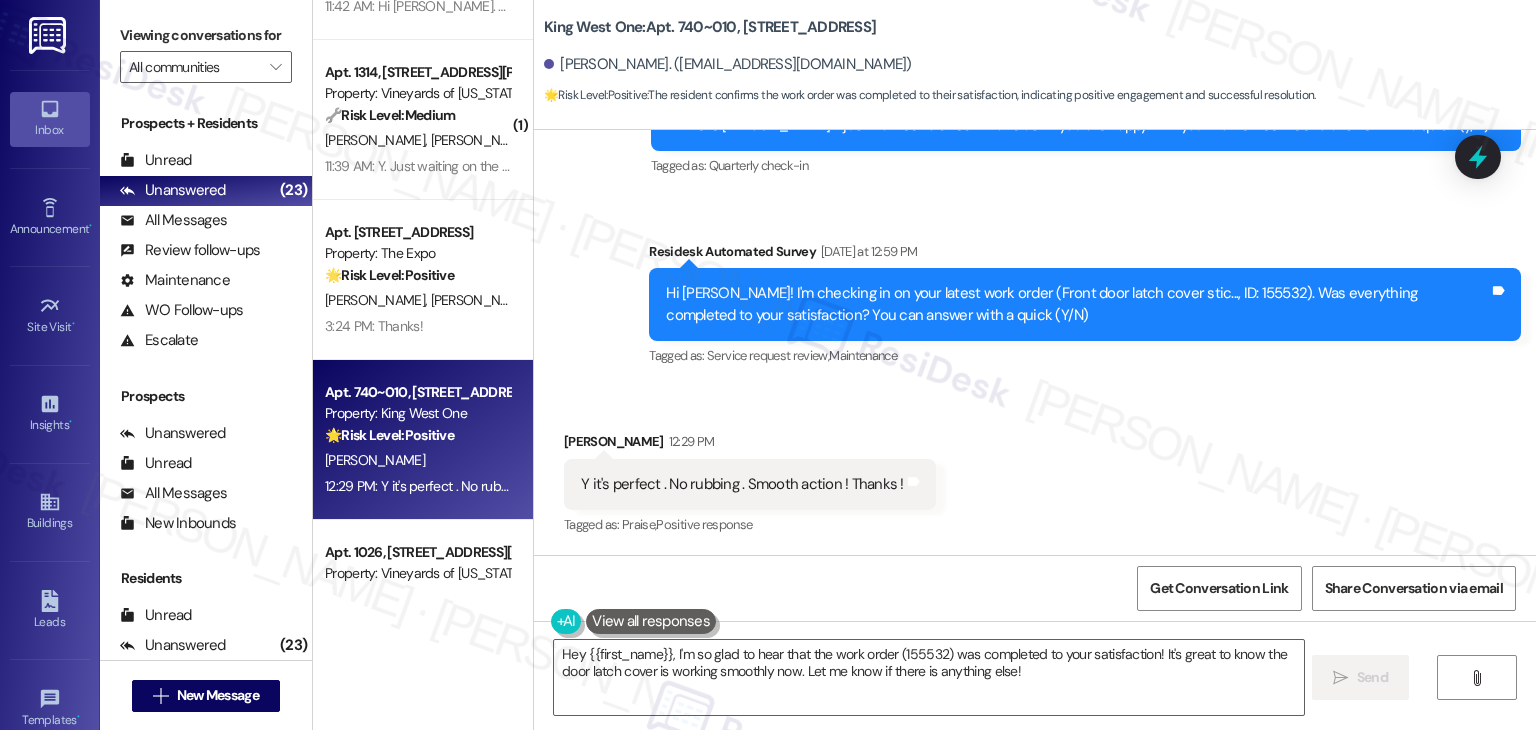 scroll, scrollTop: 1907, scrollLeft: 0, axis: vertical 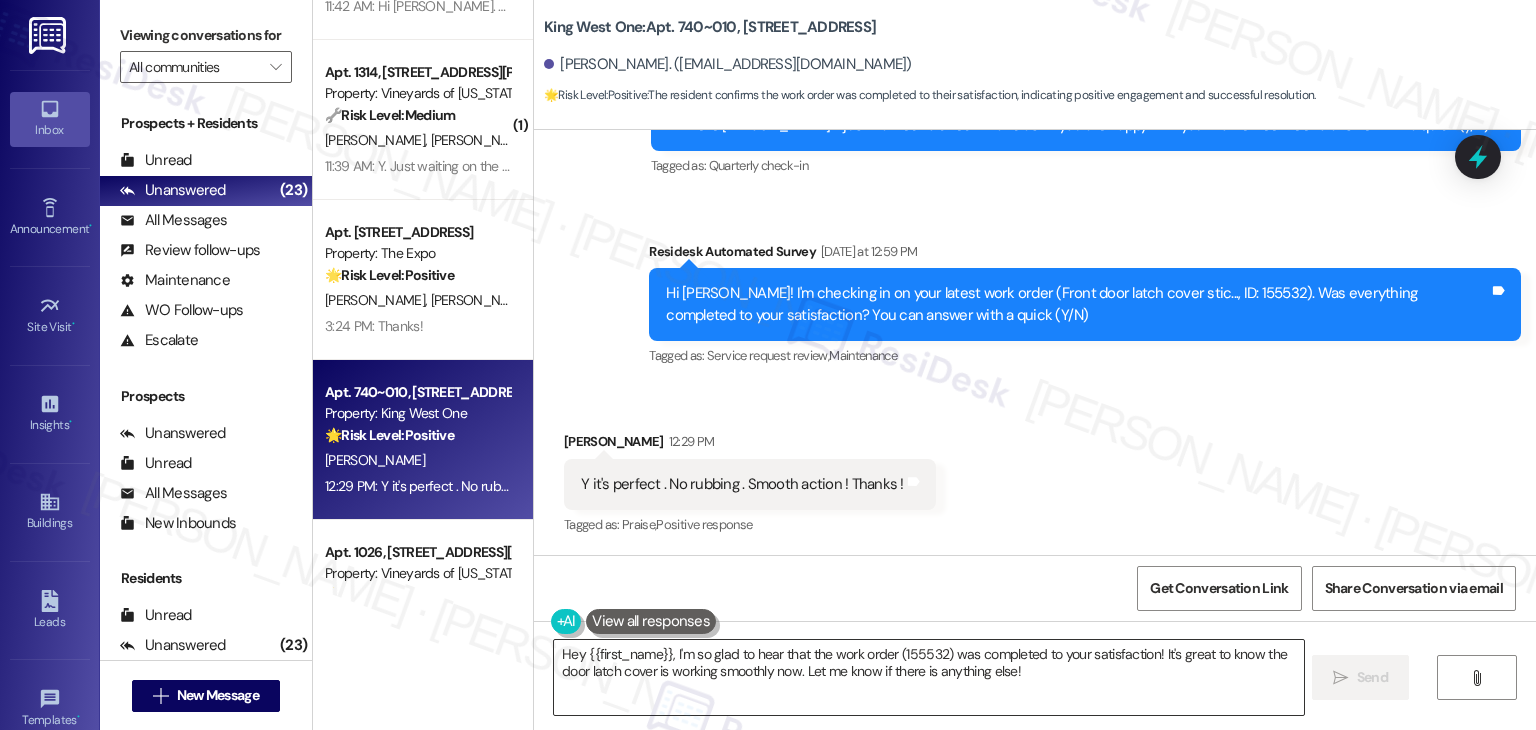 click on "Hey {{first_name}}, I'm so glad to hear that the work order (155532) was completed to your satisfaction! It's great to know the door latch cover is working smoothly now. Let me know if there is anything else!" at bounding box center (928, 677) 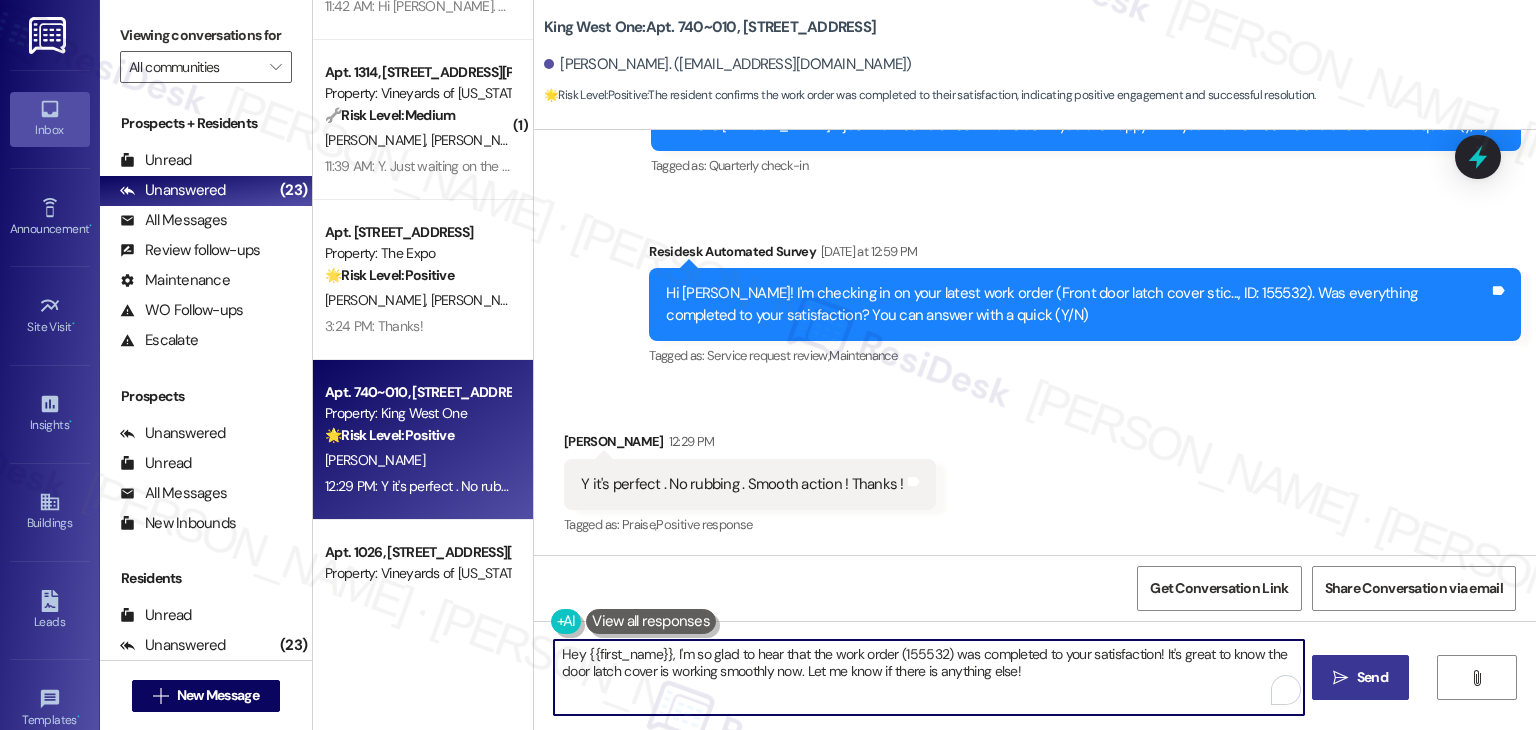 click on "Send" at bounding box center (1372, 677) 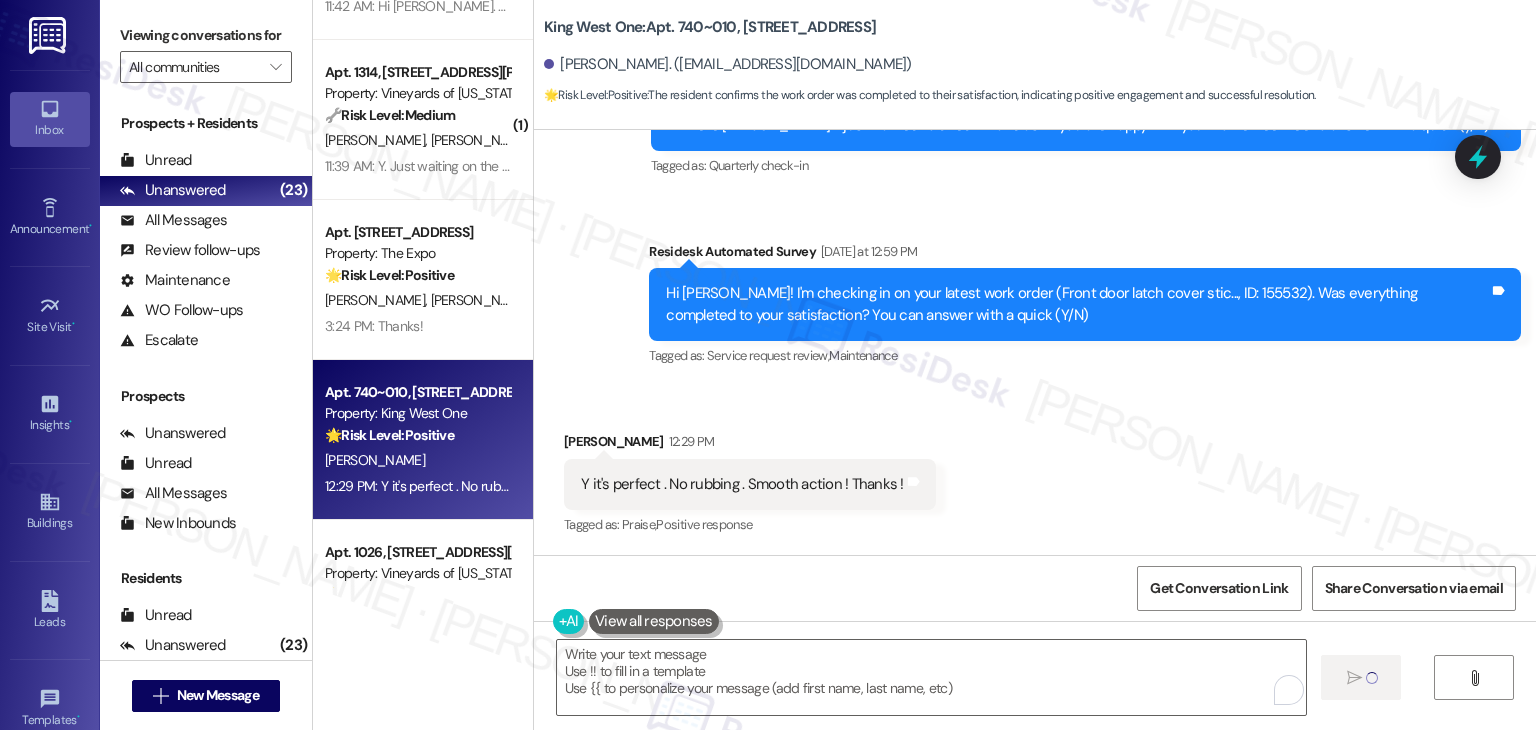 type on "Fetching suggested responses. Please feel free to read through the conversation in the meantime." 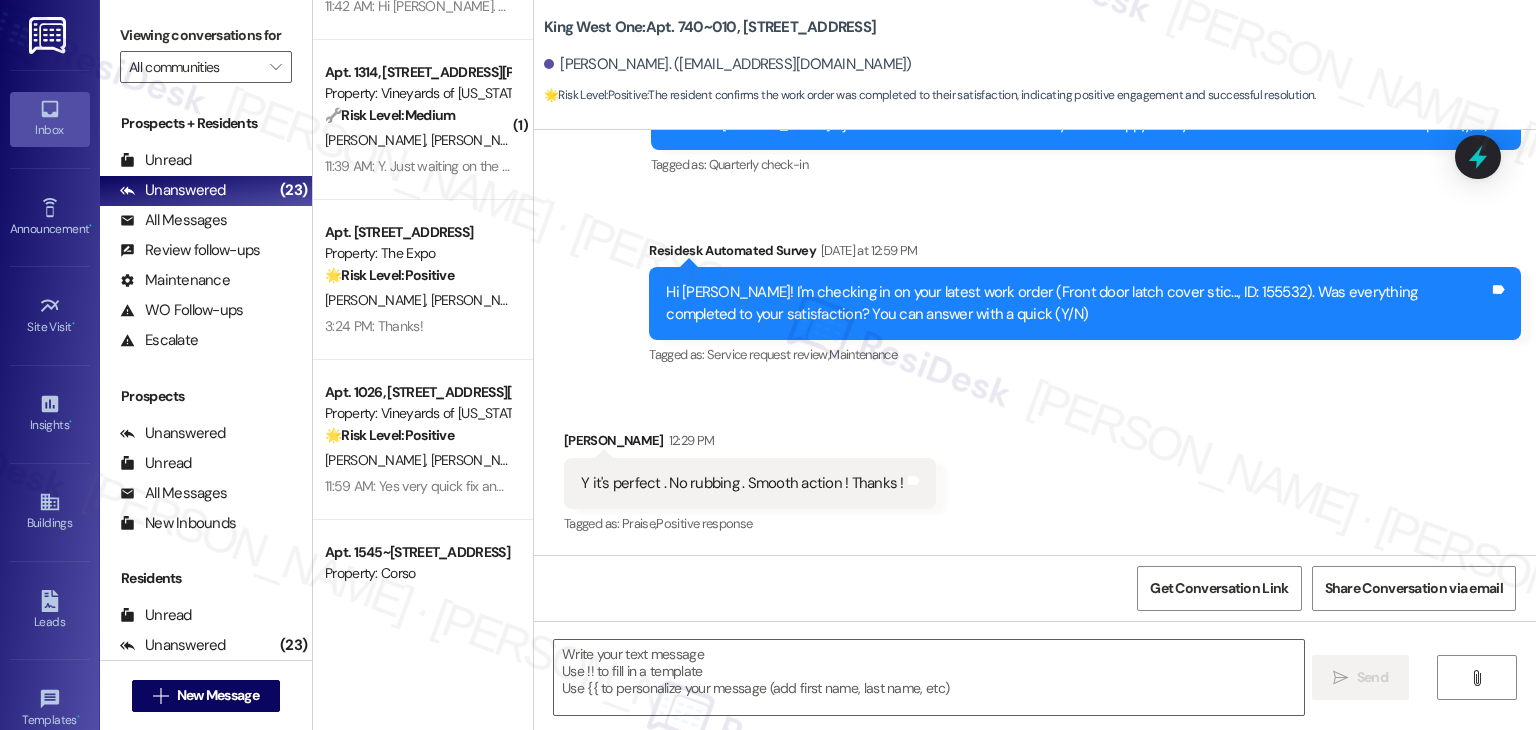 scroll, scrollTop: 1906, scrollLeft: 0, axis: vertical 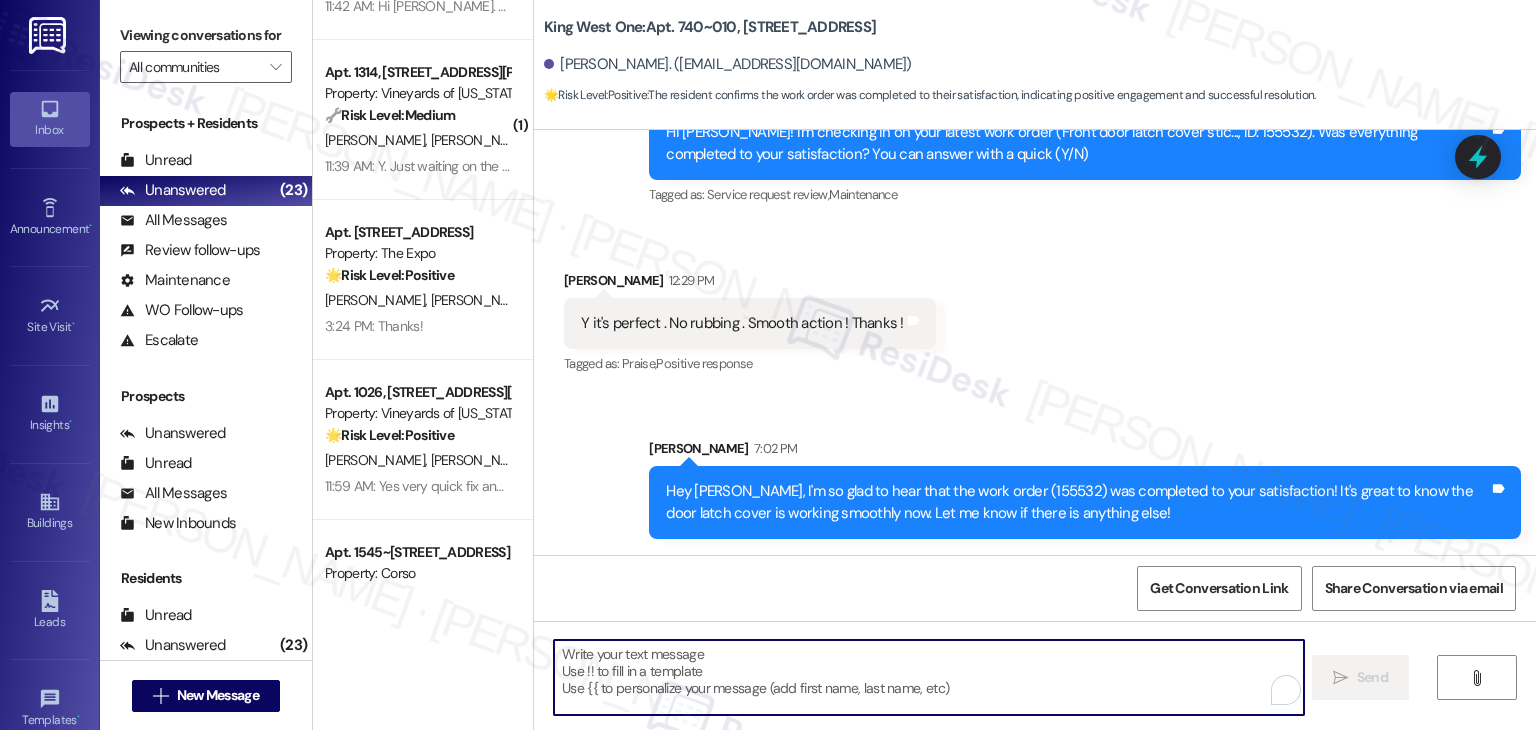 click at bounding box center [928, 677] 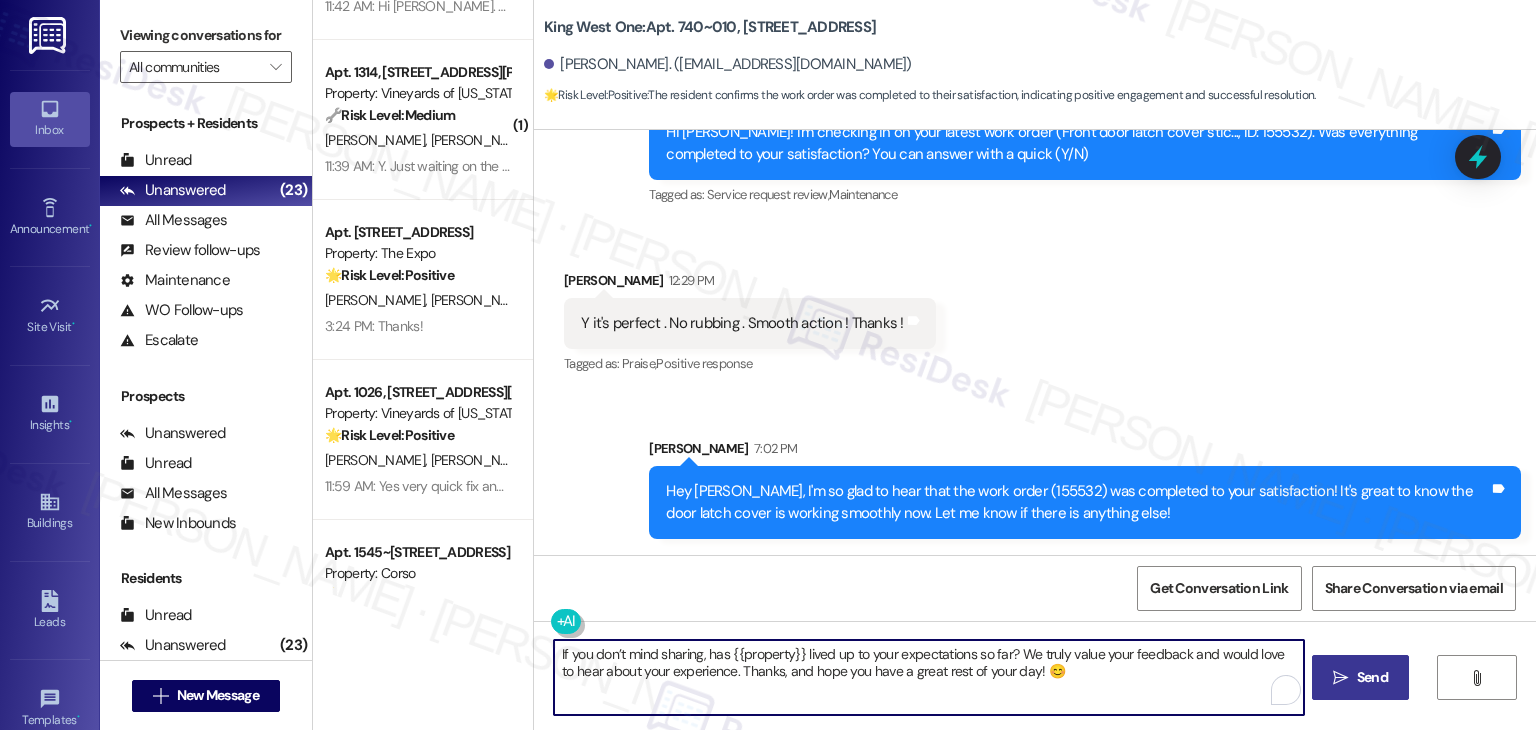 type on "If you don’t mind sharing, has {{property}} lived up to your expectations so far? We truly value your feedback and would love to hear about your experience. Thanks, and hope you have a great rest of your day! 😊" 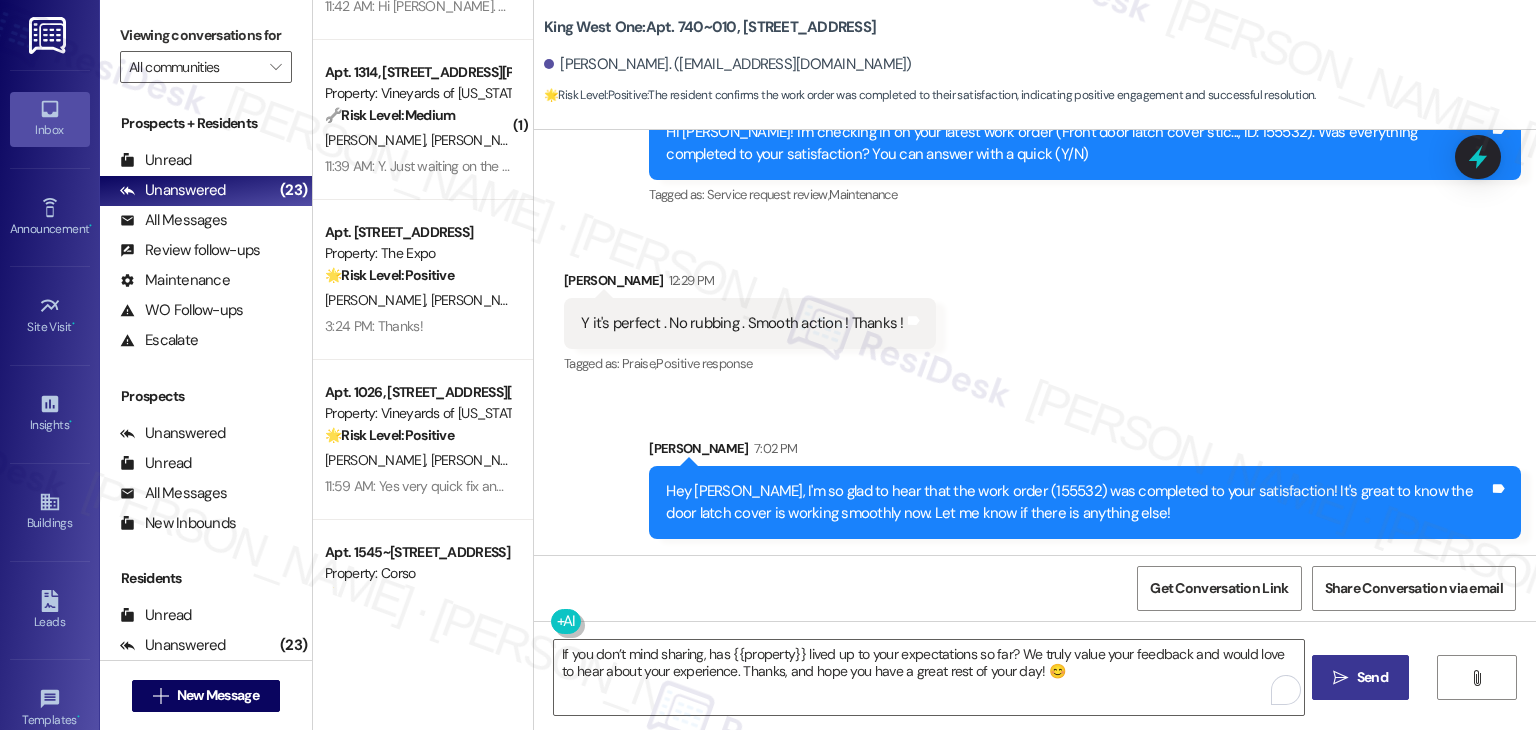 click on " Send" at bounding box center [1360, 677] 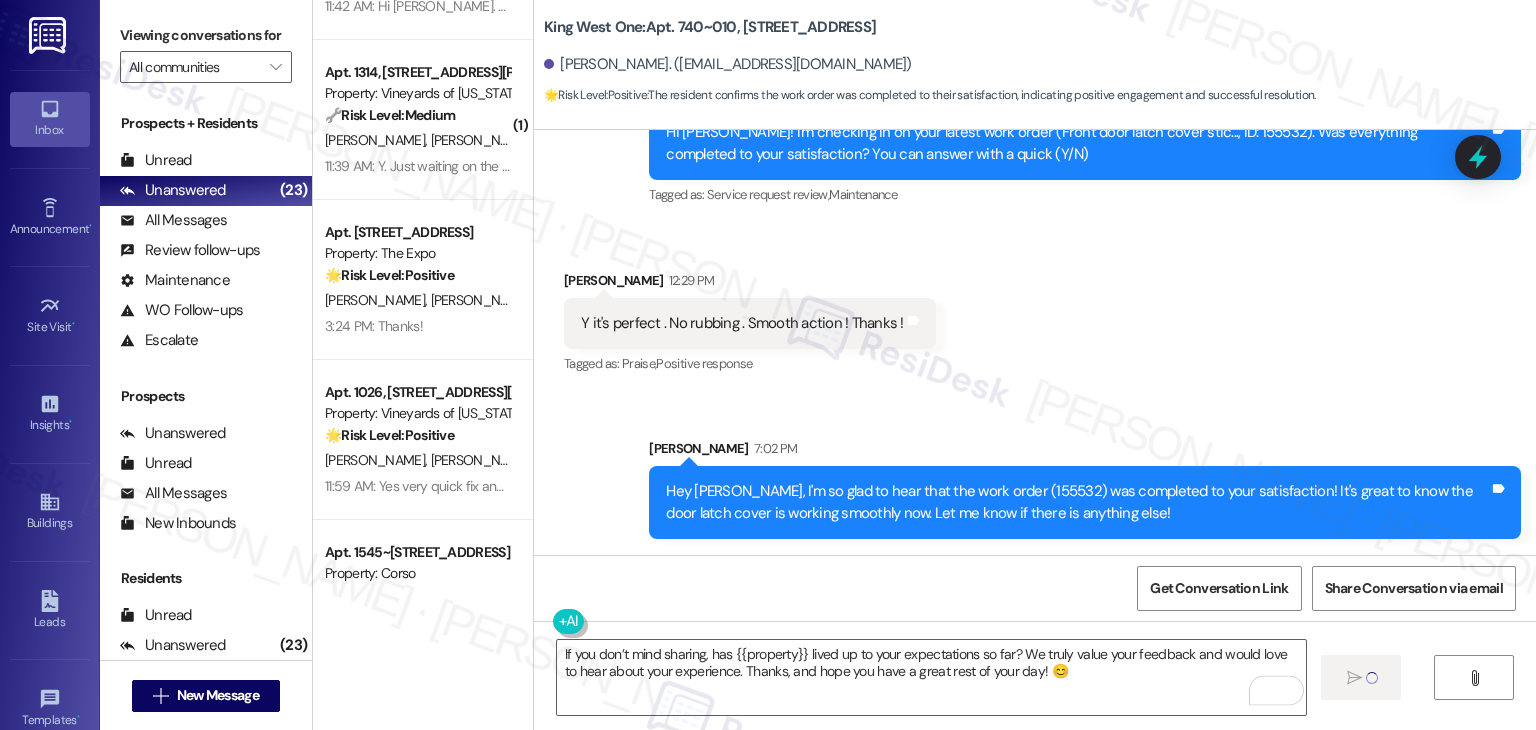 type 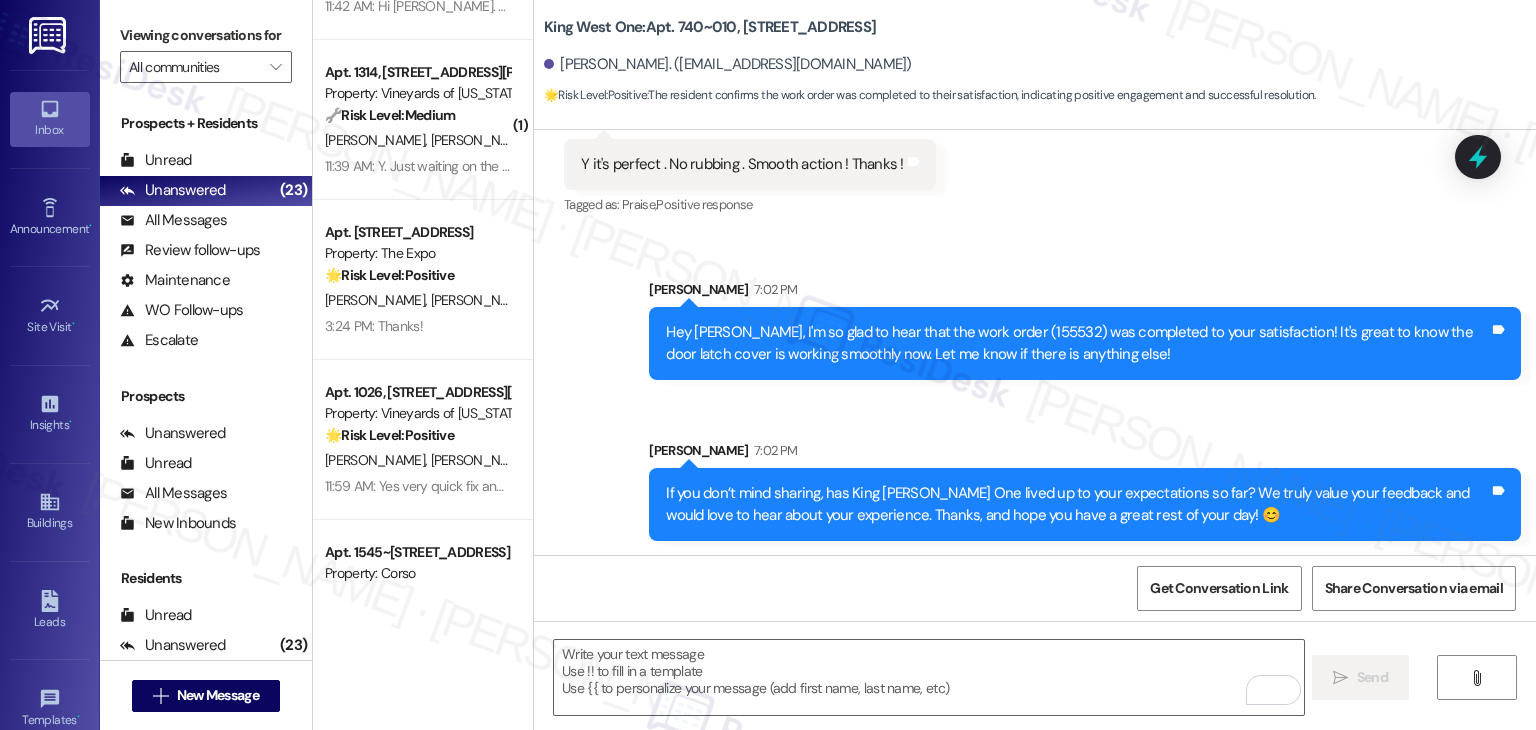 scroll, scrollTop: 2228, scrollLeft: 0, axis: vertical 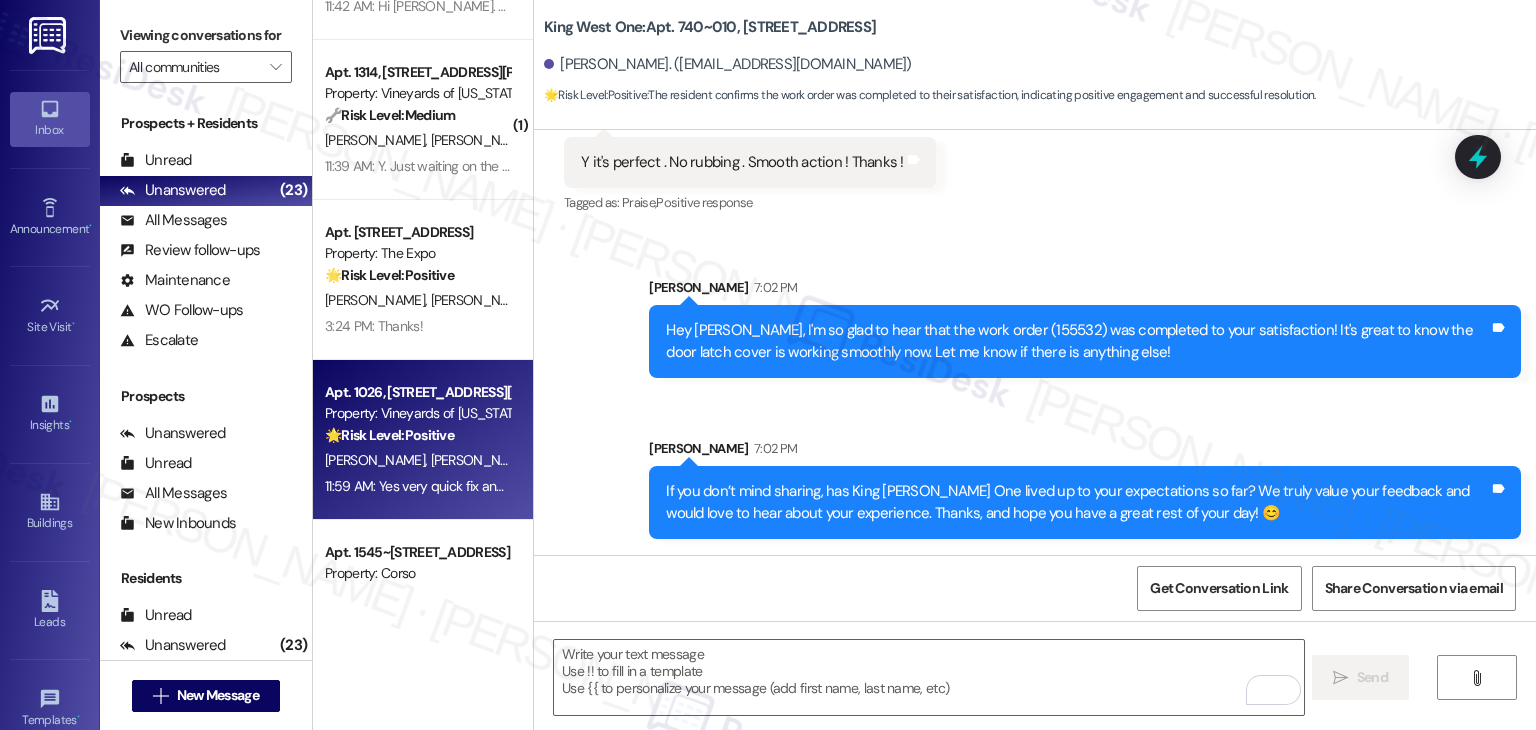 click on "[PERSON_NAME] [PERSON_NAME]" at bounding box center [417, 460] 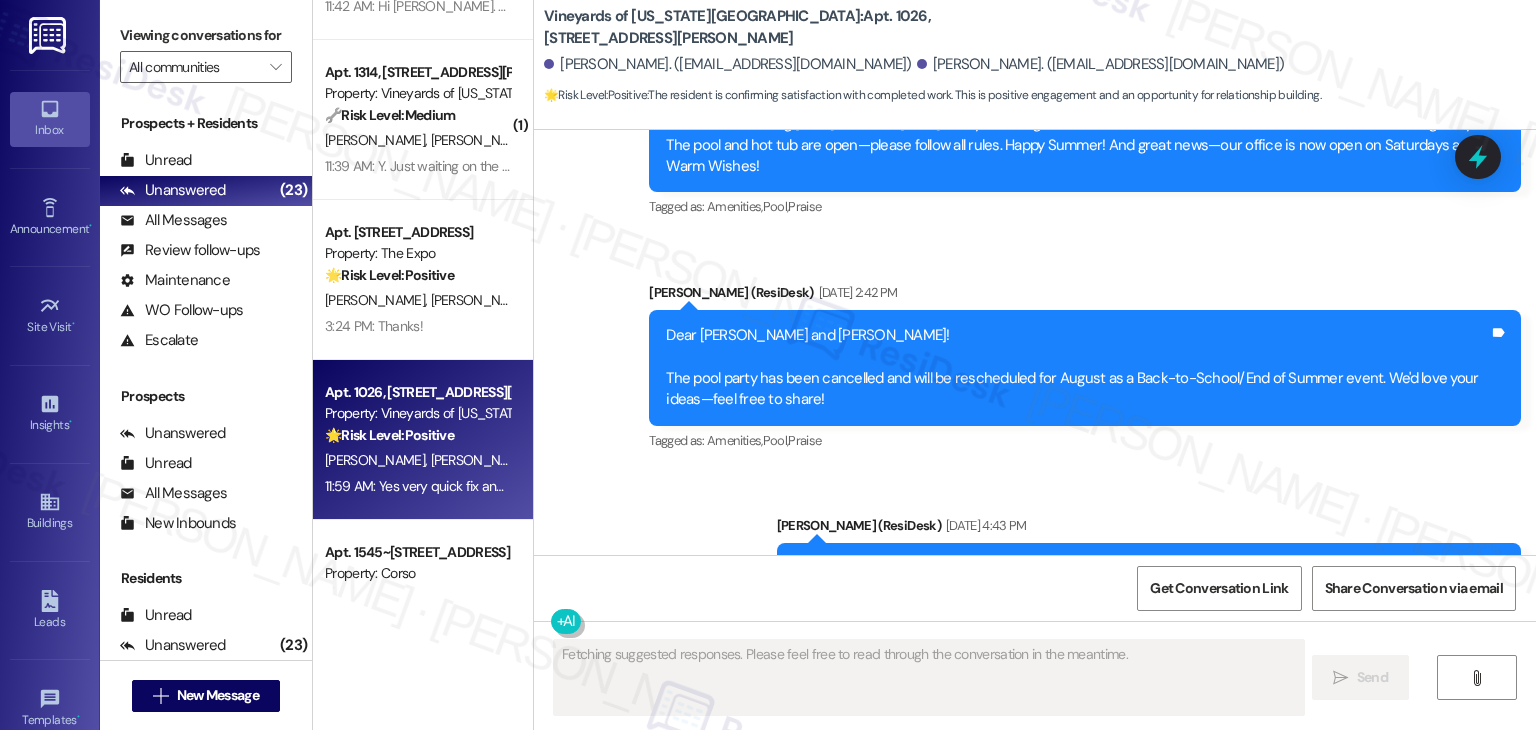 scroll, scrollTop: 4354, scrollLeft: 0, axis: vertical 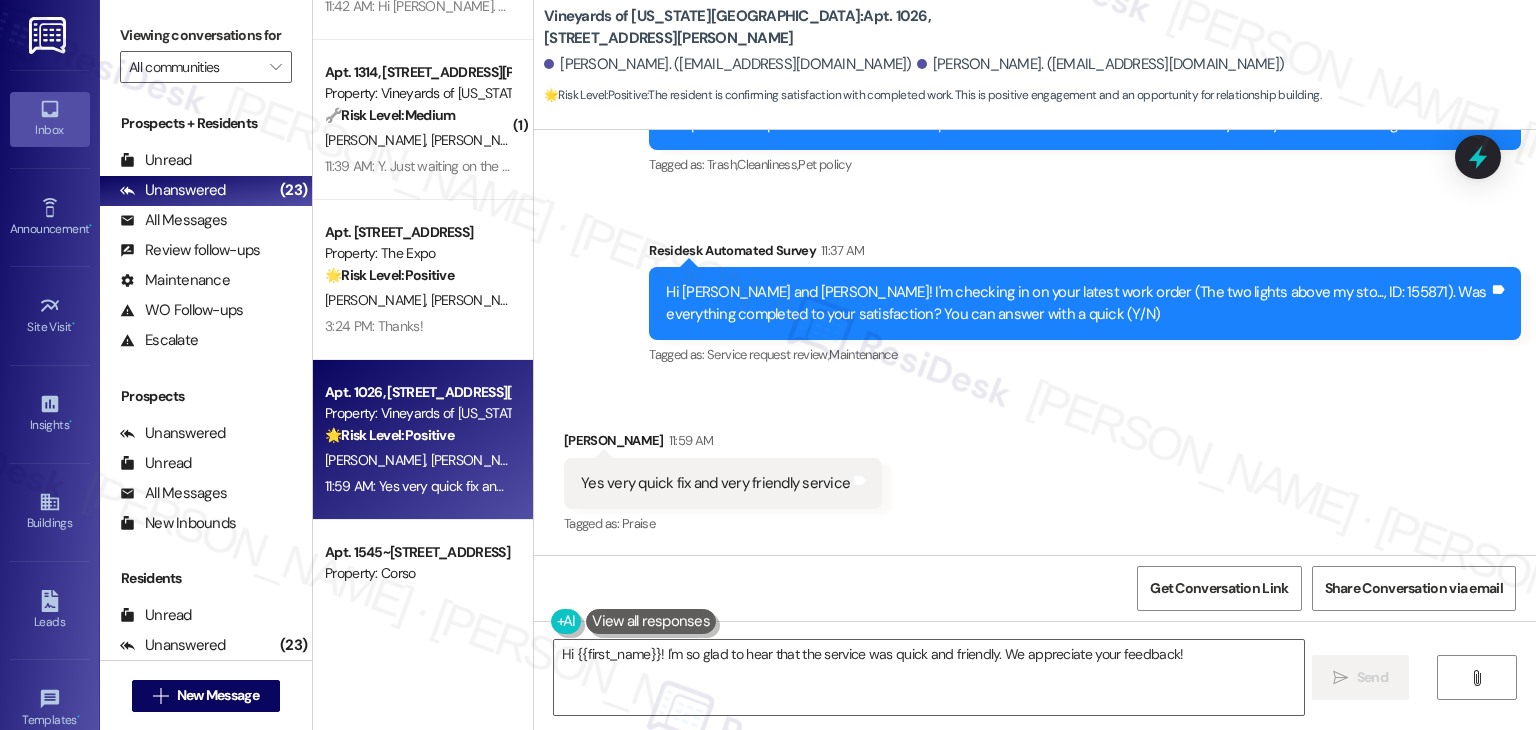 click on "[PERSON_NAME] 11:59 AM" at bounding box center [723, 444] 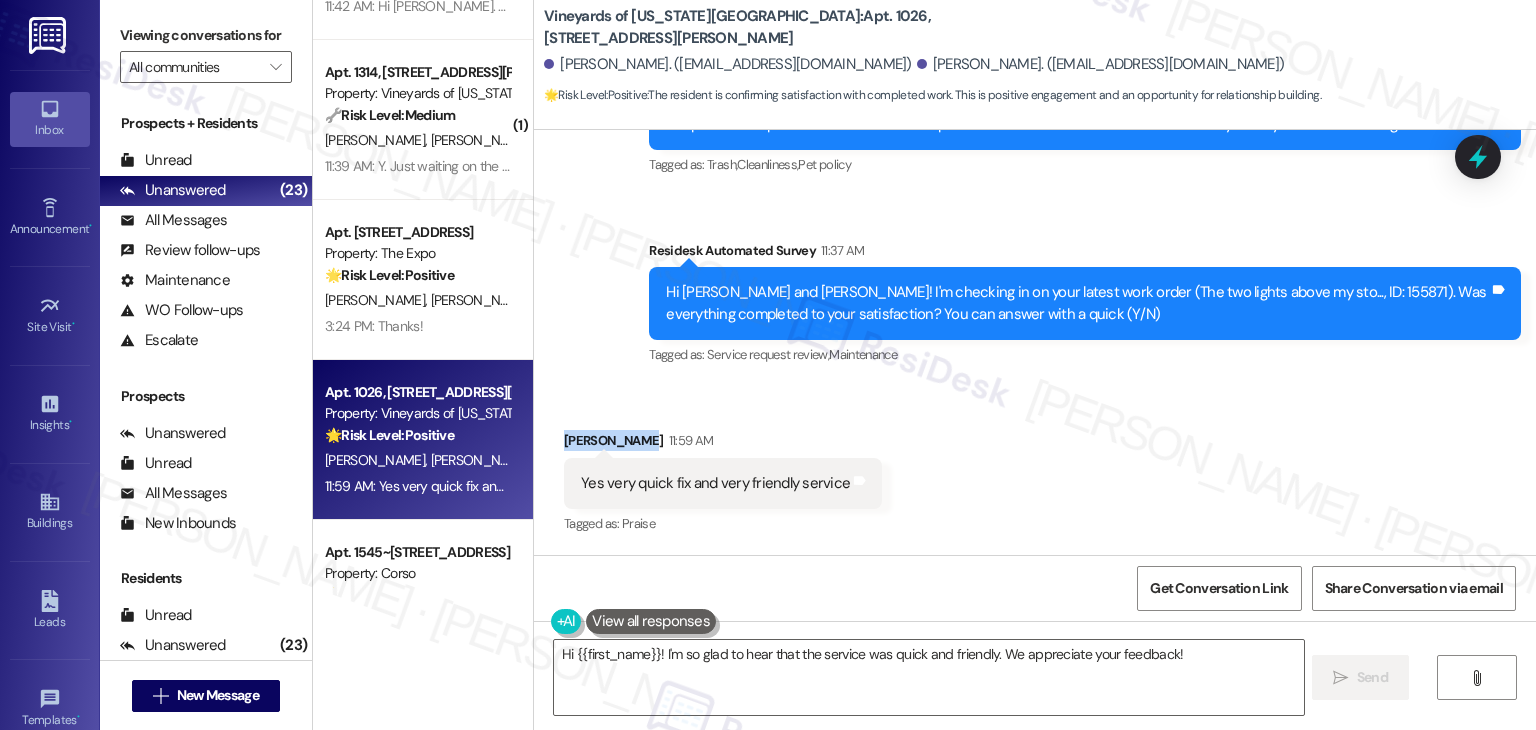 click on "[PERSON_NAME] 11:59 AM" at bounding box center [723, 444] 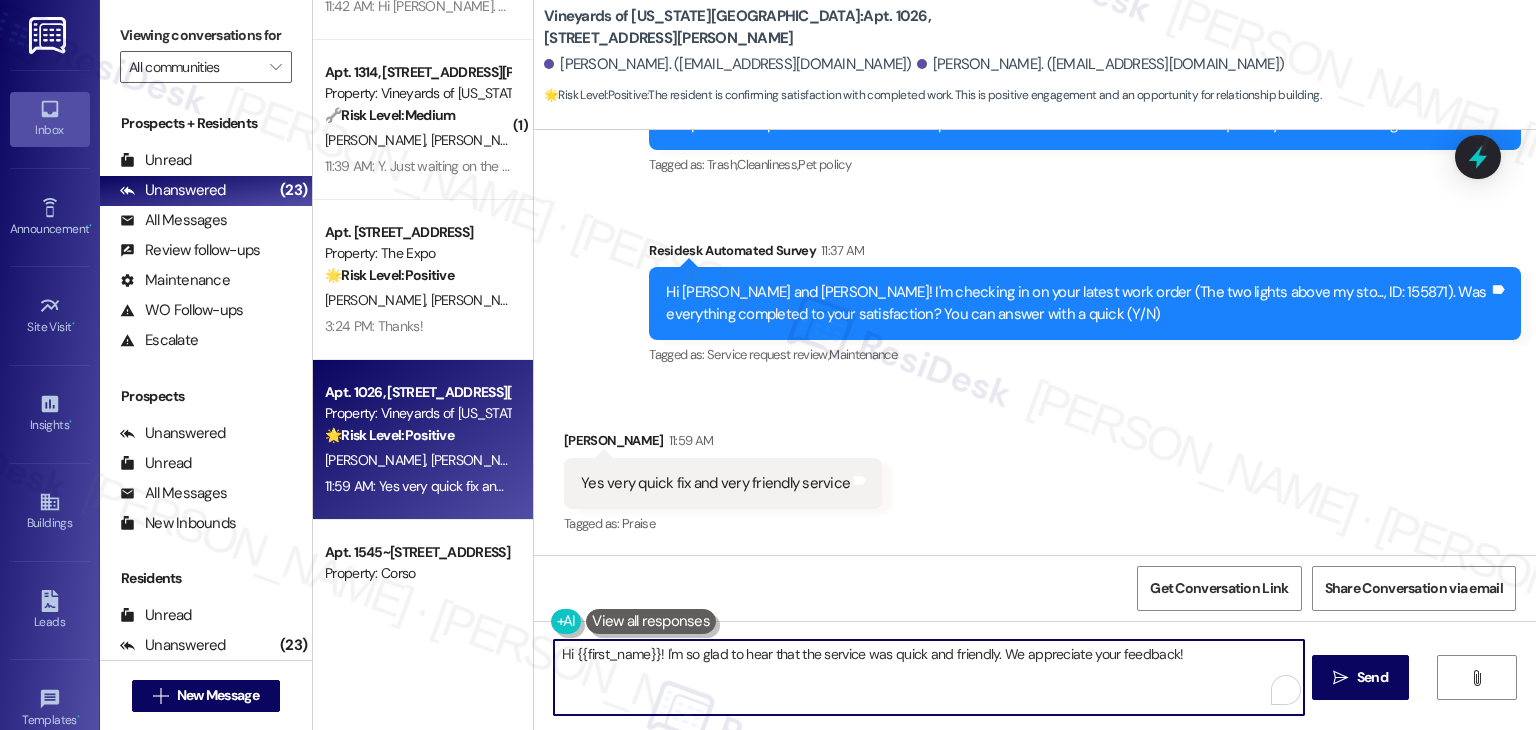 drag, startPoint x: 650, startPoint y: 654, endPoint x: 567, endPoint y: 653, distance: 83.00603 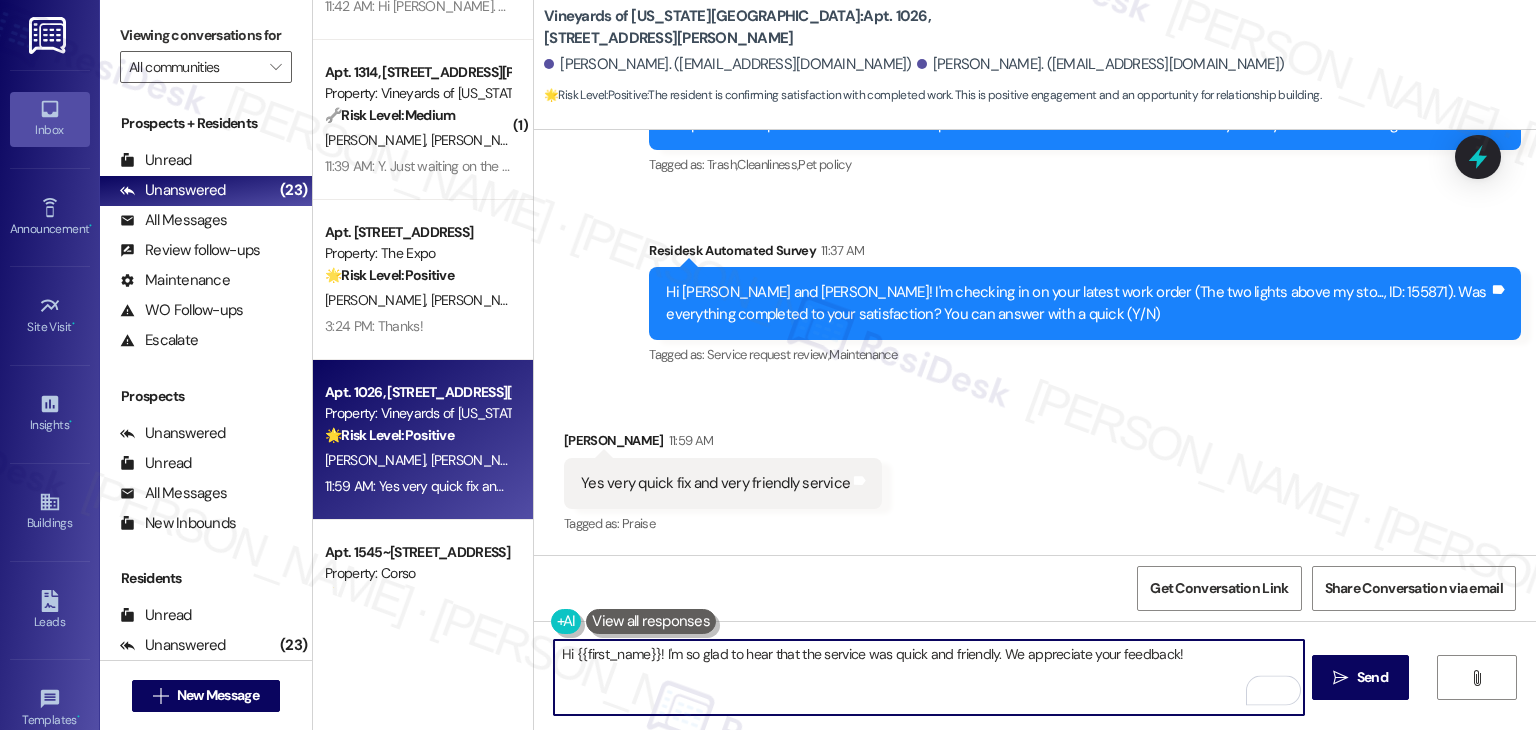 paste on "[PERSON_NAME]" 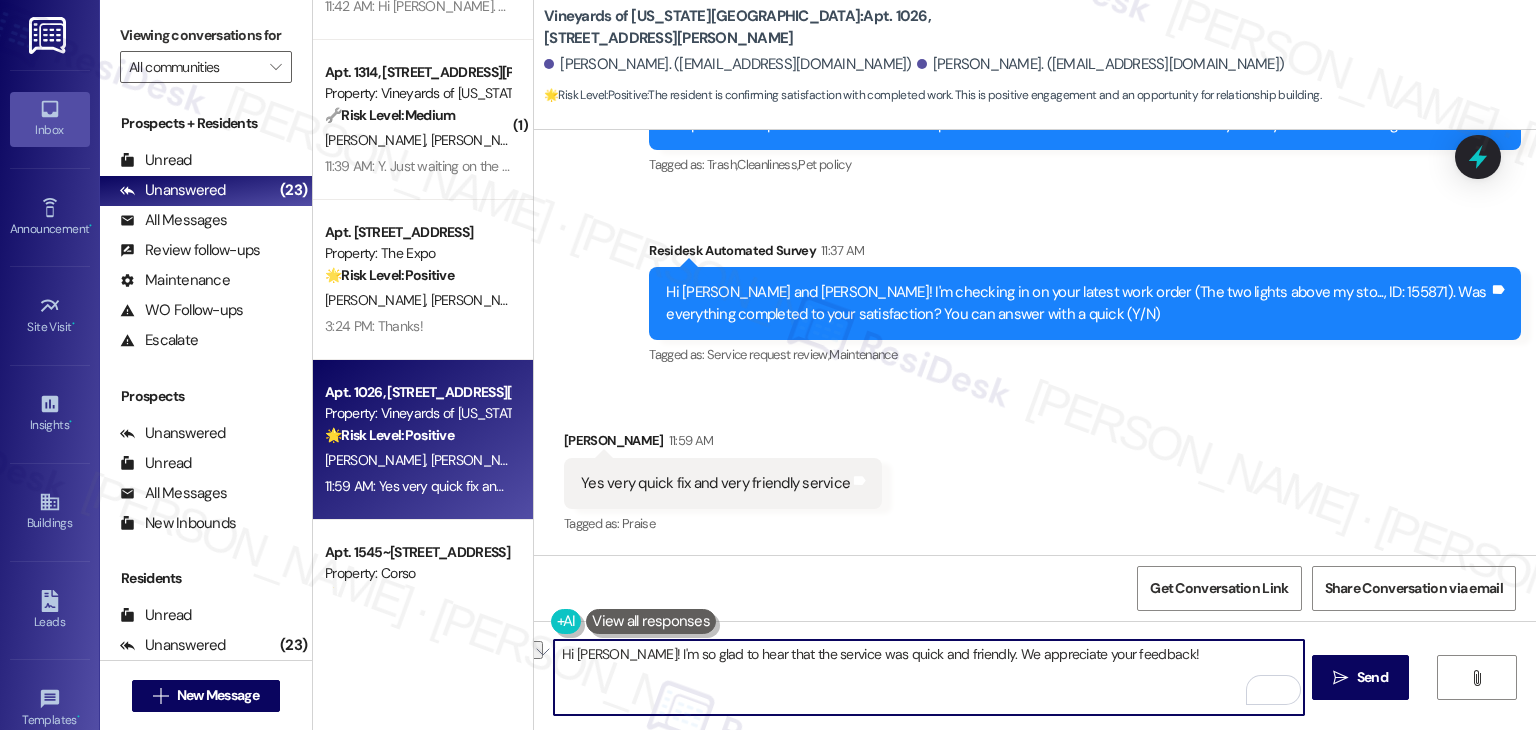 drag, startPoint x: 1164, startPoint y: 657, endPoint x: 973, endPoint y: 657, distance: 191 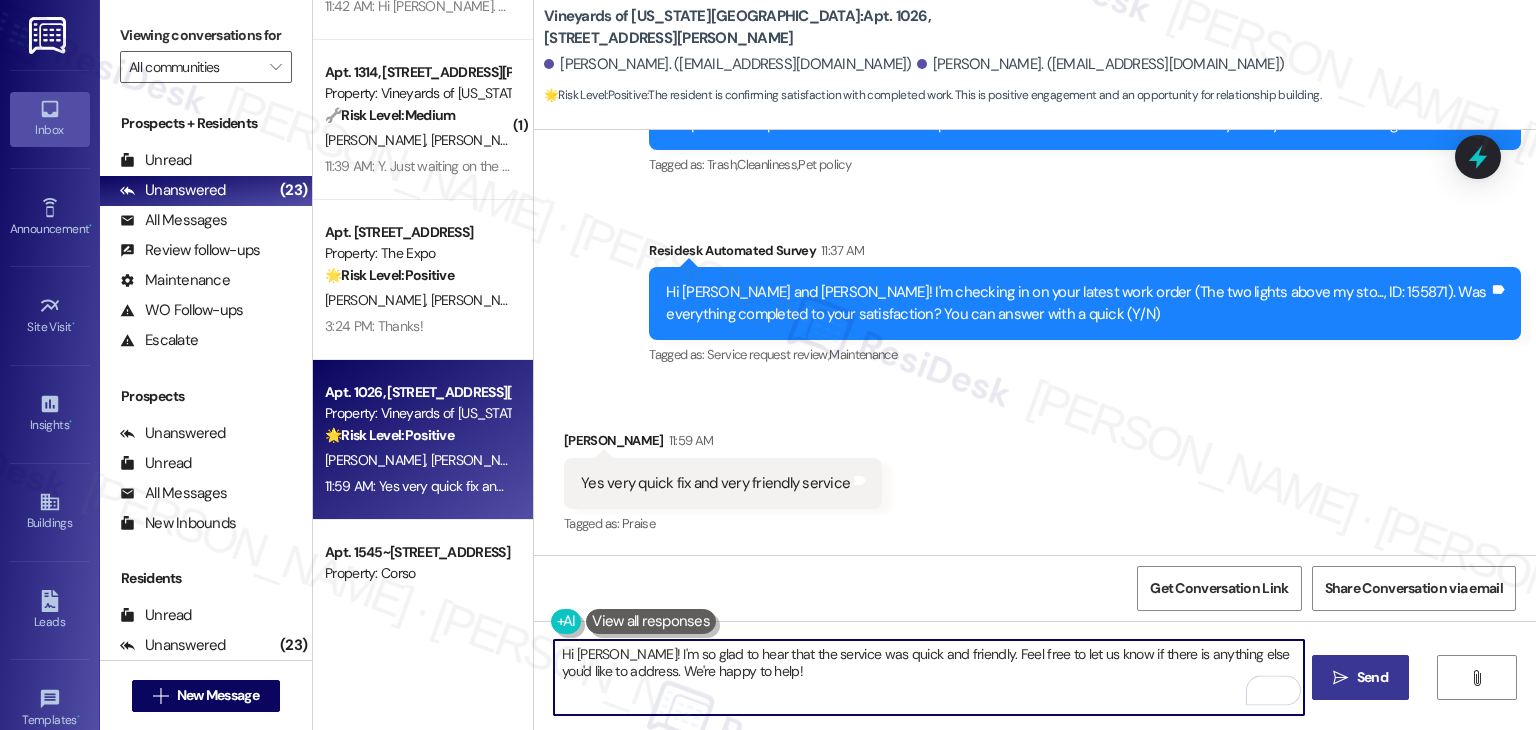 type on "Hi [PERSON_NAME]! I'm so glad to hear that the service was quick and friendly. Feel free to let us know if there is anything else you'd like to address. We're happy to help!" 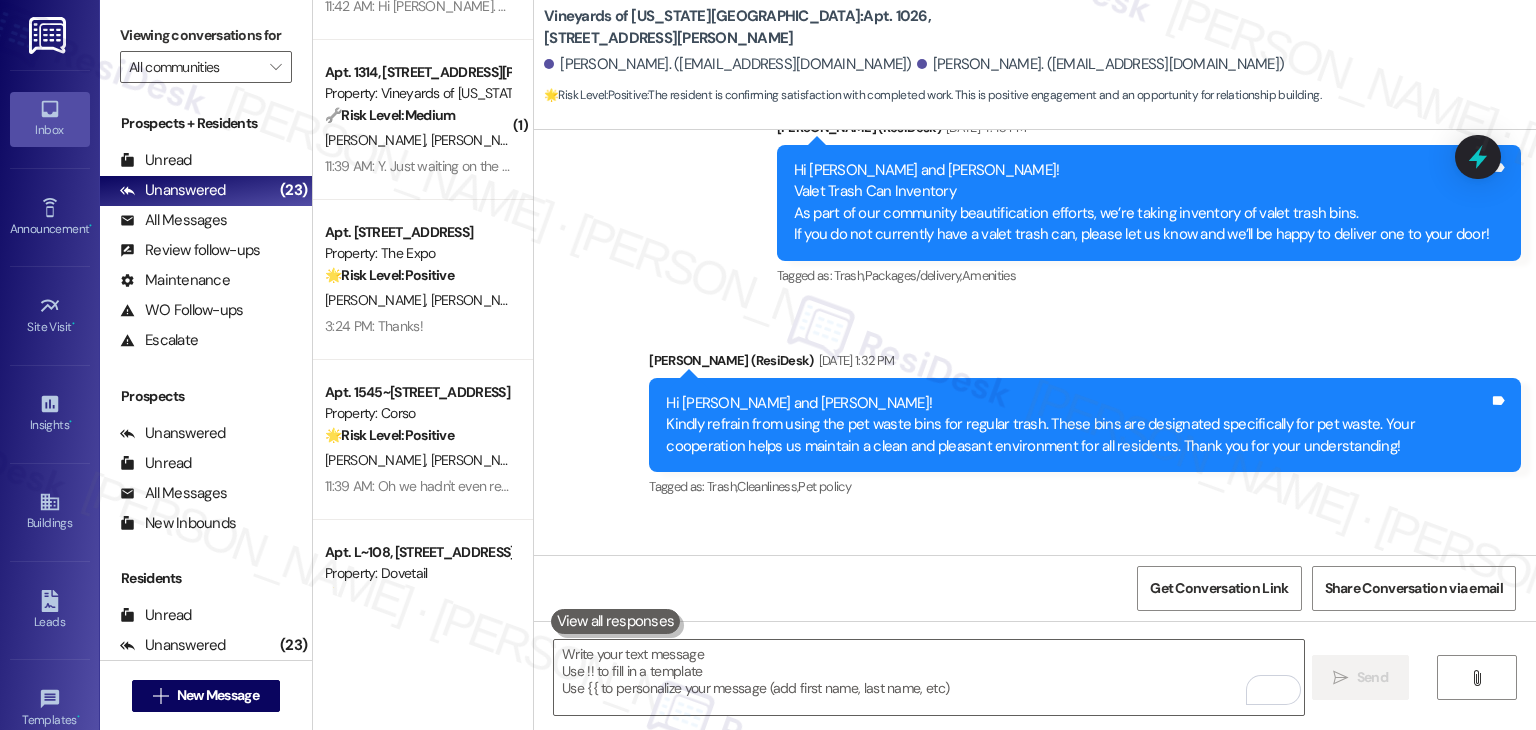 scroll, scrollTop: 4516, scrollLeft: 0, axis: vertical 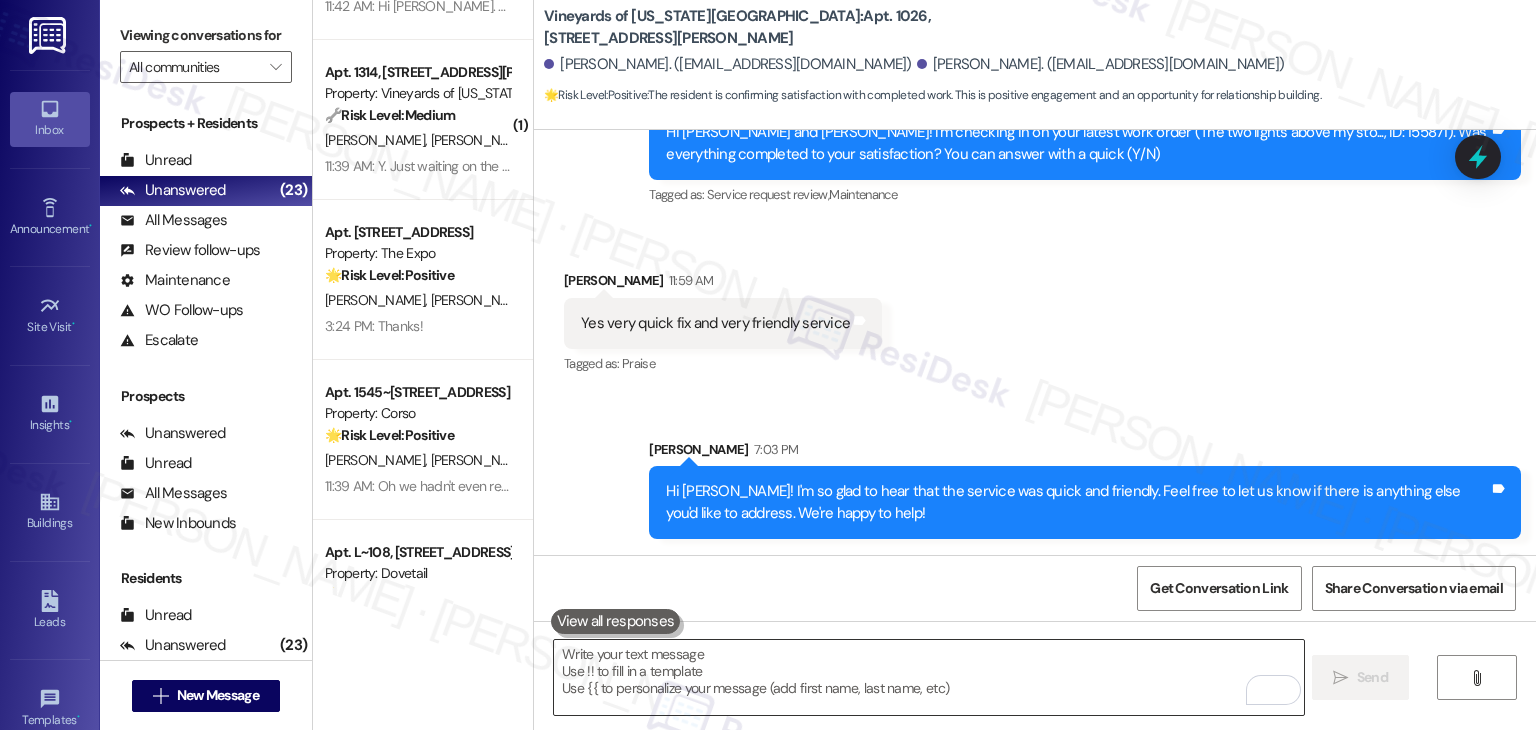click at bounding box center (928, 677) 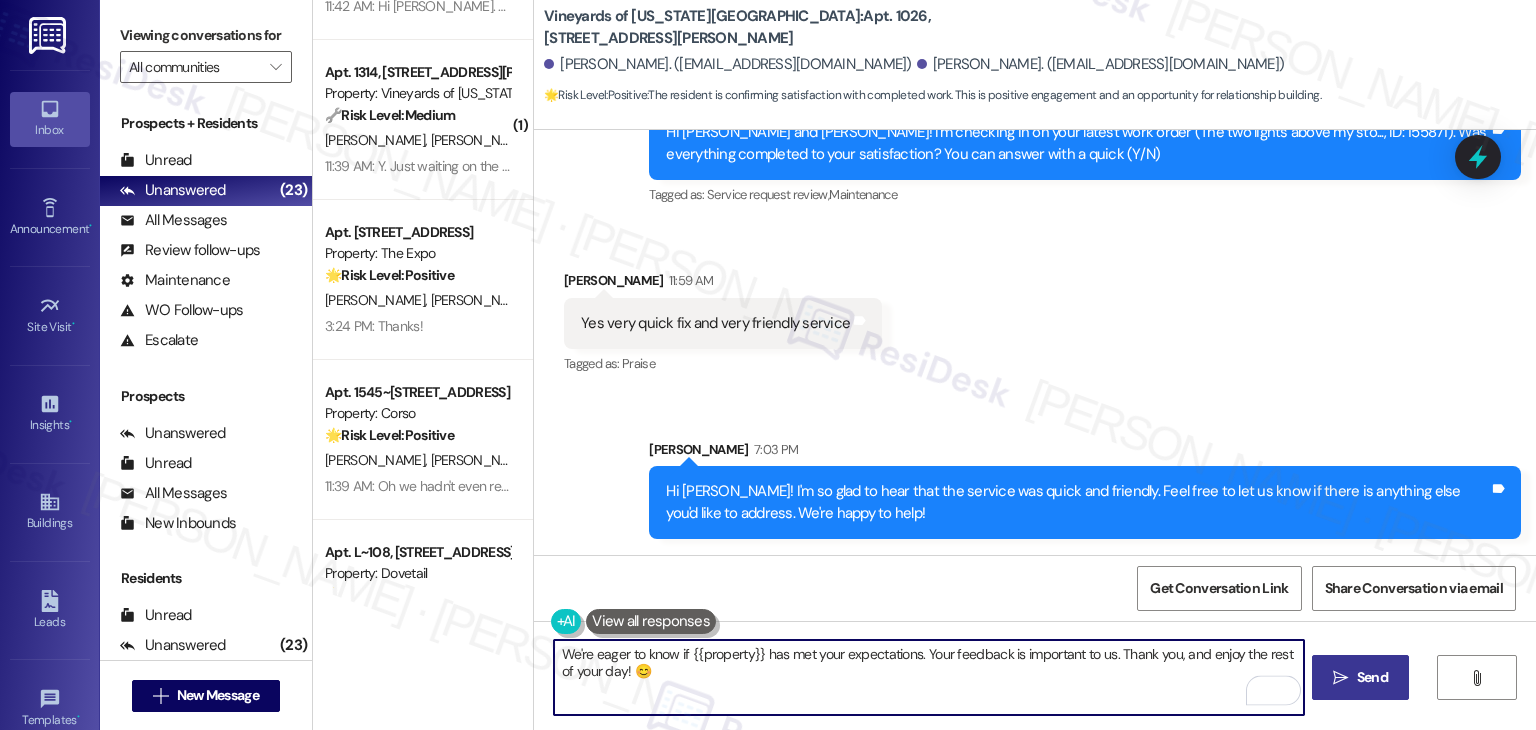 type on "We're eager to know if {{property}} has met your expectations. Your feedback is important to us. Thank you, and enjoy the rest of your day! 😊" 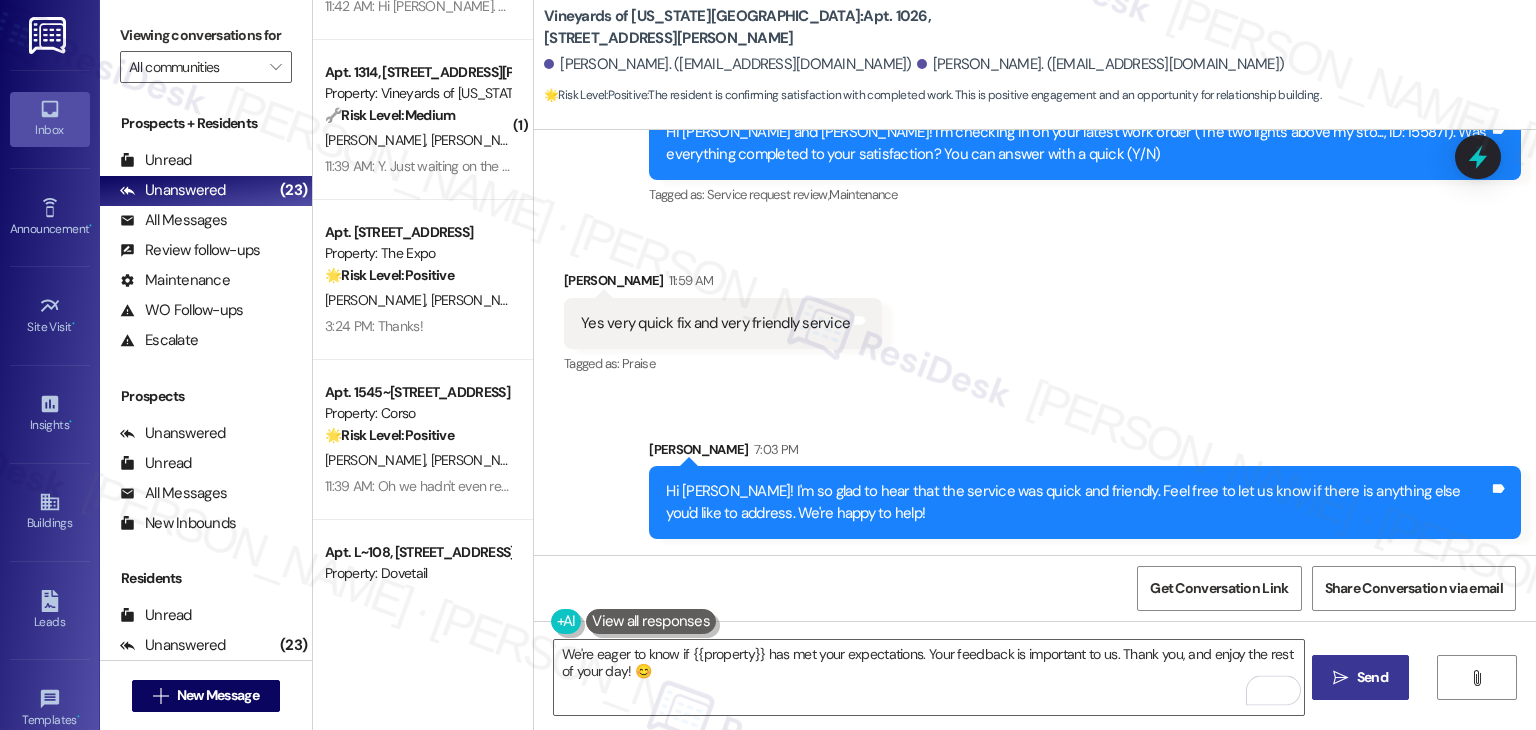 click on "Send" at bounding box center [1372, 677] 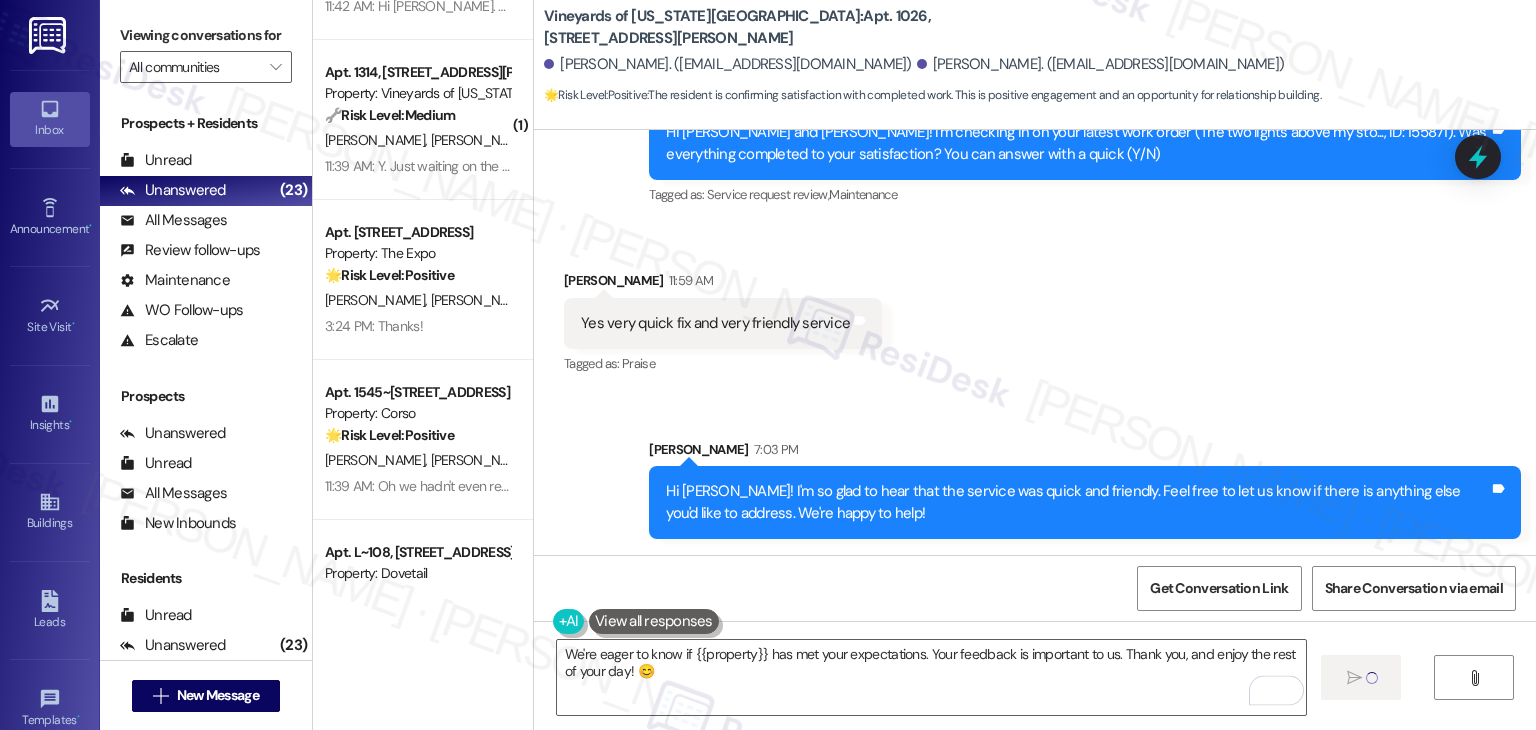 type 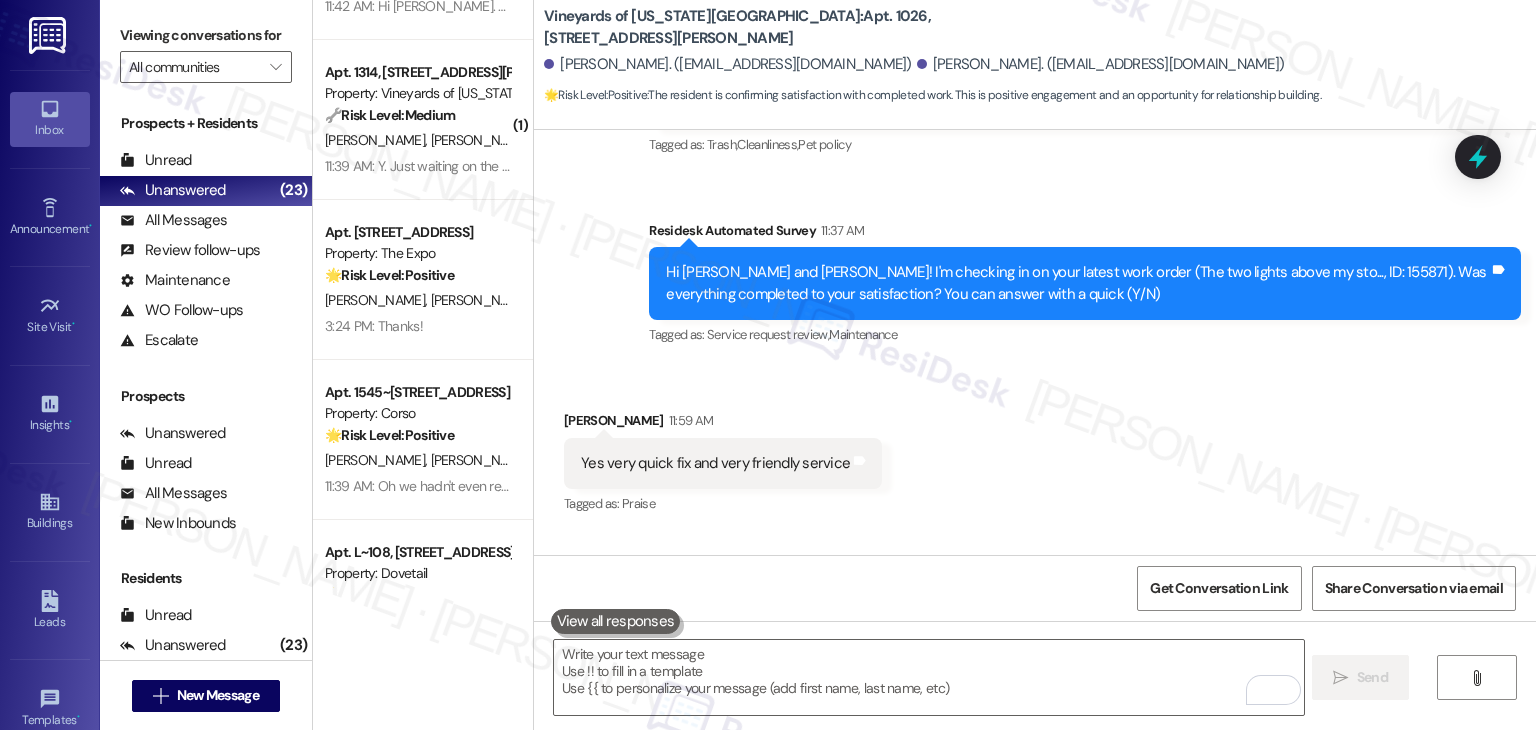 scroll, scrollTop: 4676, scrollLeft: 0, axis: vertical 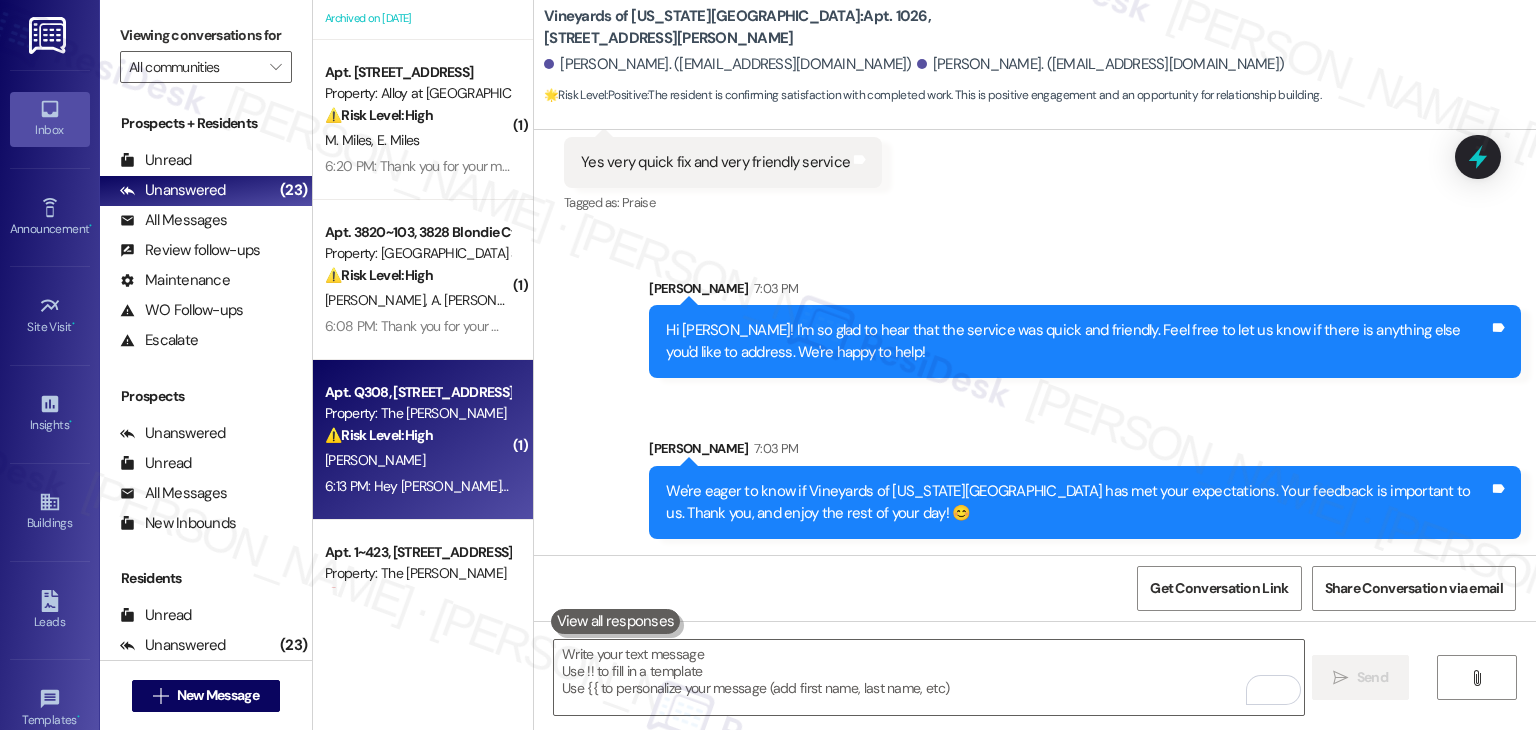 click on "6:13 PM: Hey [PERSON_NAME], we appreciate your text! We'll be back at 11AM to help you out. If this is urgent, please dial our emergency number! 6:13 PM: Hey [PERSON_NAME], we appreciate your text! We'll be back at 11AM to help you out. If this is urgent, please dial our emergency number!" at bounding box center (417, 486) 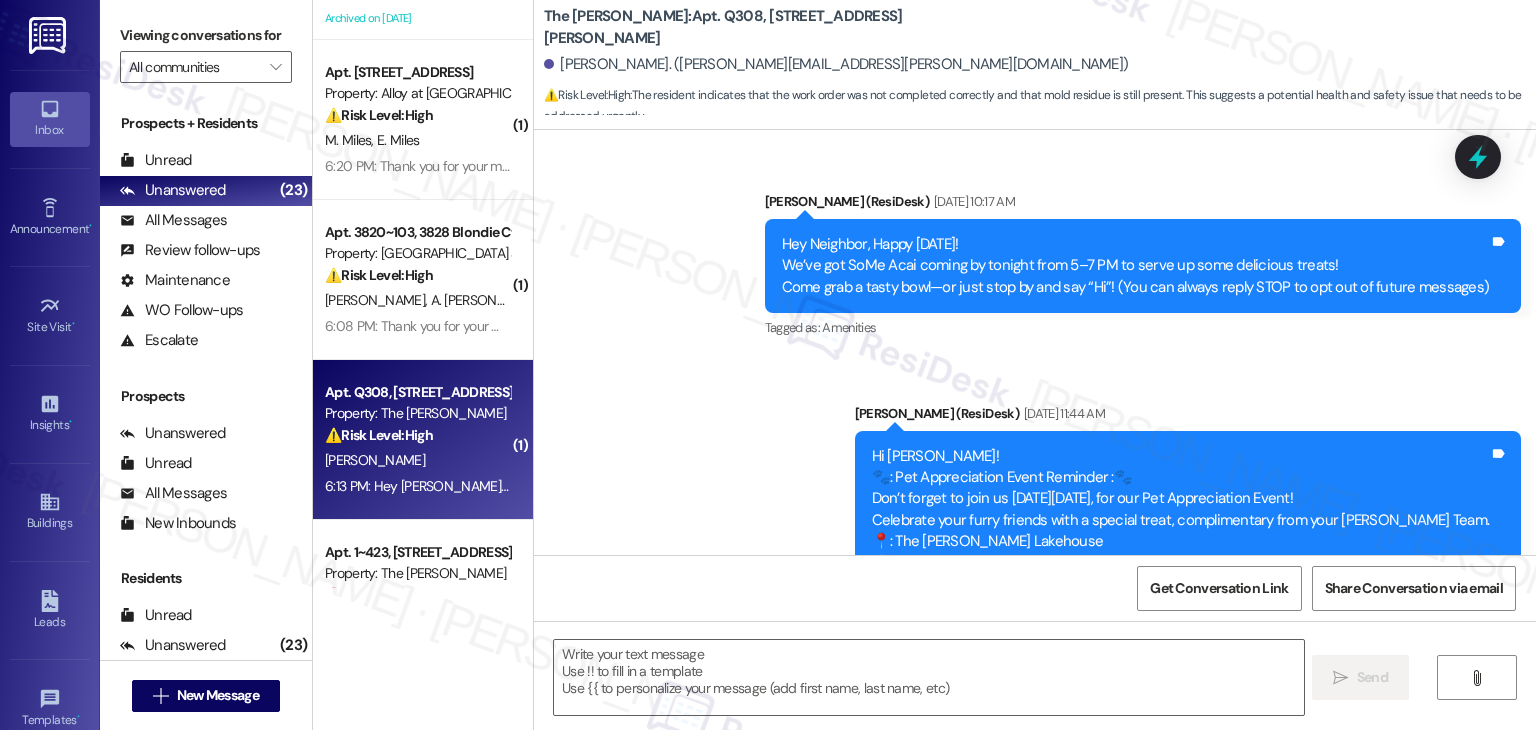 scroll, scrollTop: 4464, scrollLeft: 0, axis: vertical 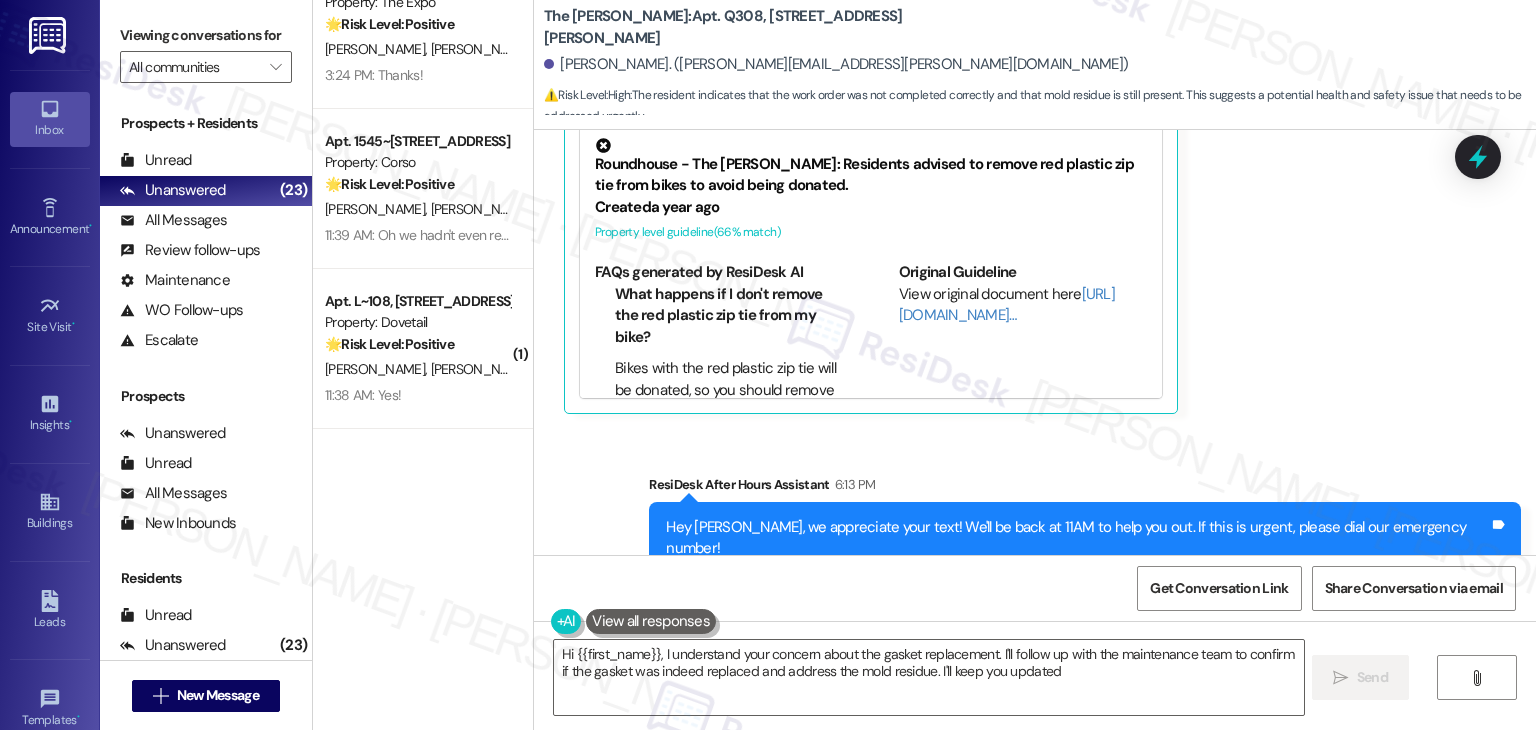 type on "Hi {{first_name}}, I understand your concern about the gasket replacement. I'll follow up with the maintenance team to confirm if the gasket was indeed replaced and address the mold residue. I'll keep you updated!" 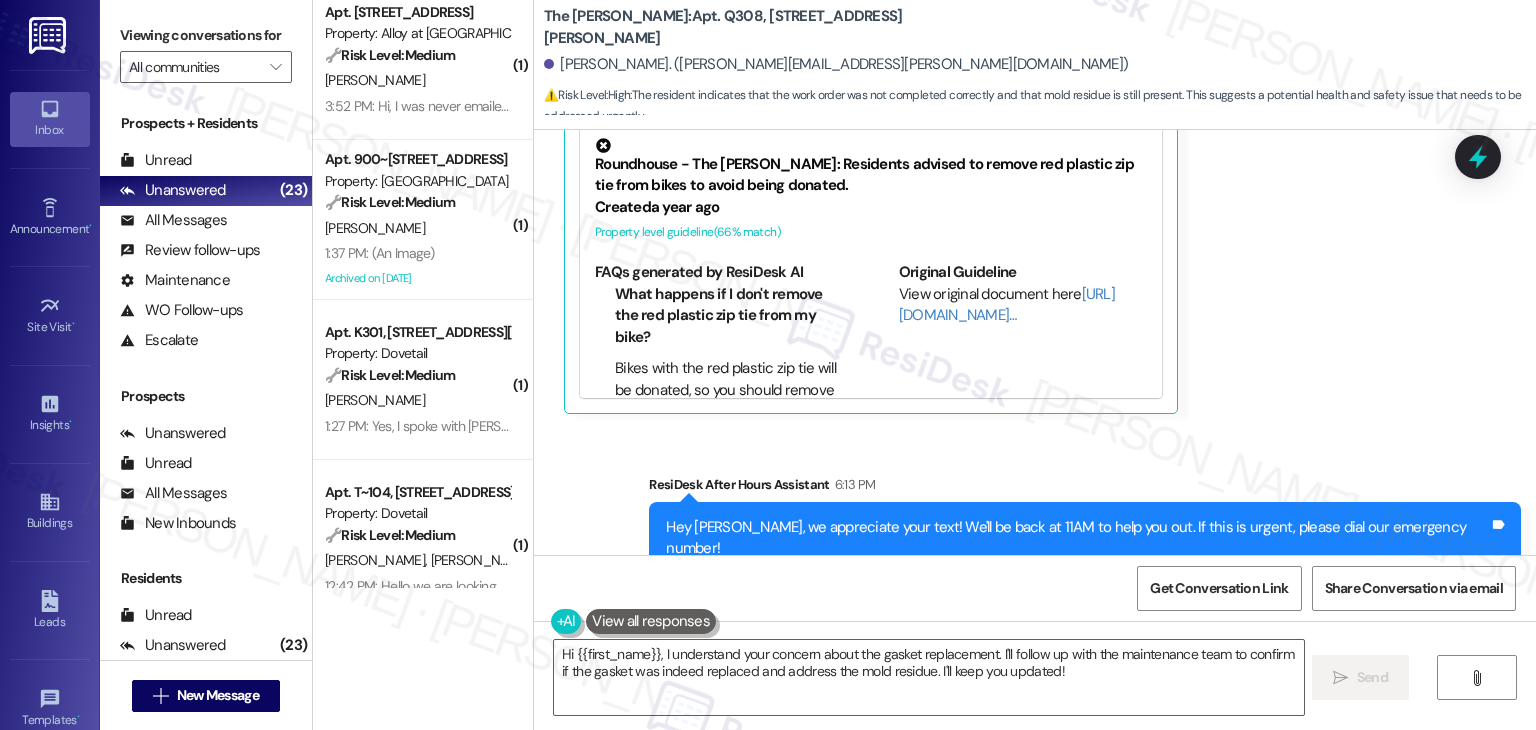 scroll, scrollTop: 0, scrollLeft: 0, axis: both 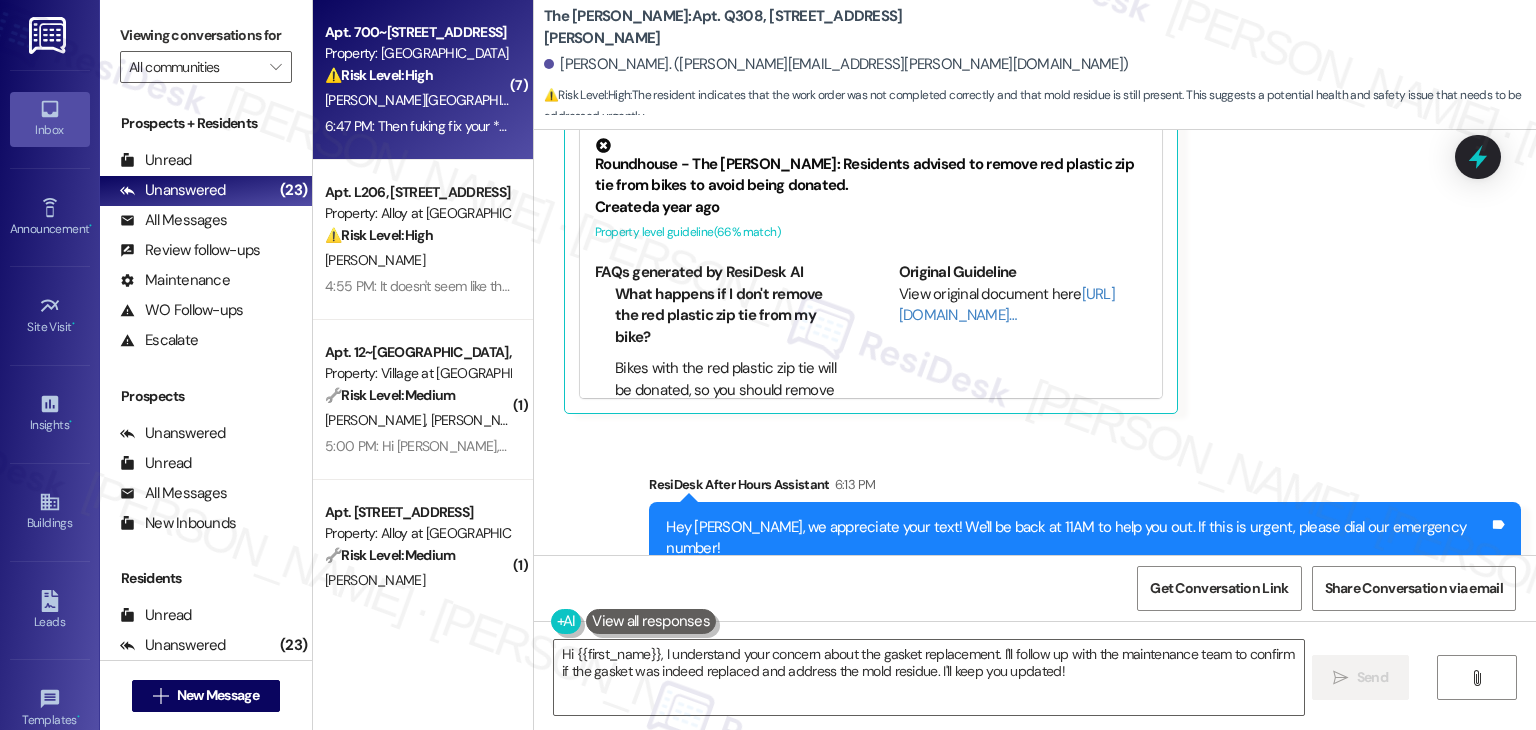 click on "⚠️  Risk Level:  High The resident is receiving sensitive personal information intended for a former resident (or someone associated with a former resident), including financial information and password requests. This raises a security and privacy concern that requires prompt attention to mitigate potential risks. The resident's frustration and escalation to profanity also indicates a need for immediate action." at bounding box center (417, 75) 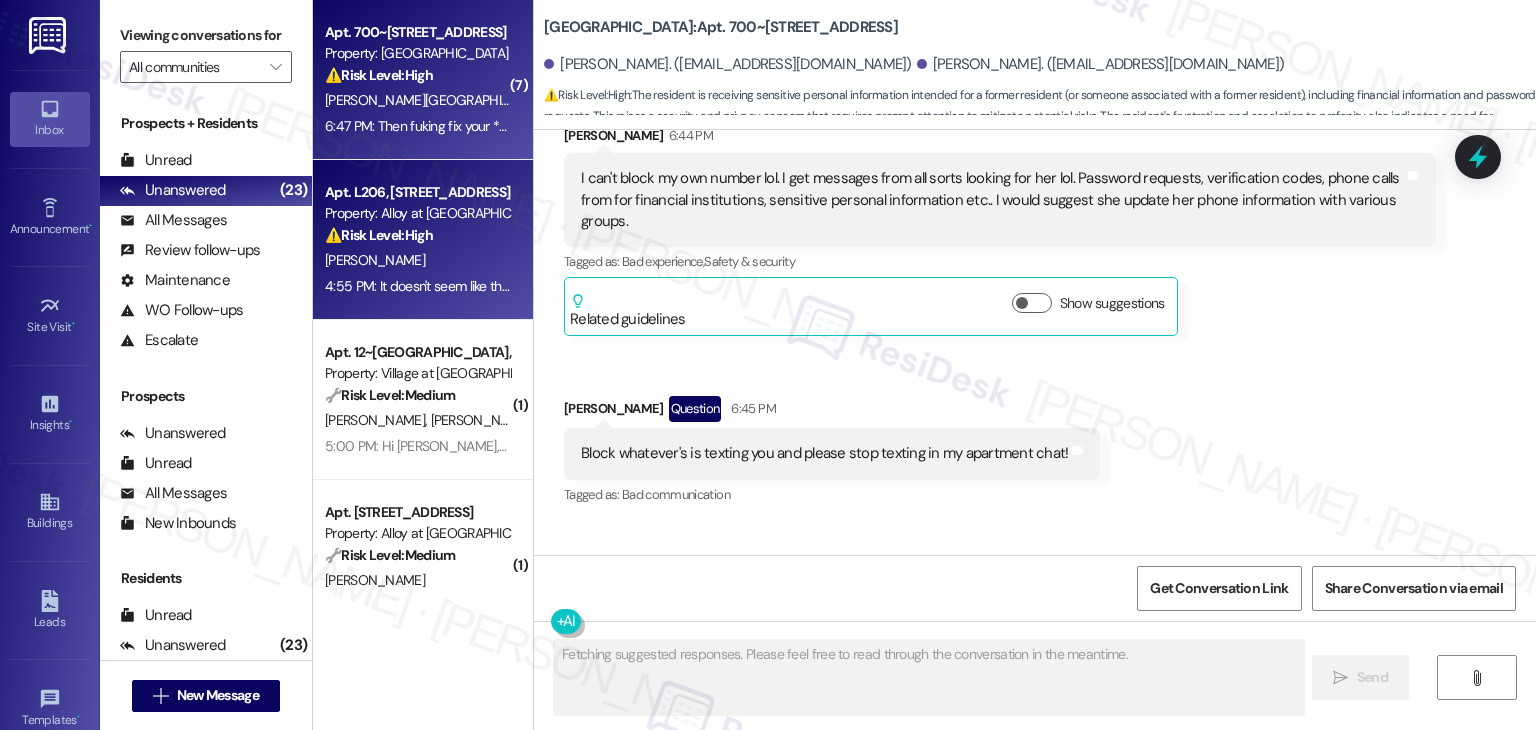 scroll, scrollTop: 3379, scrollLeft: 0, axis: vertical 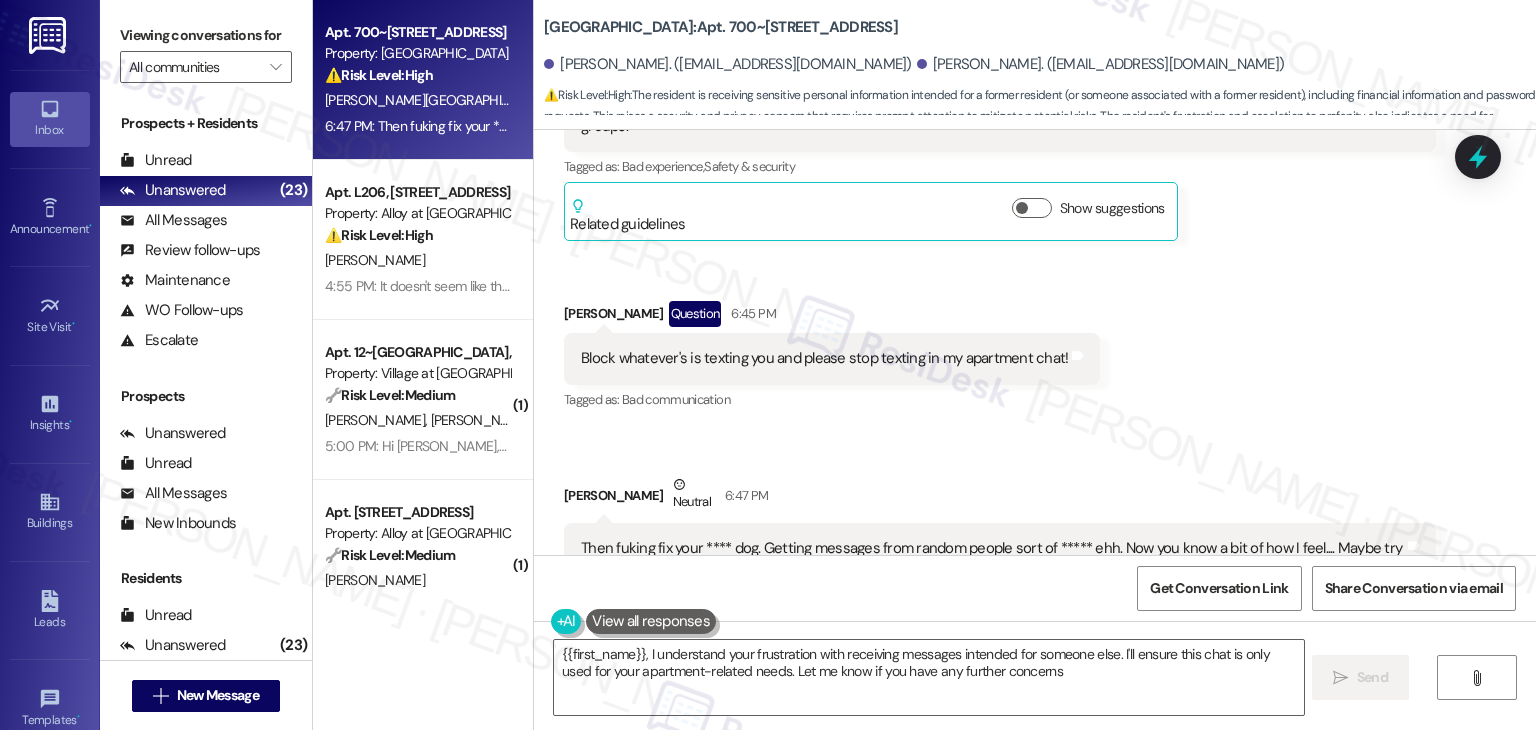 type on "{{first_name}}, I understand your frustration with receiving messages intended for someone else. I'll ensure this chat is only used for your apartment-related needs. Let me know if you have any further concerns!" 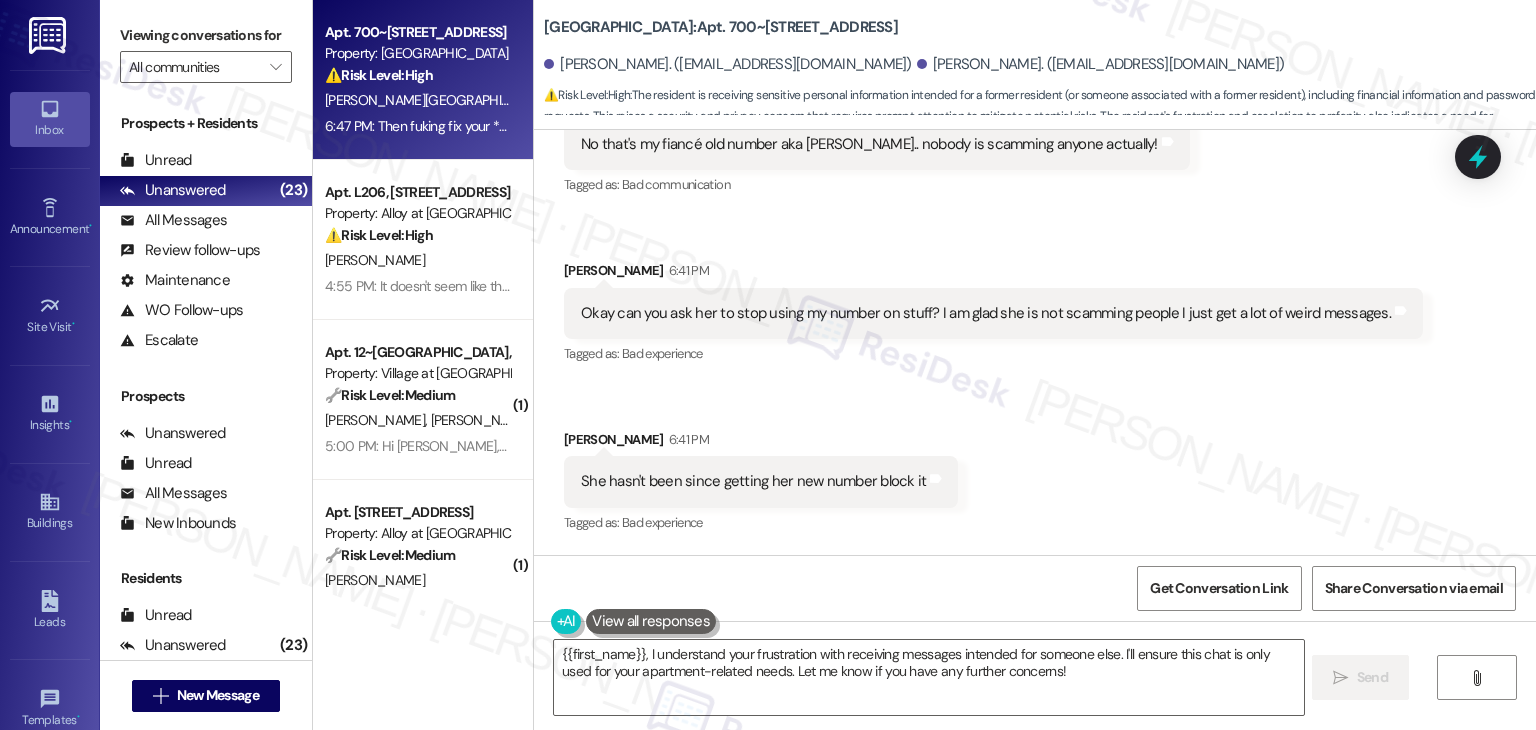 scroll, scrollTop: 2779, scrollLeft: 0, axis: vertical 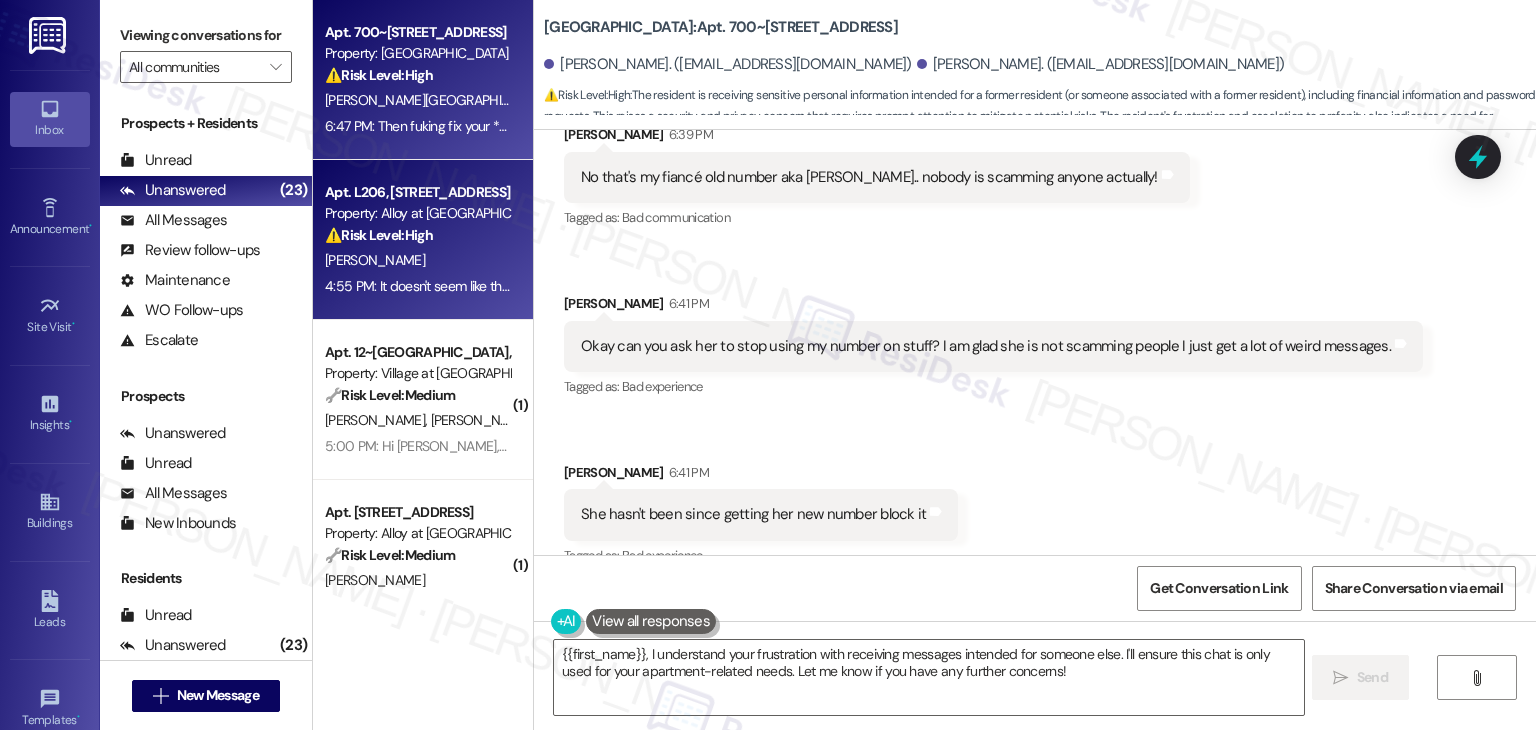 click on "4:55 PM: It doesn't seem like the work that was done resolved the issue with it locking up as they day gets hotter. I just had to manually turn it off for a few minutes to get it to start working again  4:55 PM: It doesn't seem like the work that was done resolved the issue with it locking up as they day gets hotter. I just had to manually turn it off for a few minutes to get it to start working again" at bounding box center (880, 286) 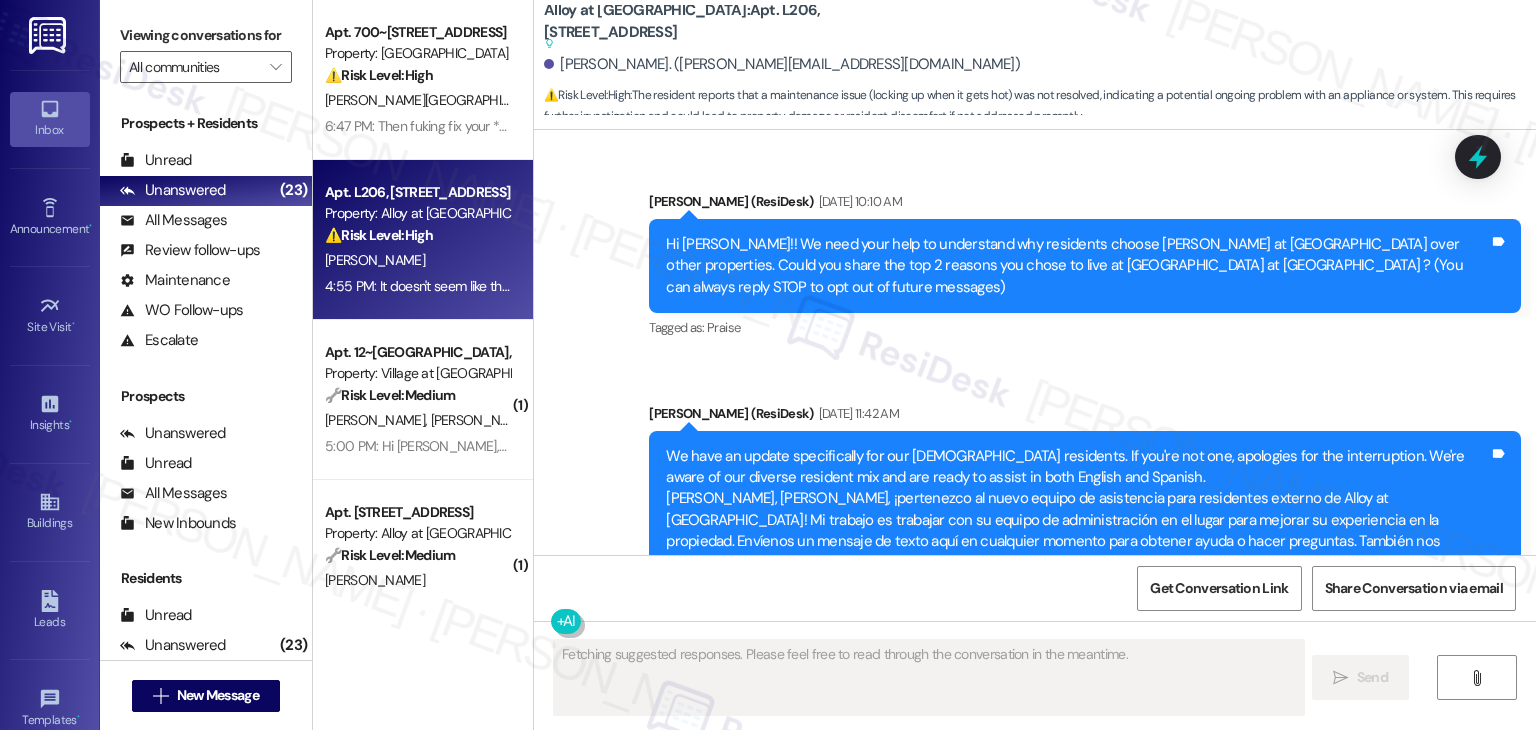 scroll, scrollTop: 32628, scrollLeft: 0, axis: vertical 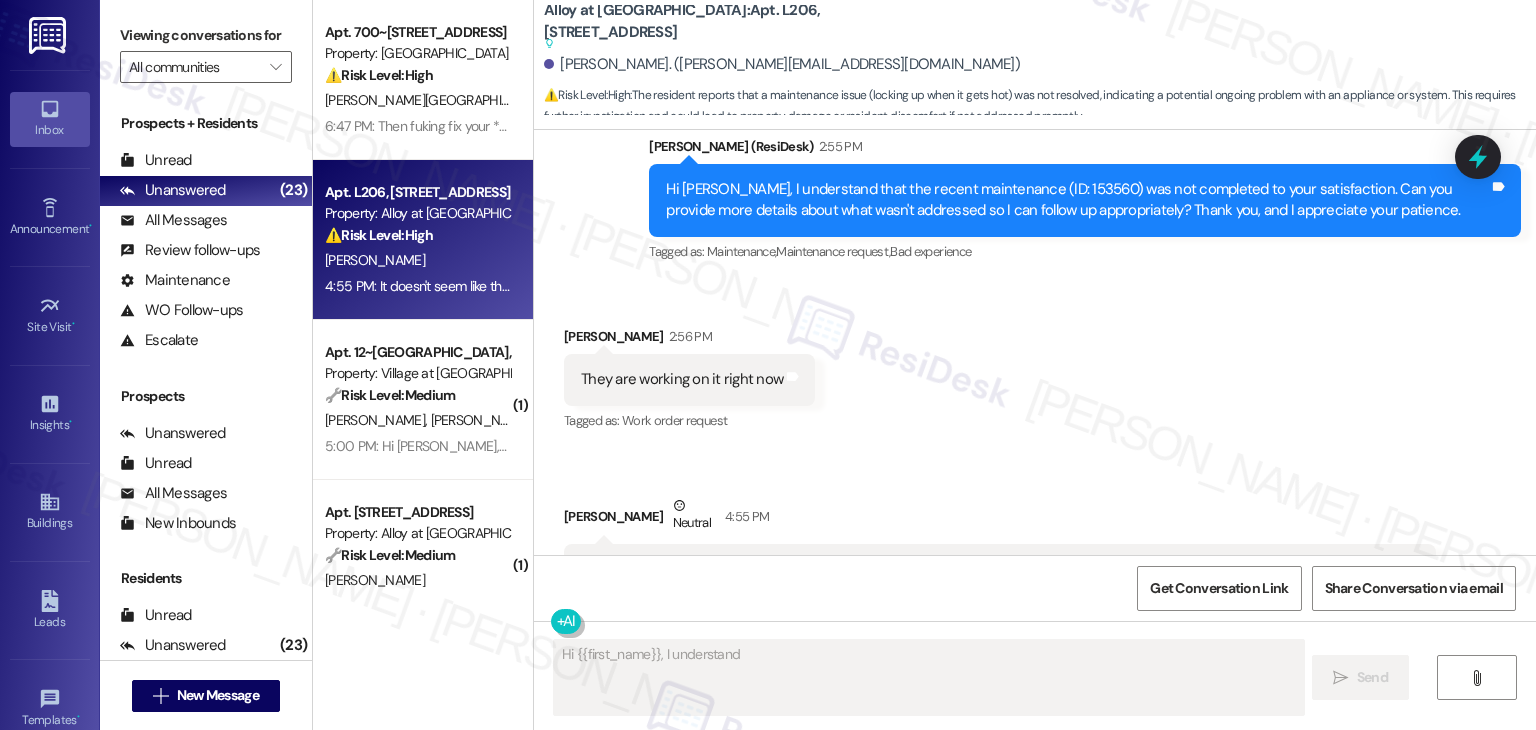 click on "Hide Suggestions" at bounding box center (1036, 672) 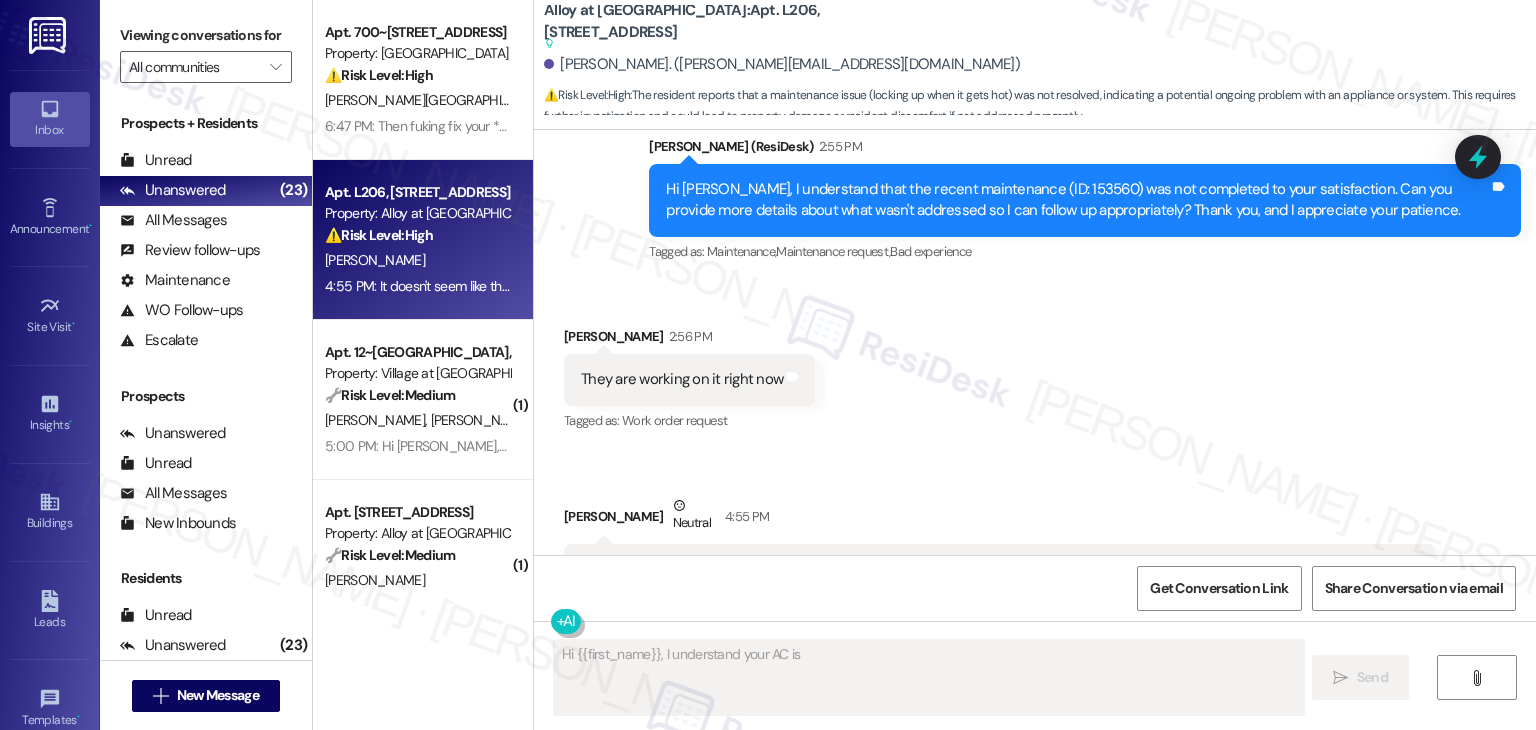 scroll, scrollTop: 32059, scrollLeft: 0, axis: vertical 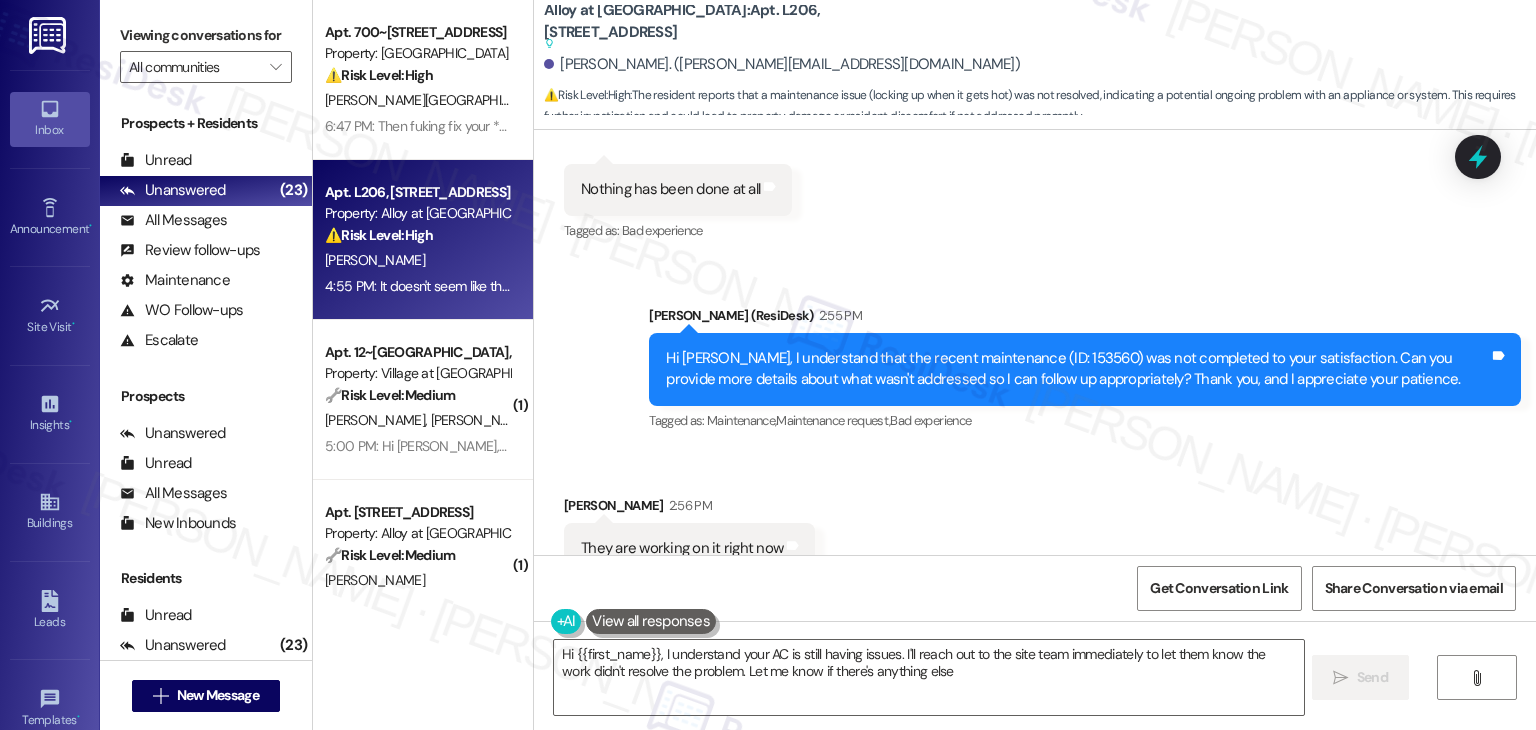 type on "Hi {{first_name}}, I understand your AC is still having issues. I'll reach out to the site team immediately to let them know the work didn't resolve the problem. Let me know if there's anything else!" 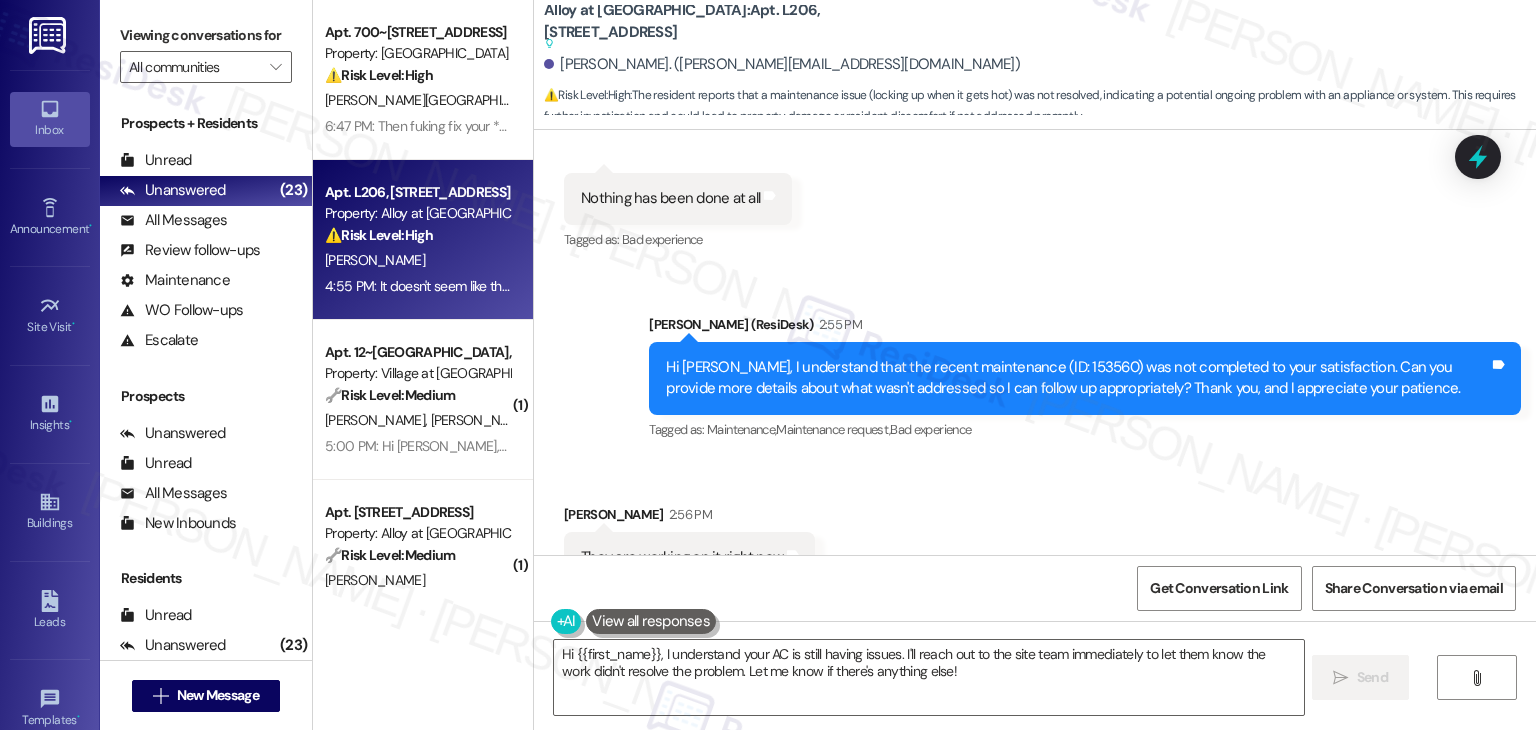 scroll, scrollTop: 32059, scrollLeft: 0, axis: vertical 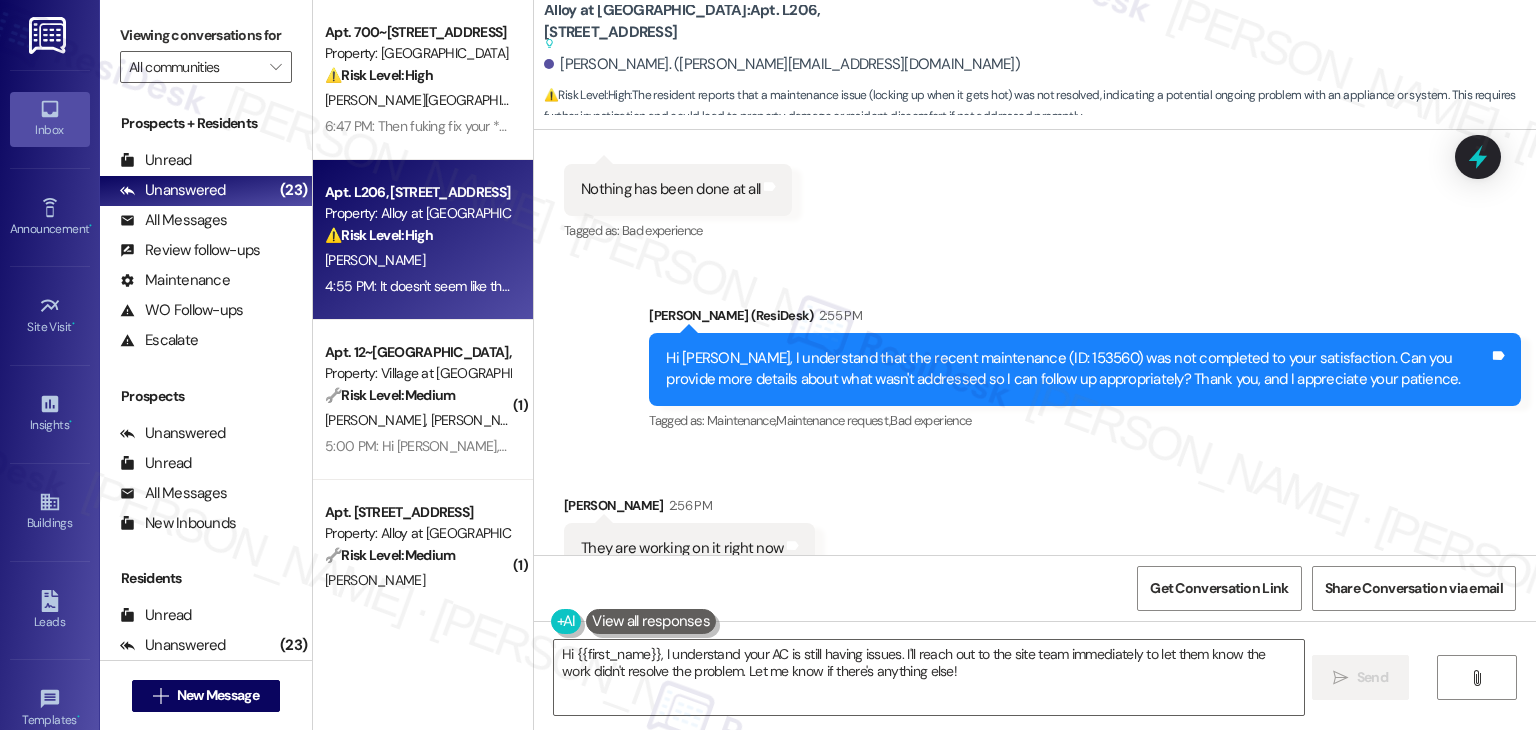 click on "[PERSON_NAME]   Neutral 4:55 PM" at bounding box center (1000, 688) 